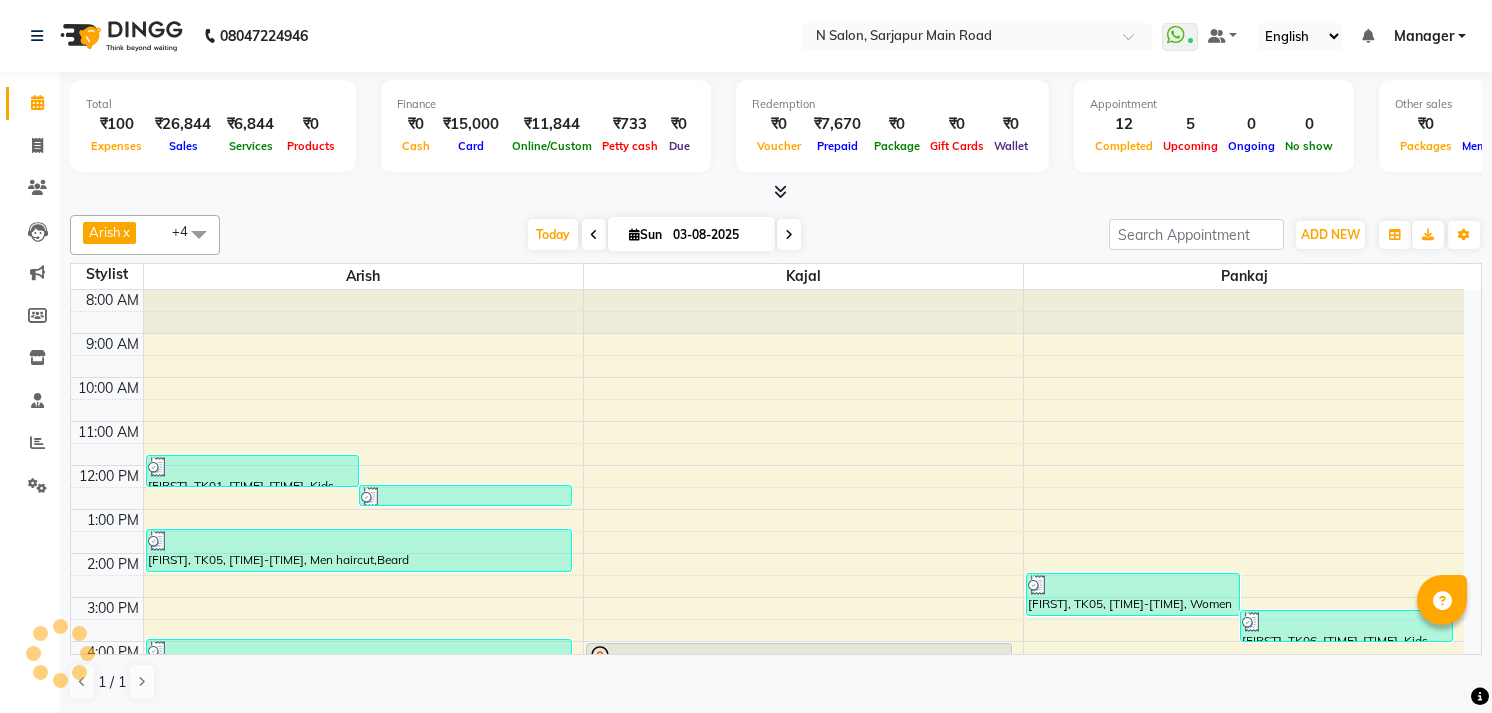 scroll, scrollTop: 1, scrollLeft: 0, axis: vertical 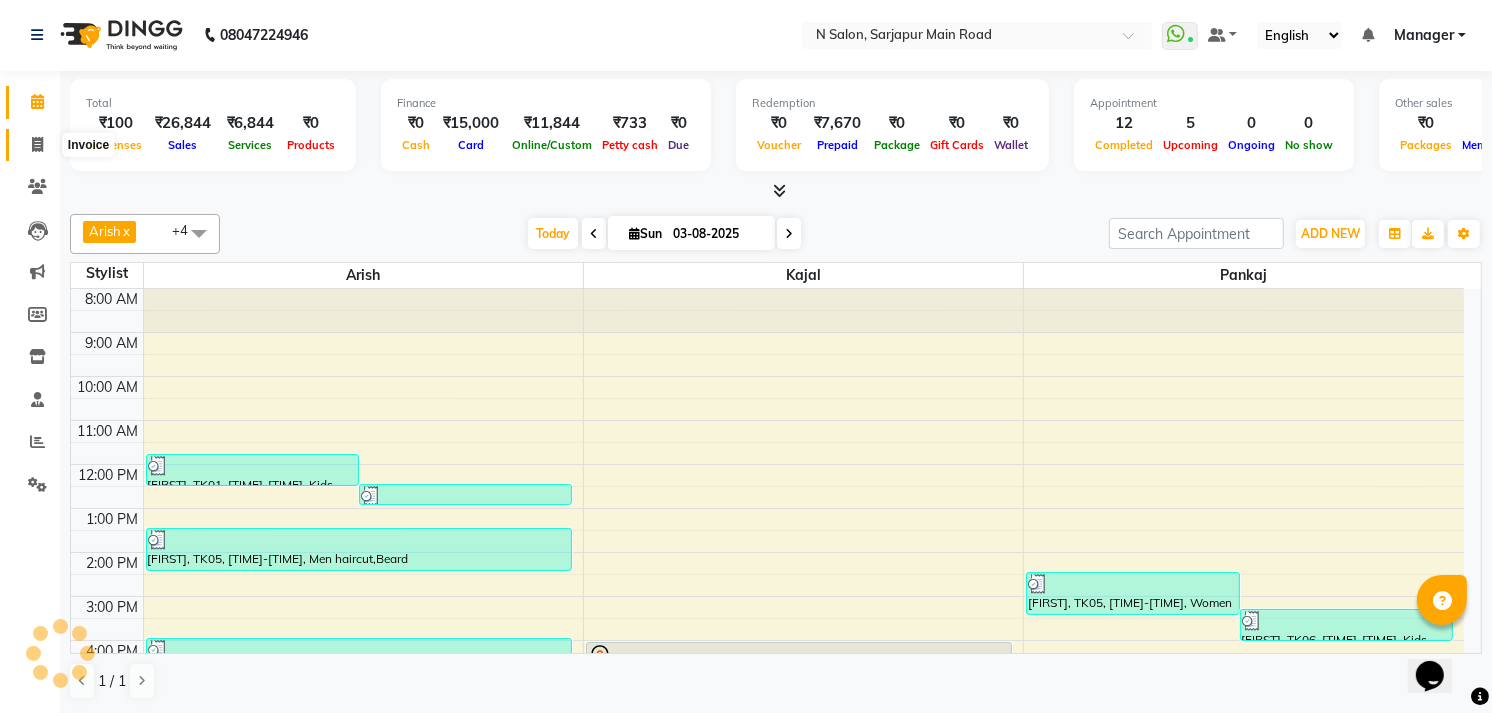click 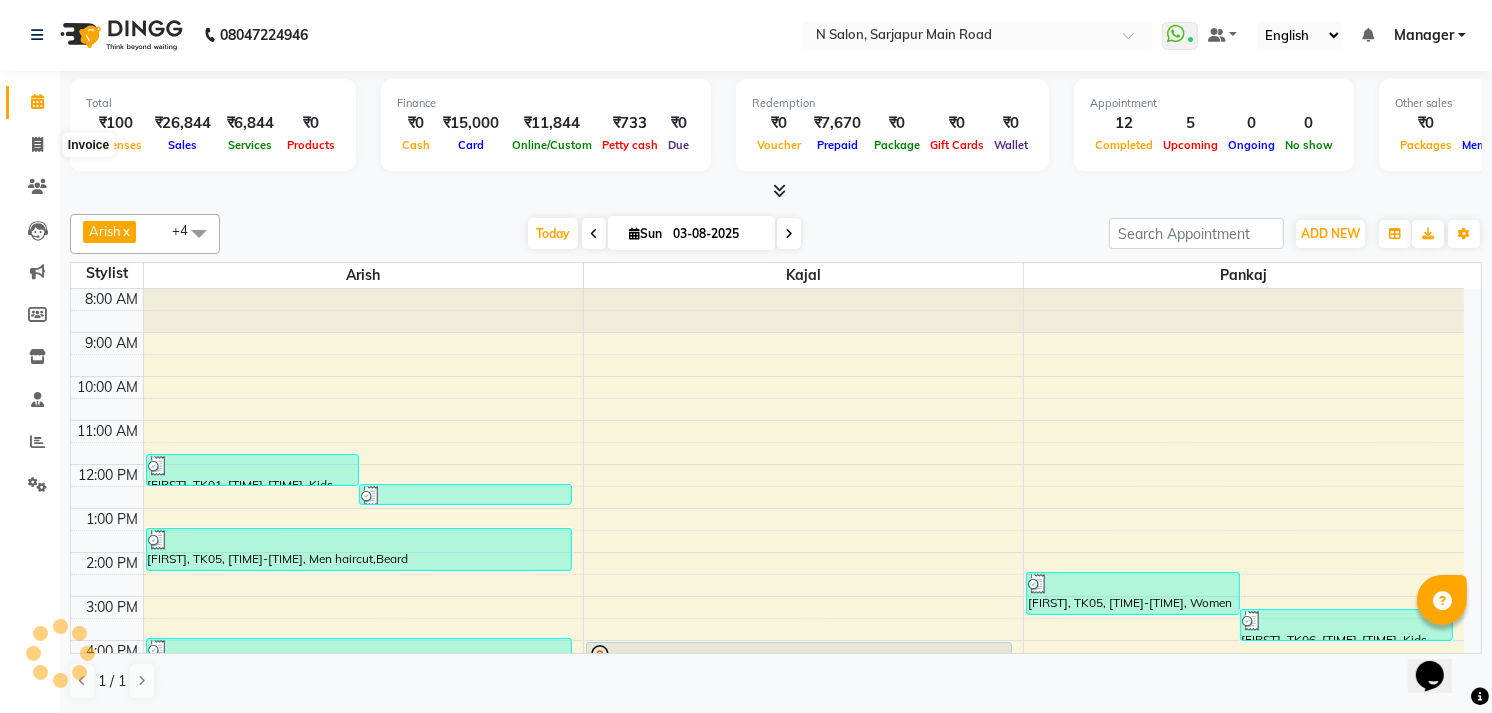 select on "service" 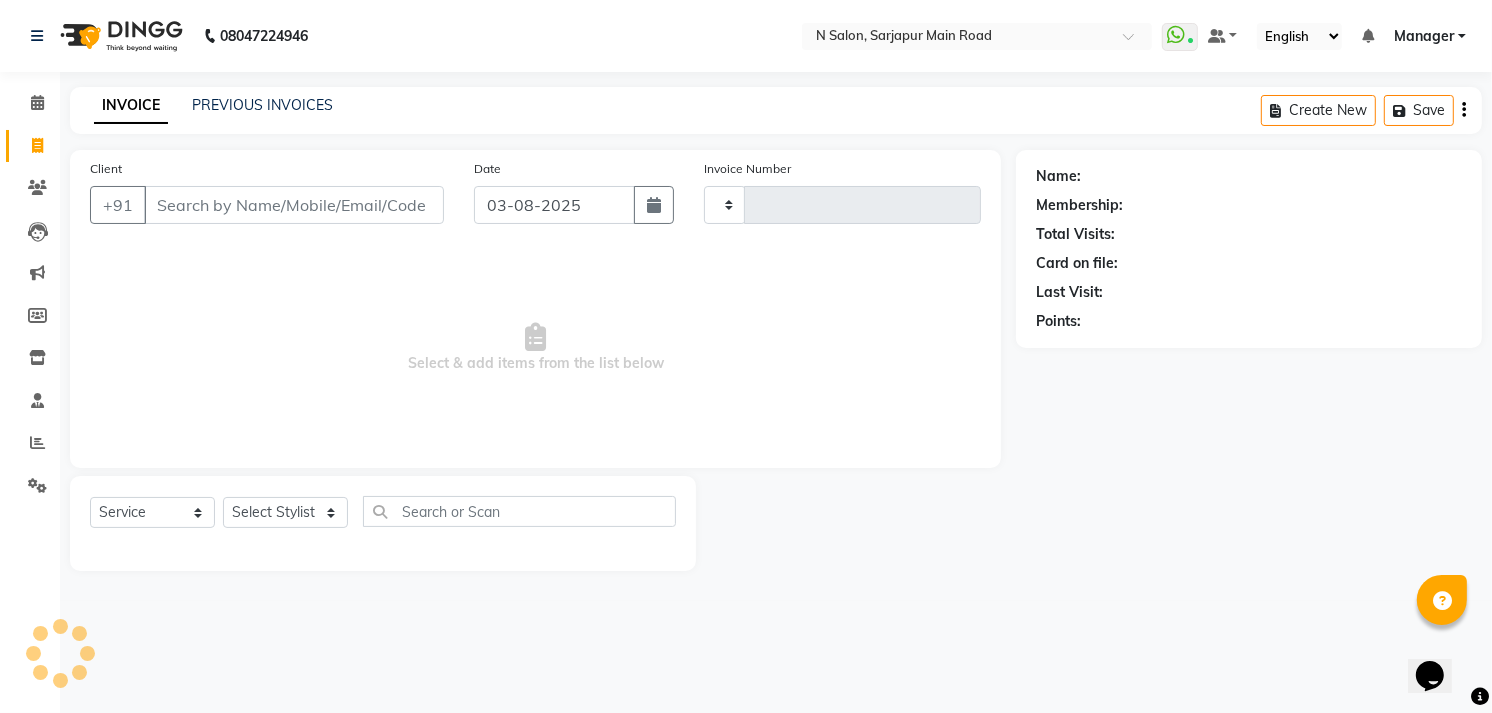scroll, scrollTop: 0, scrollLeft: 0, axis: both 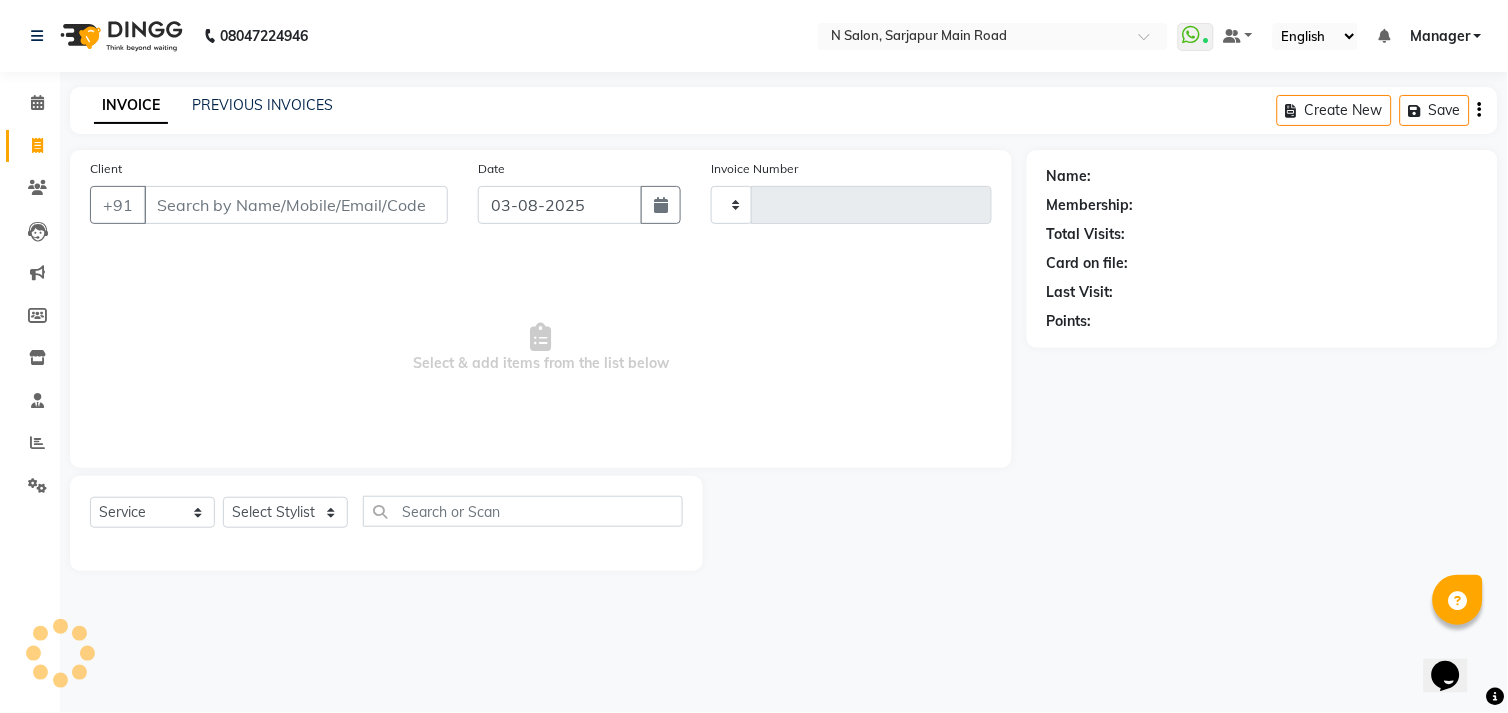 click on "Client" at bounding box center [296, 205] 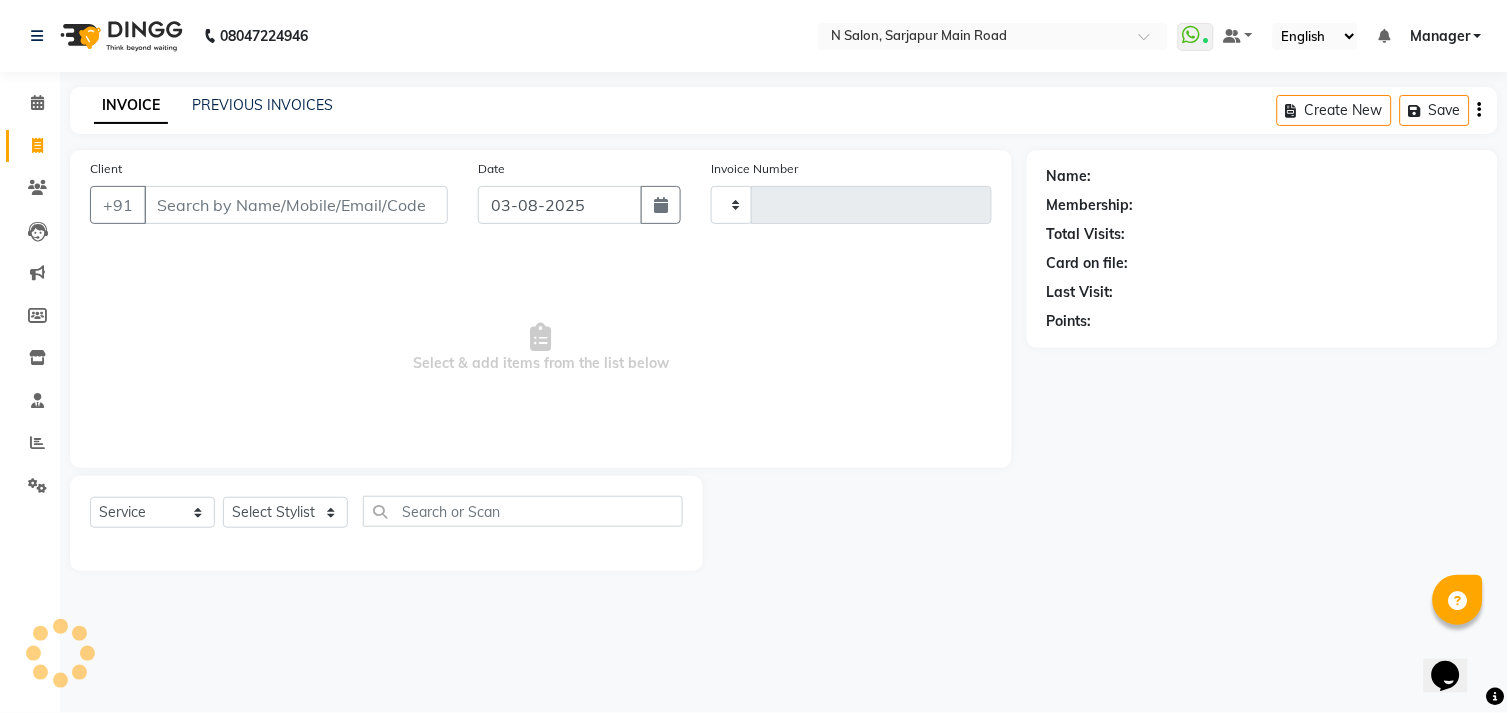 type on "0784" 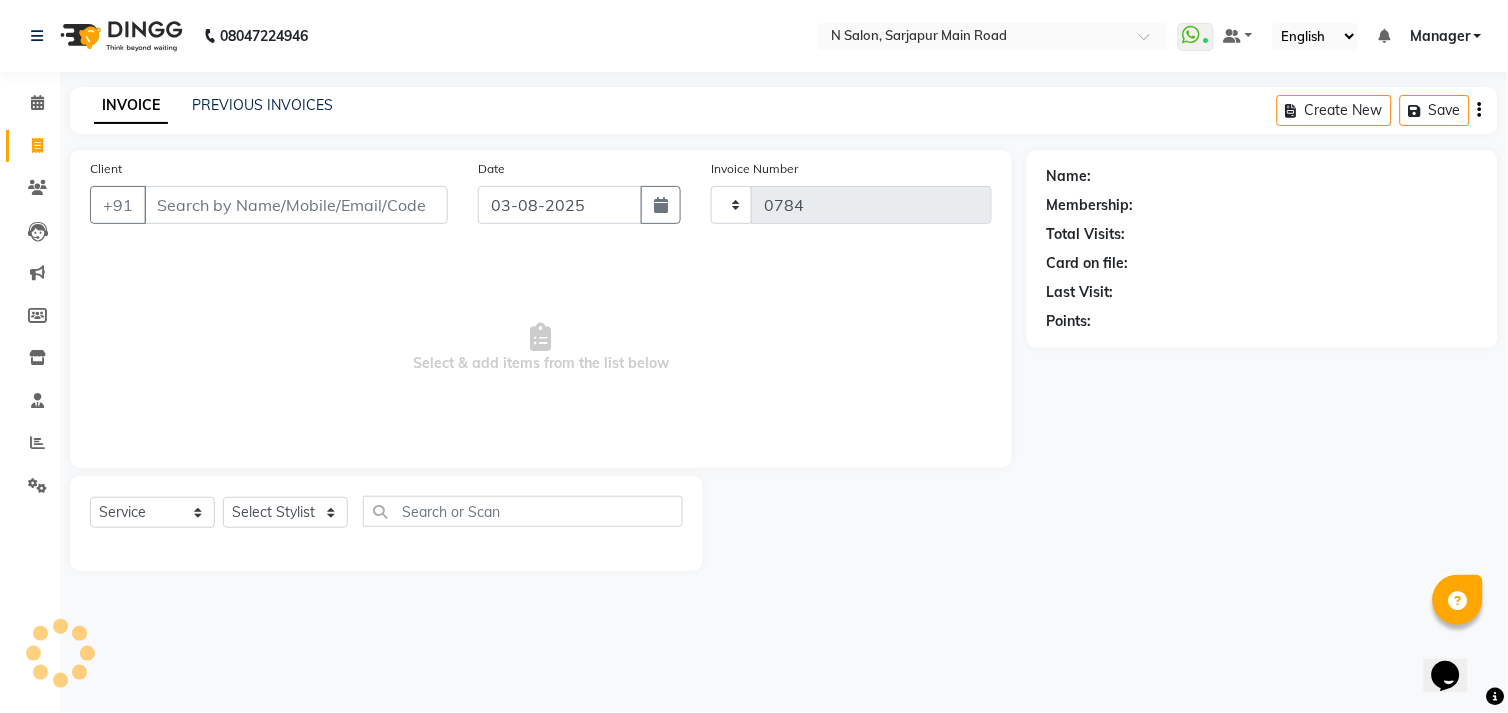 select on "7871" 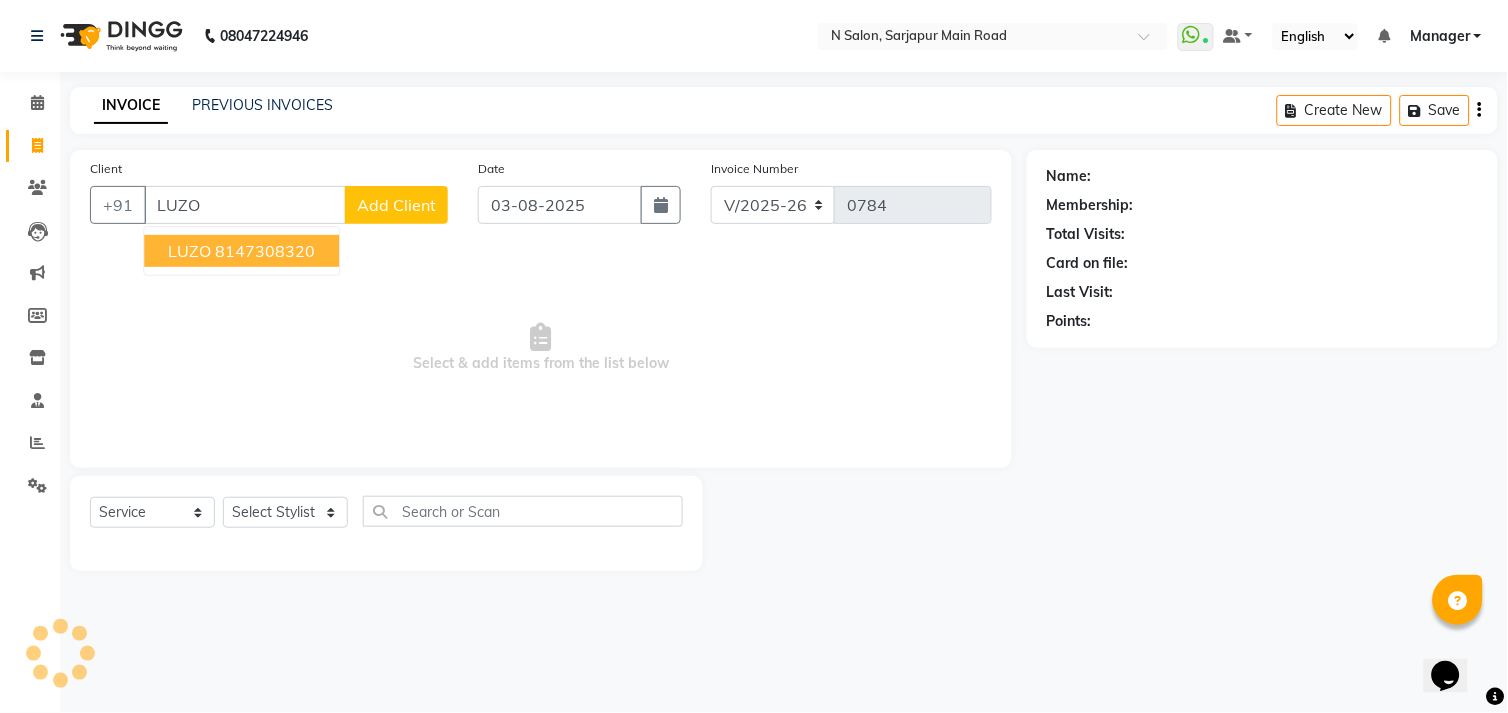 click on "LUZO" at bounding box center [189, 251] 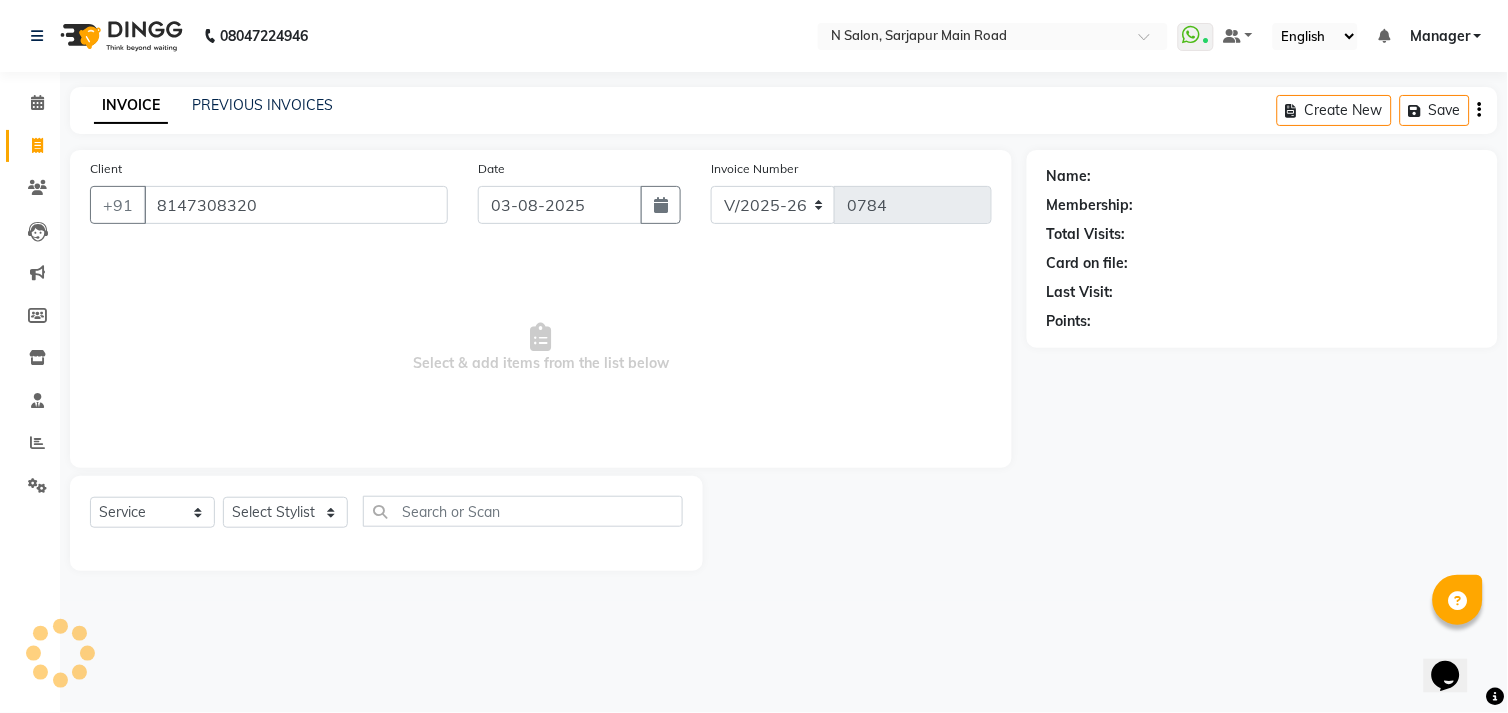 type on "8147308320" 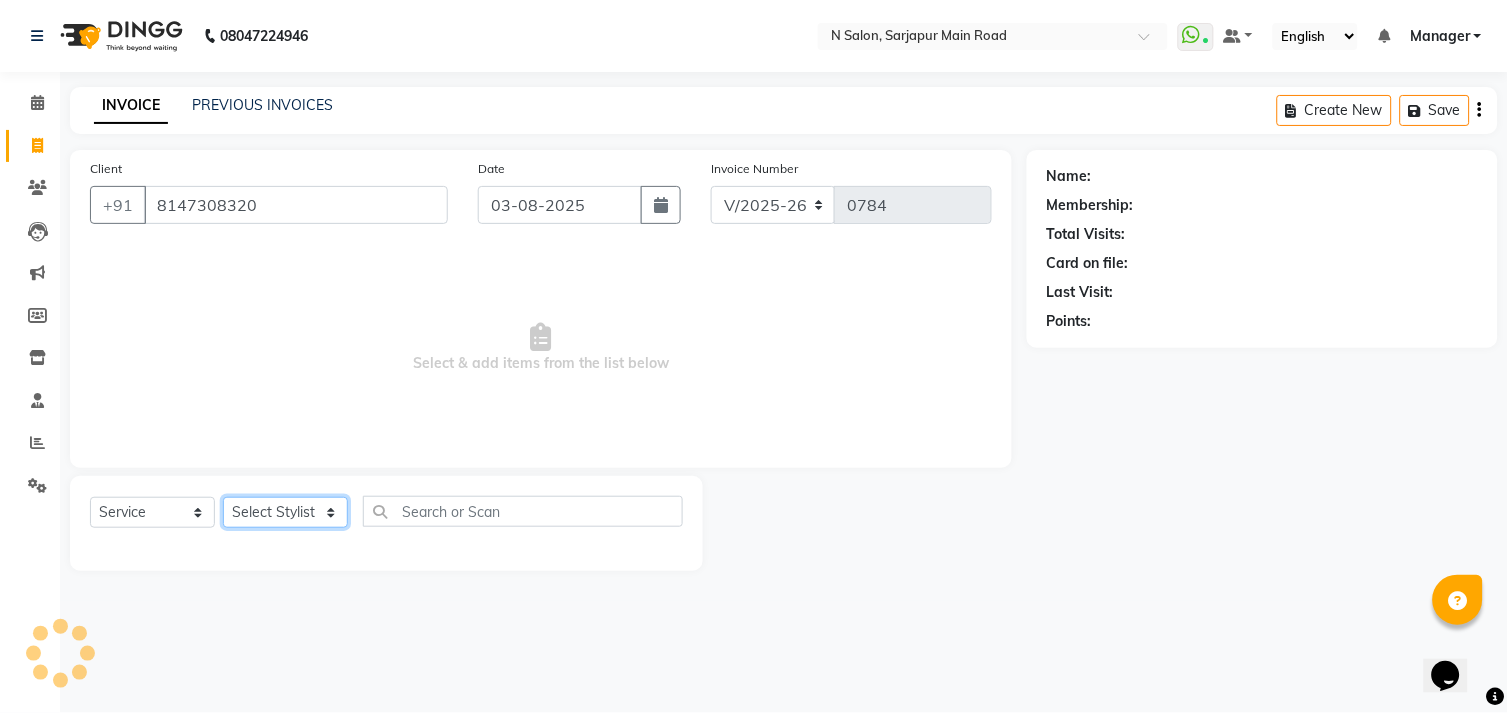 click on "Select Stylist" 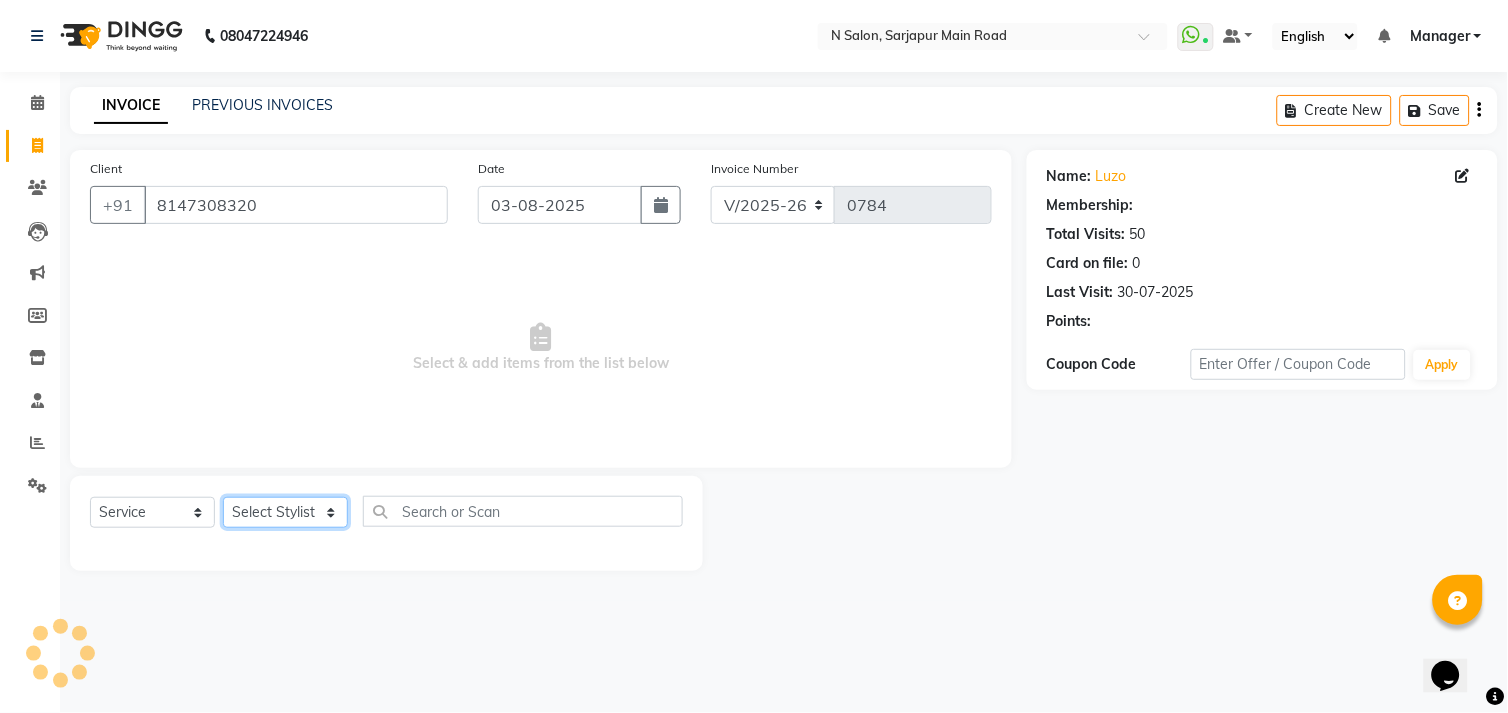 click on "Select Stylist" 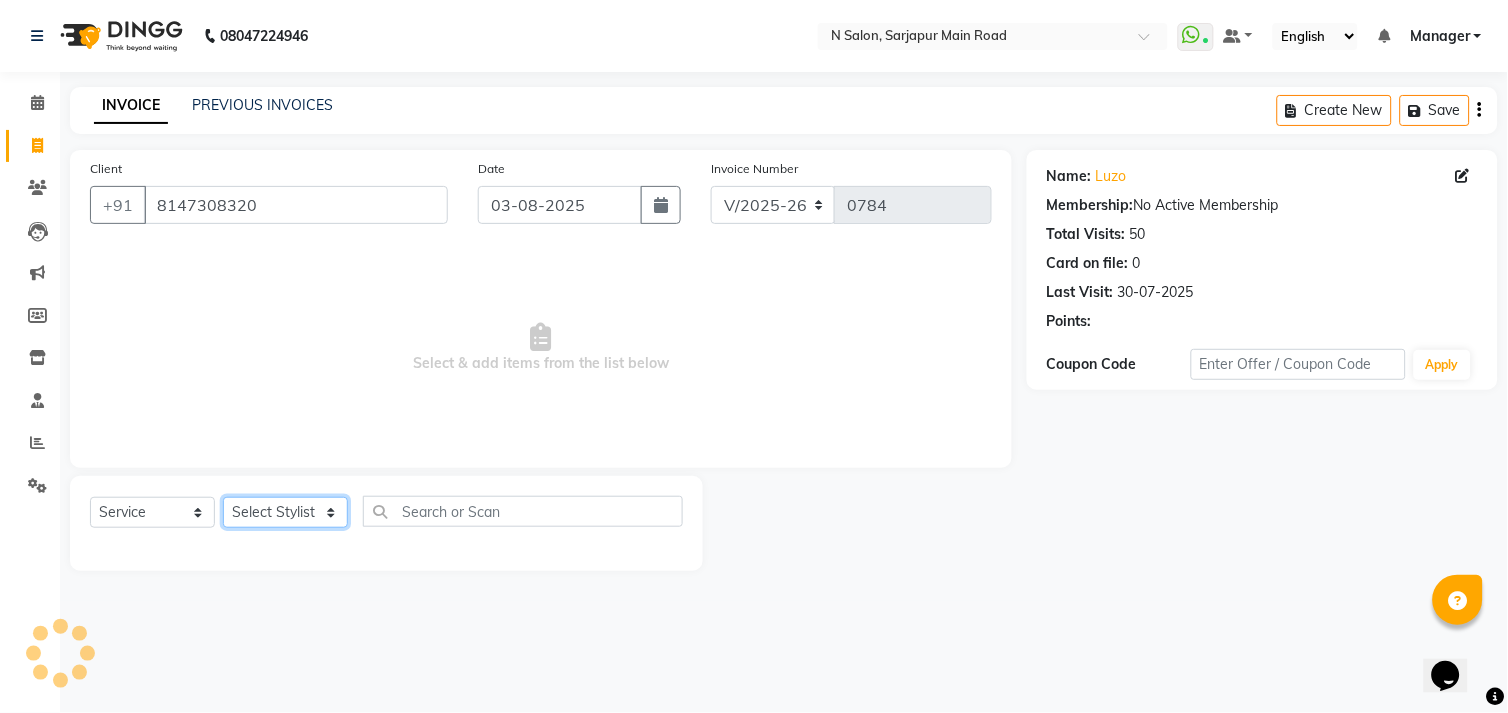 click on "Select Stylist" 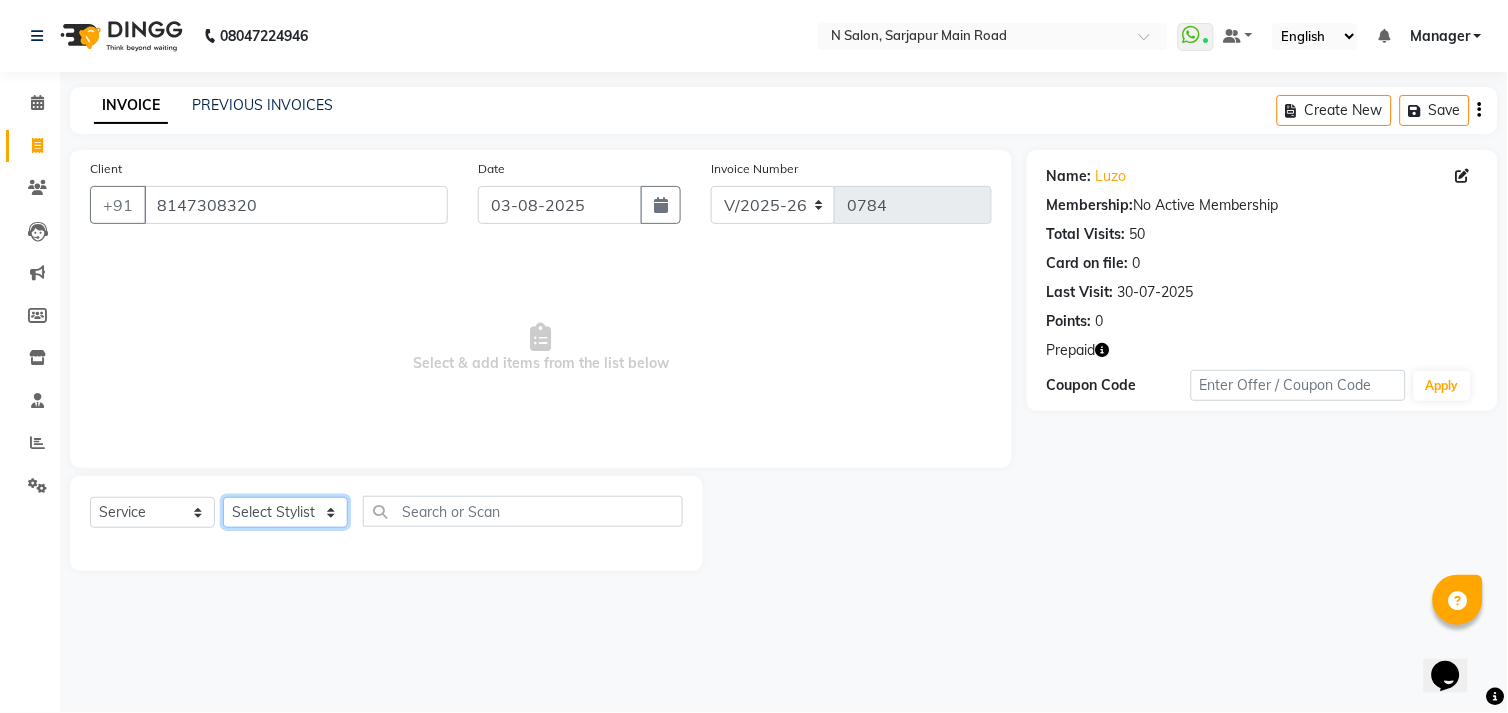 select on "78759" 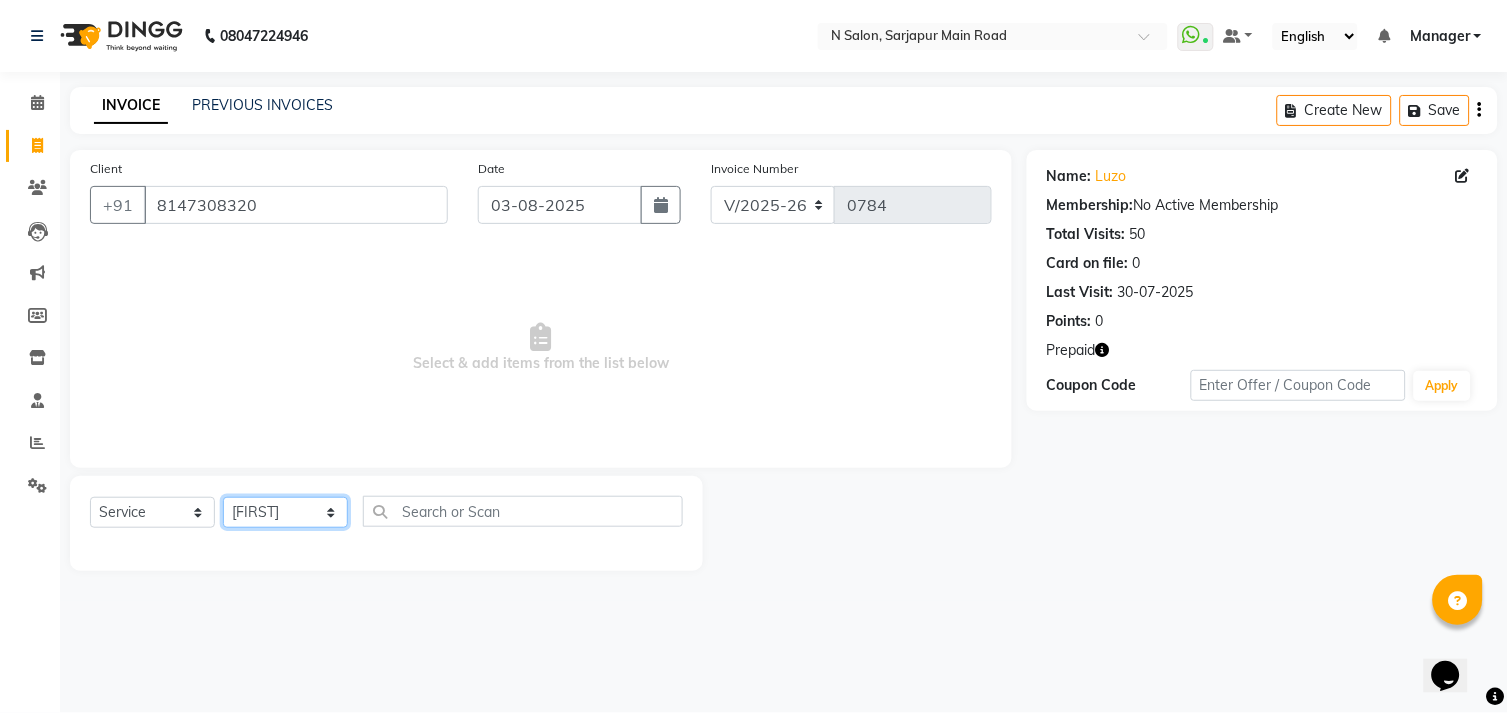click on "Select Stylist Amgha Arish CHANDU [PERSON] kajal kupu Manager megha [PERSON] [PERSON] Owner [PERSON] Rahul Sir shradha" 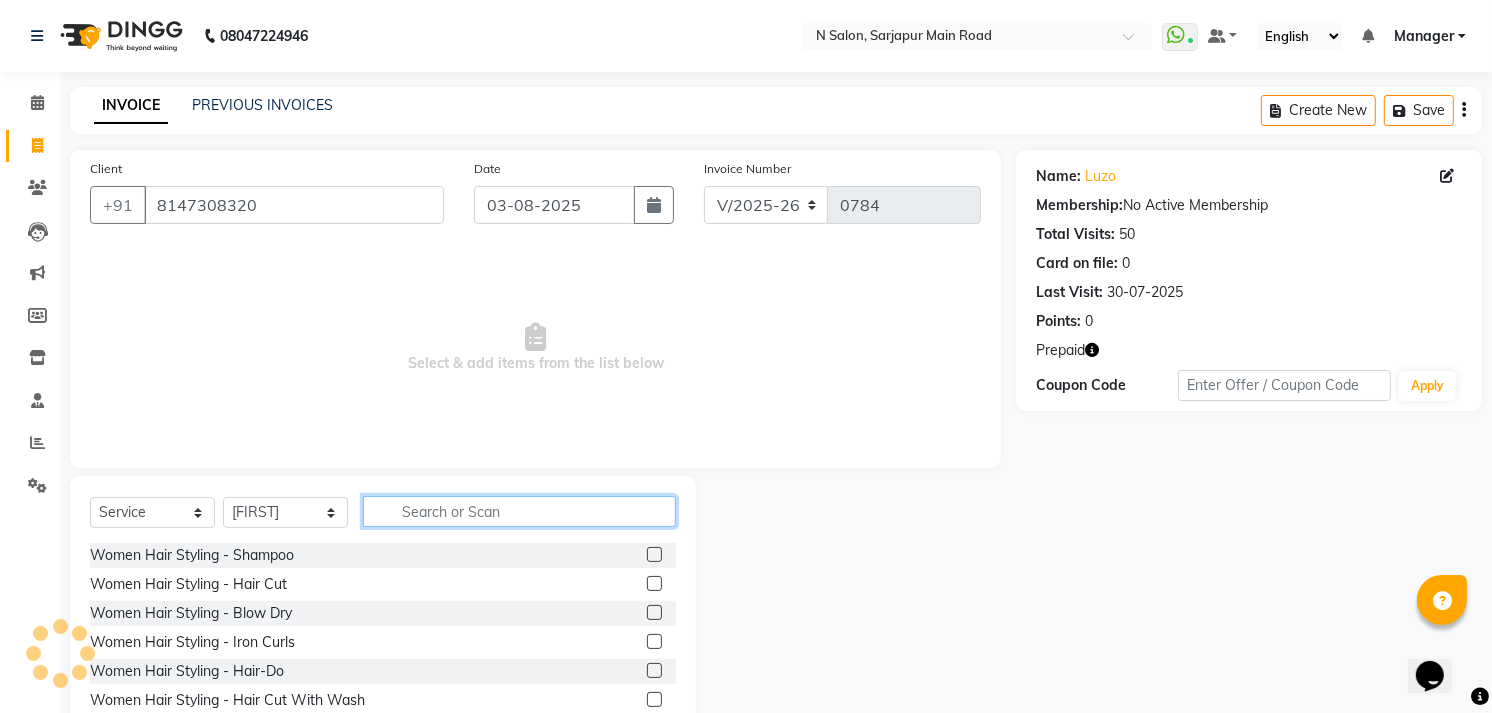 click 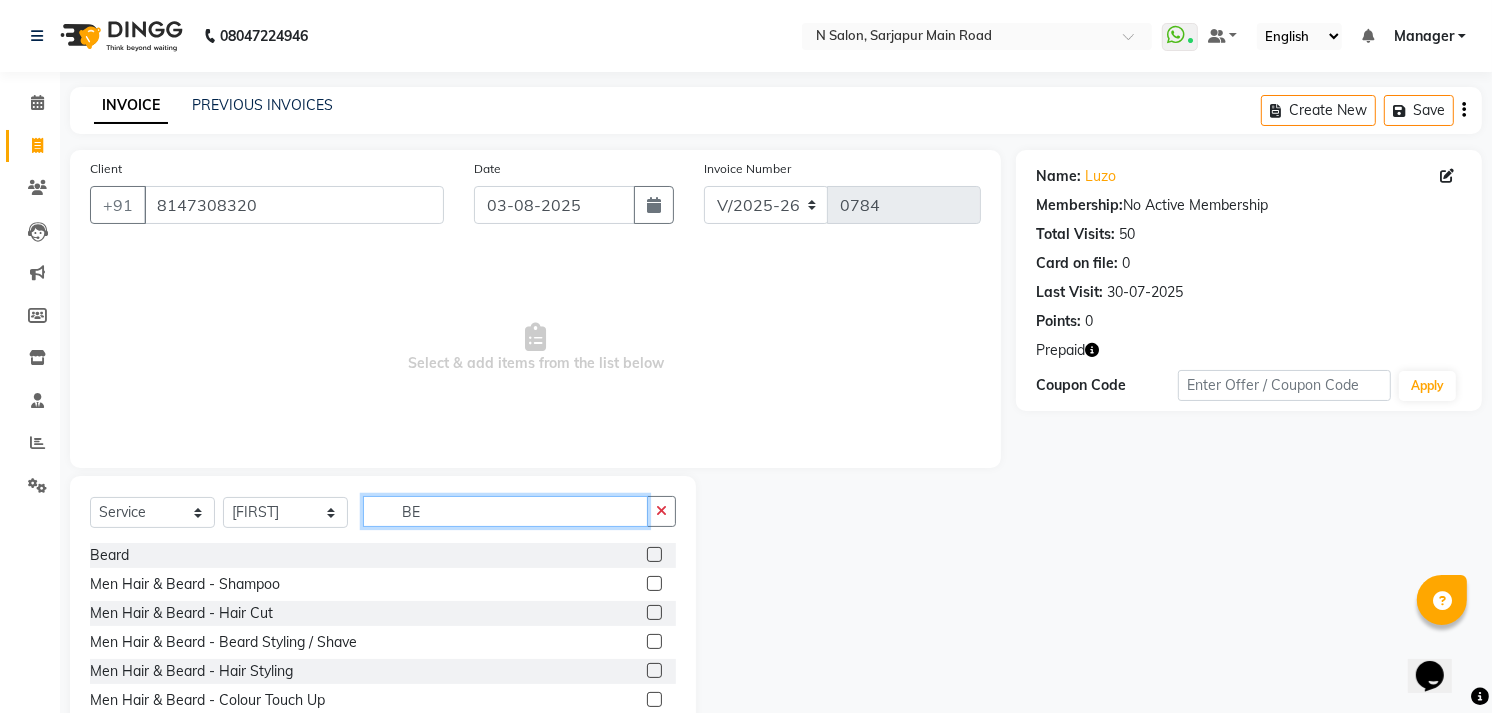 type on "BE" 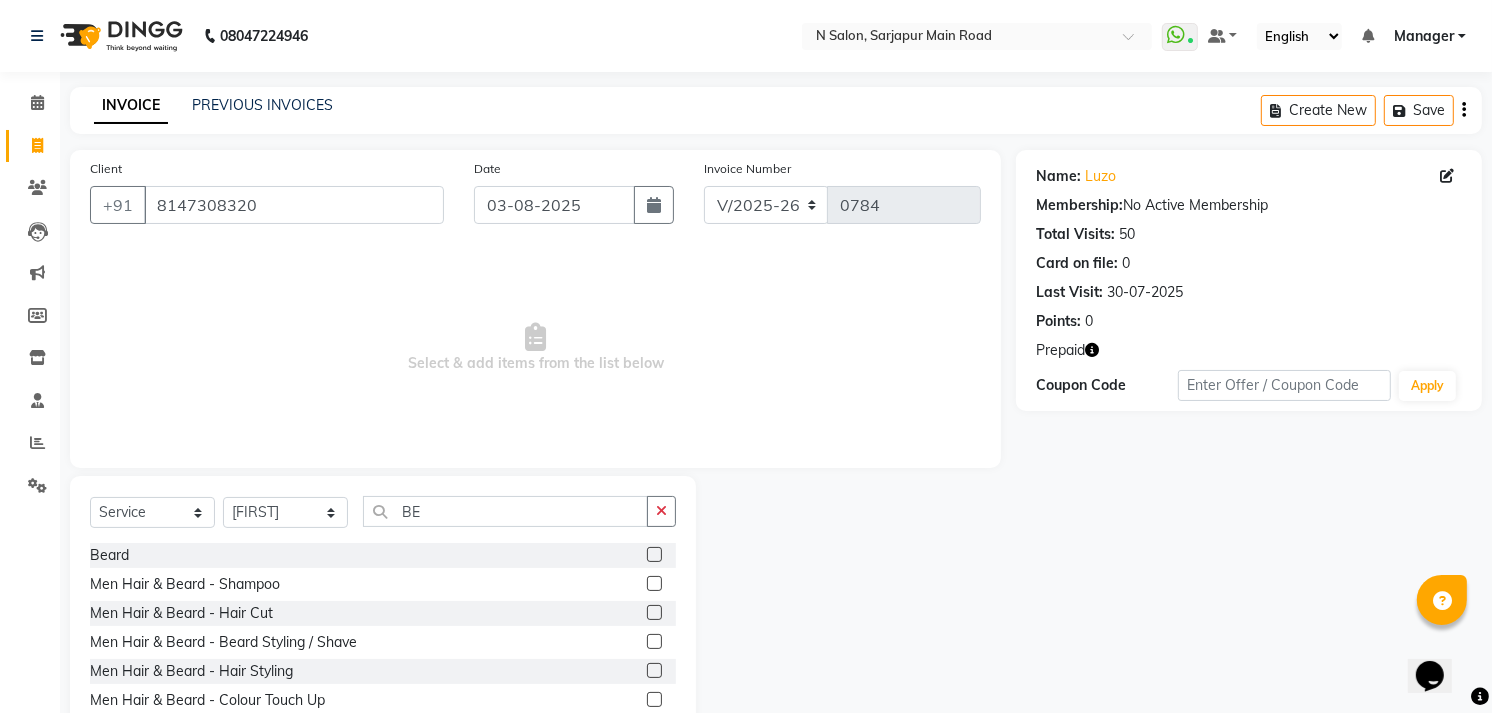 click 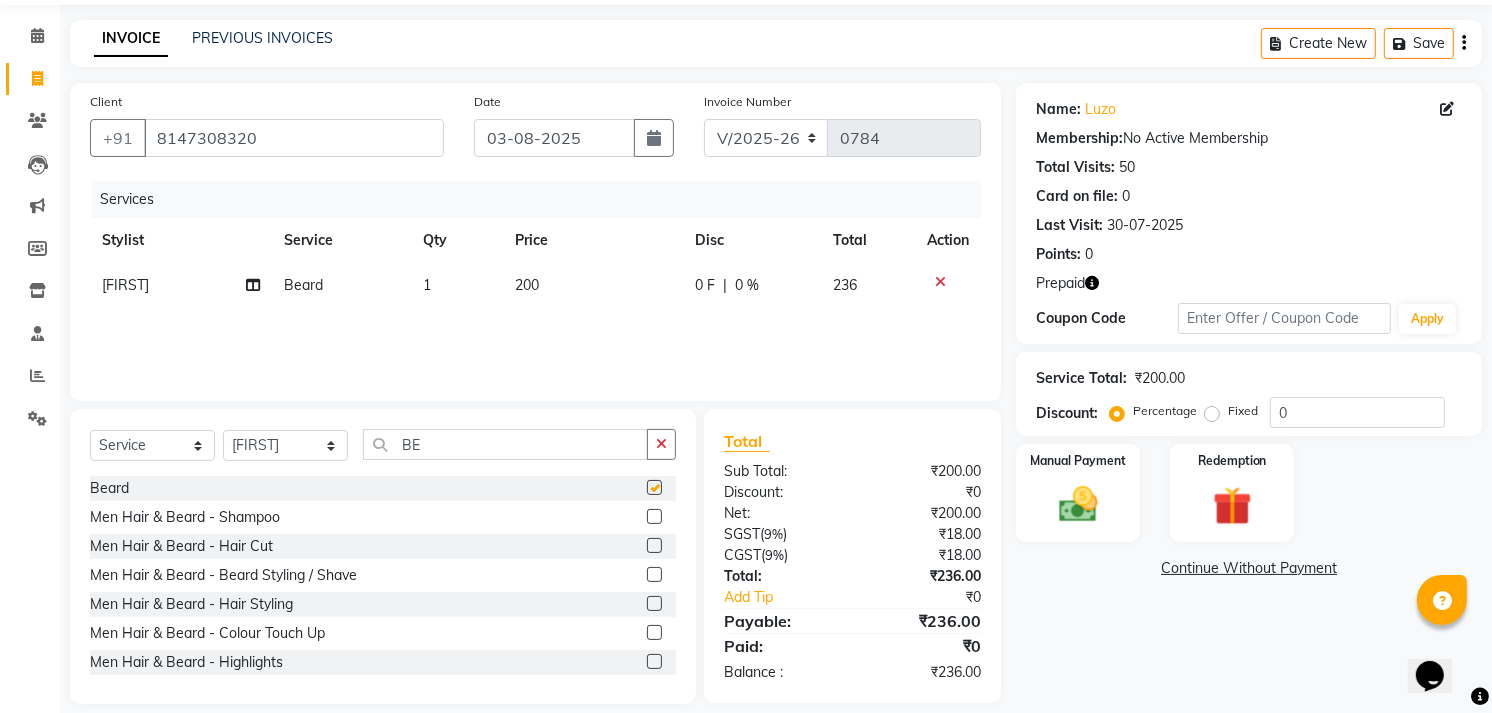 checkbox on "false" 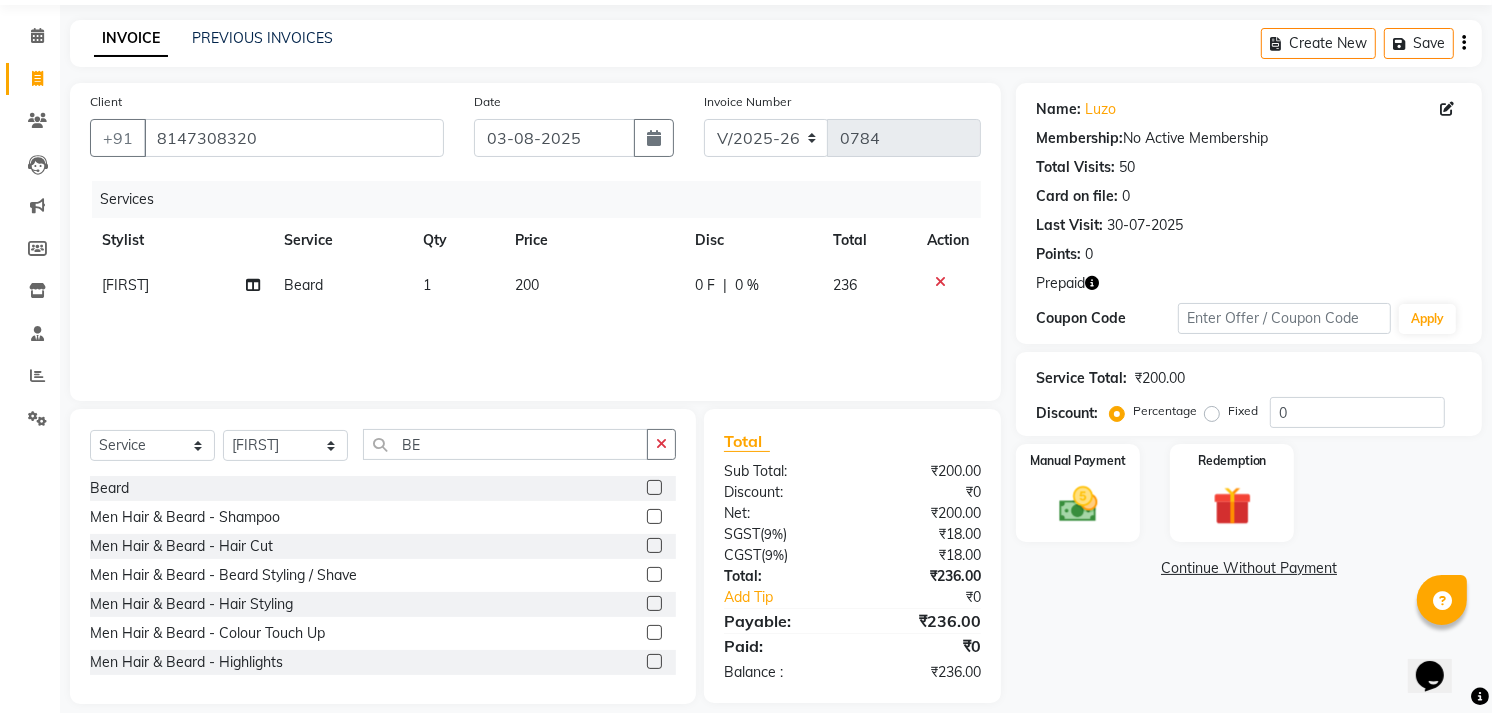scroll, scrollTop: 87, scrollLeft: 0, axis: vertical 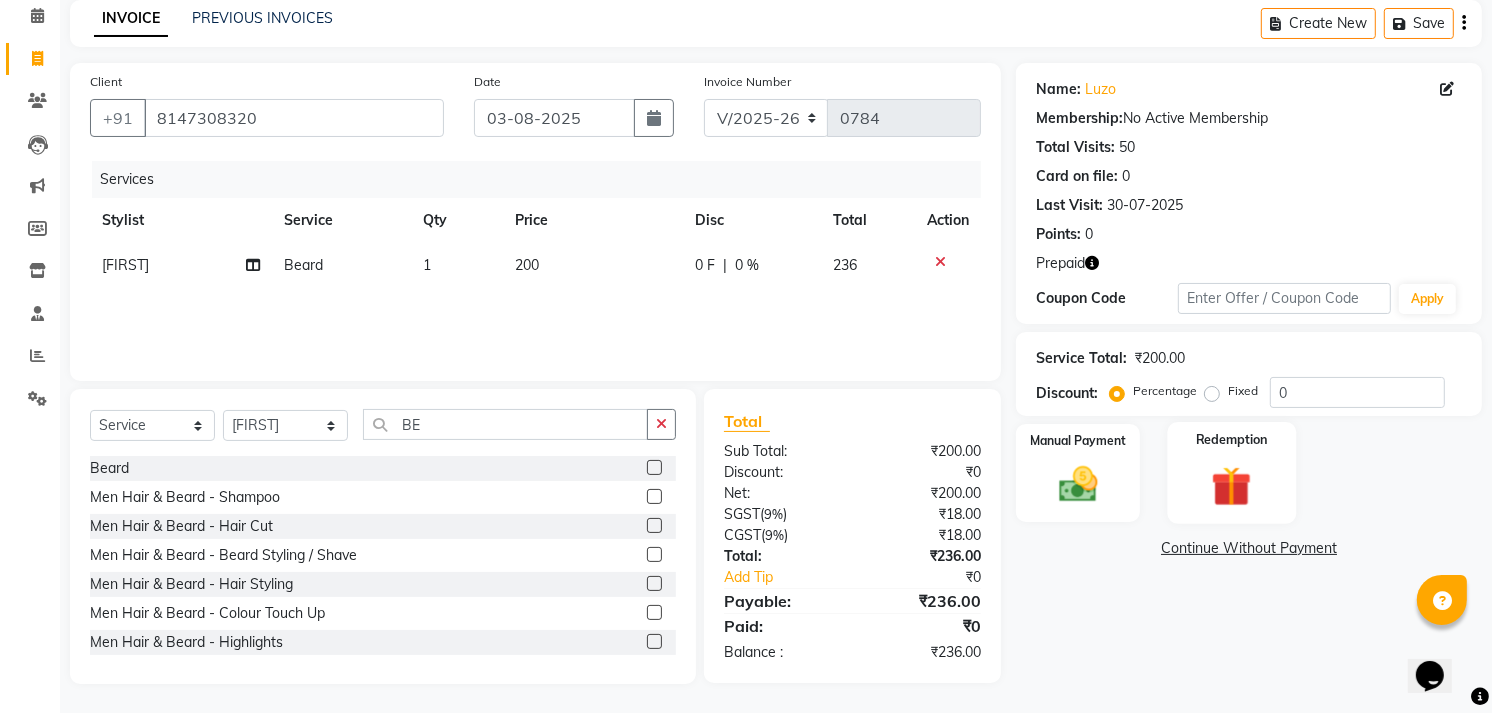 click 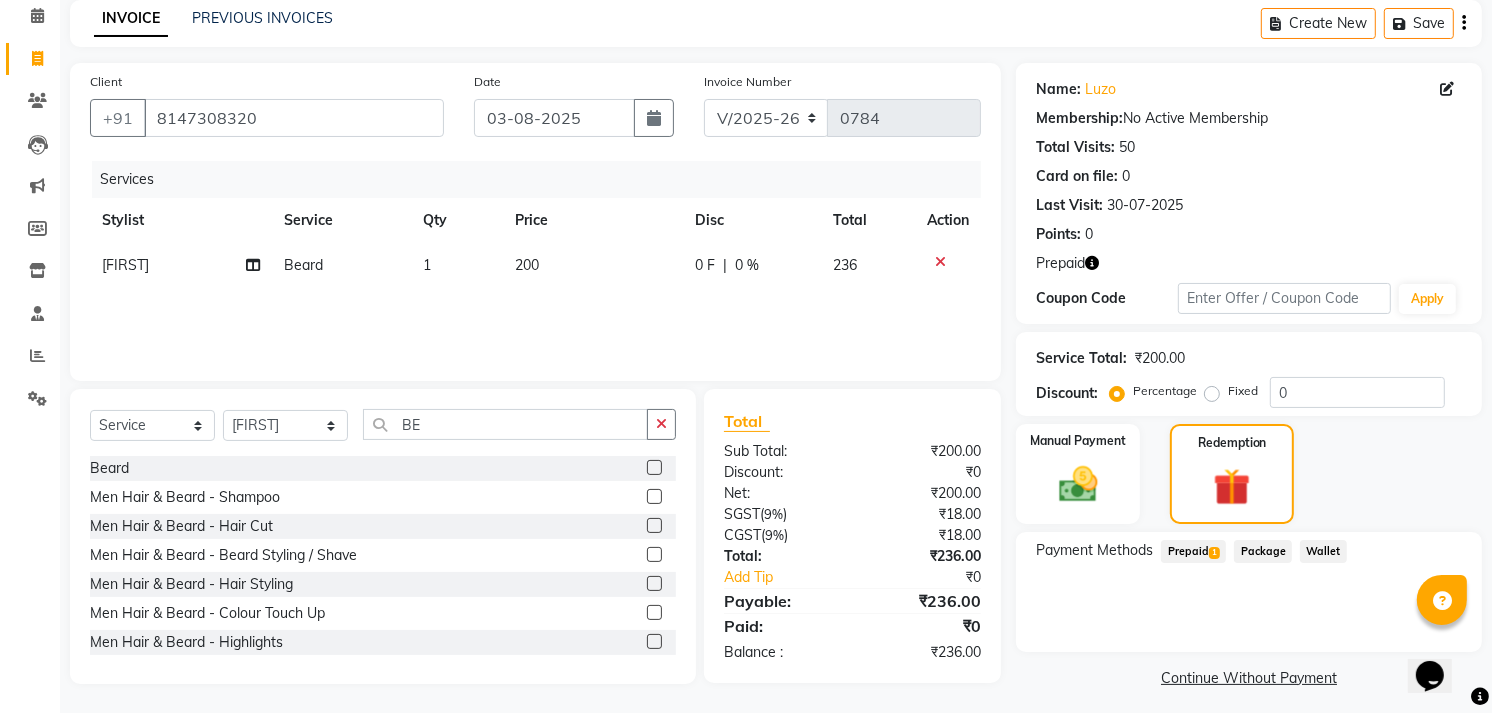 click on "Prepaid  1" 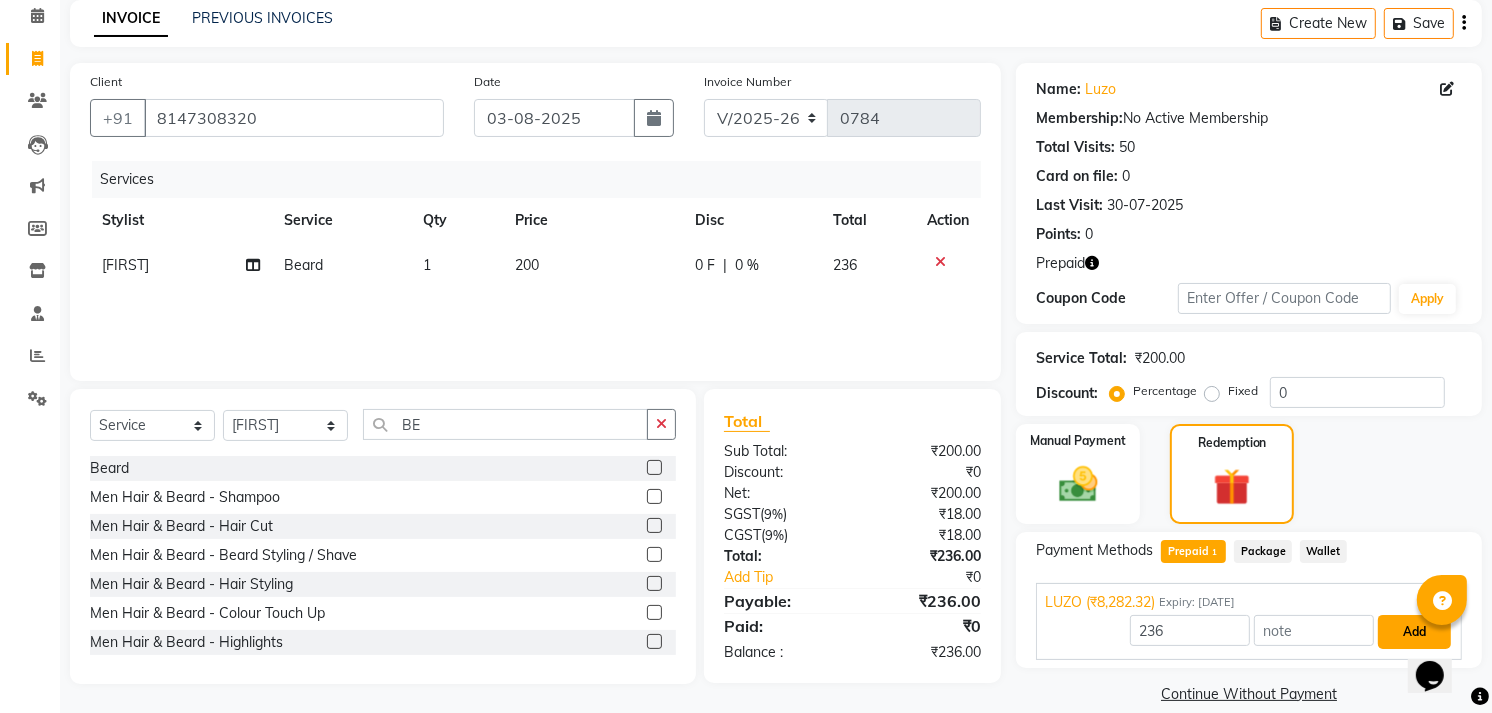 click on "Add" at bounding box center (1414, 632) 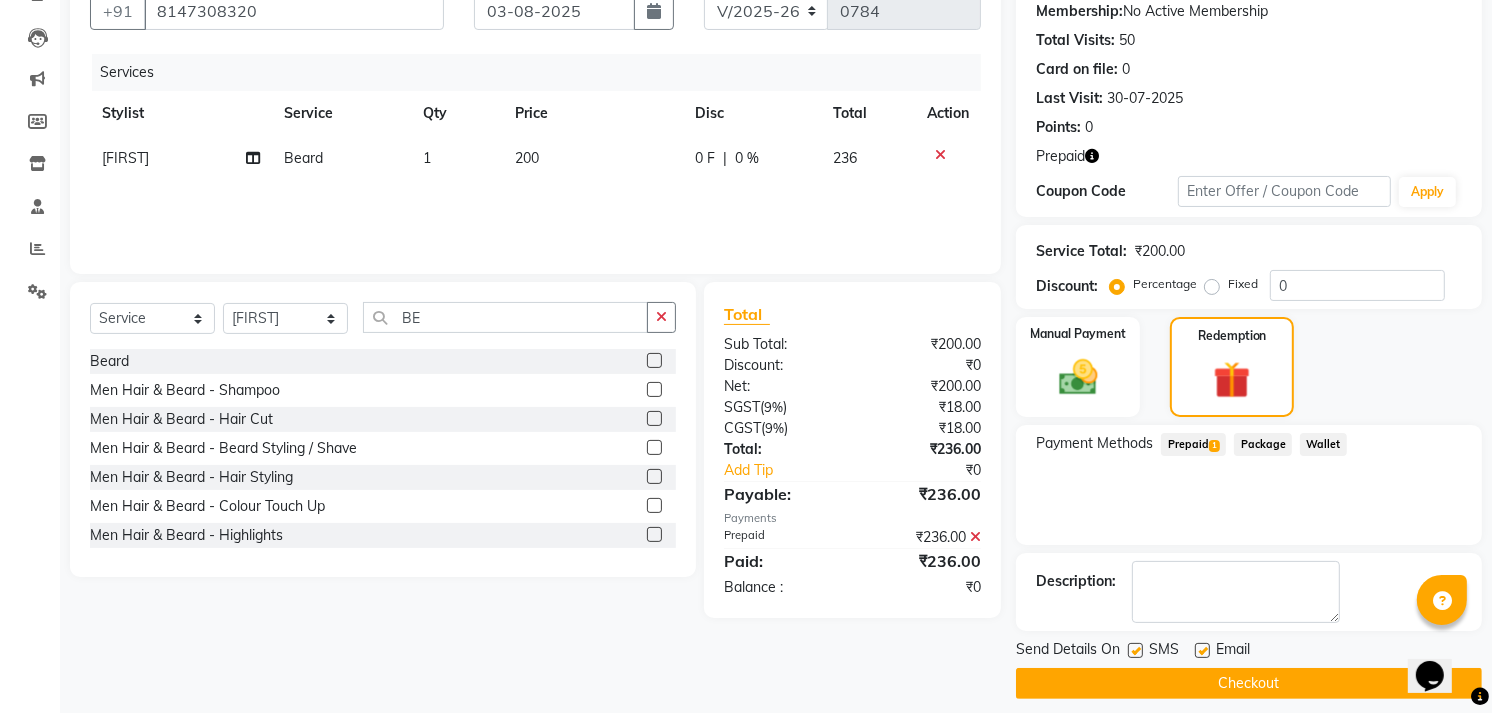 scroll, scrollTop: 208, scrollLeft: 0, axis: vertical 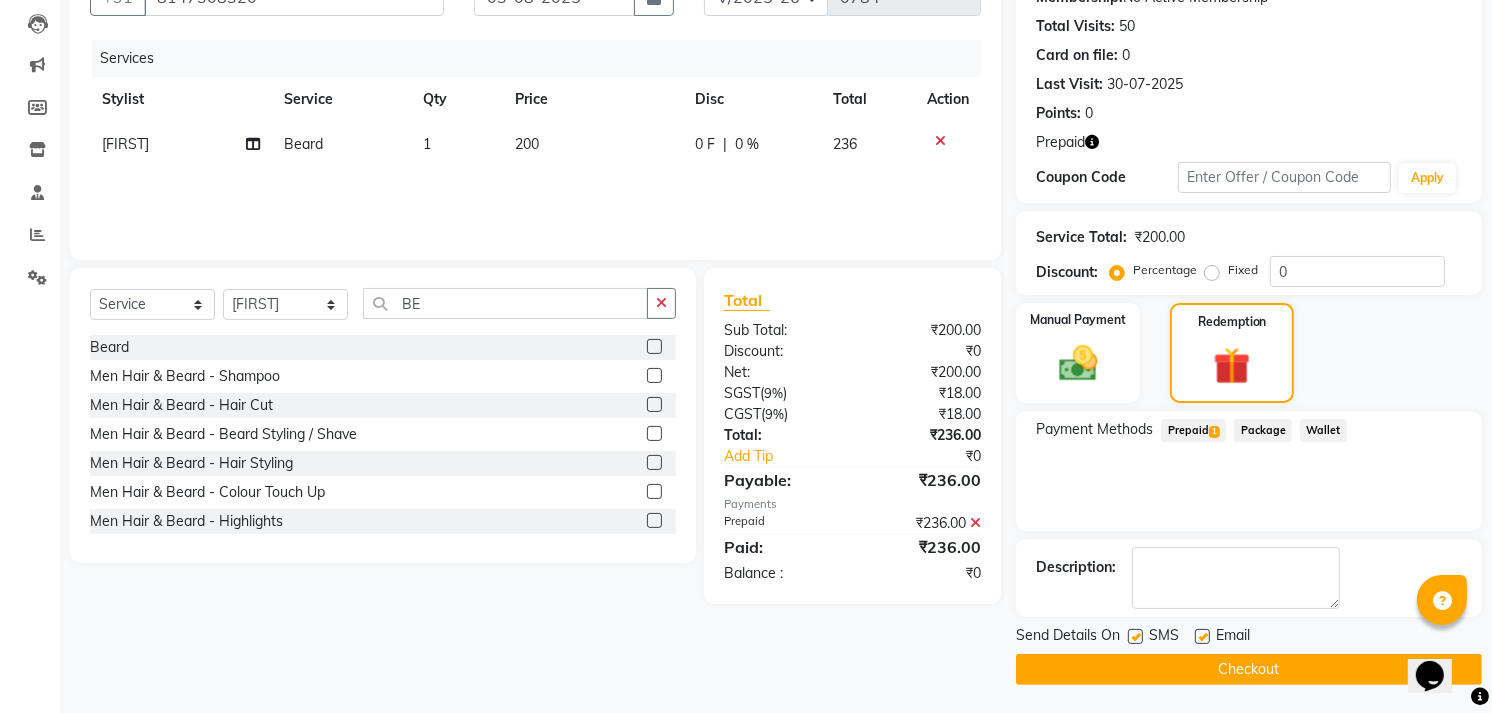 click on "Checkout" 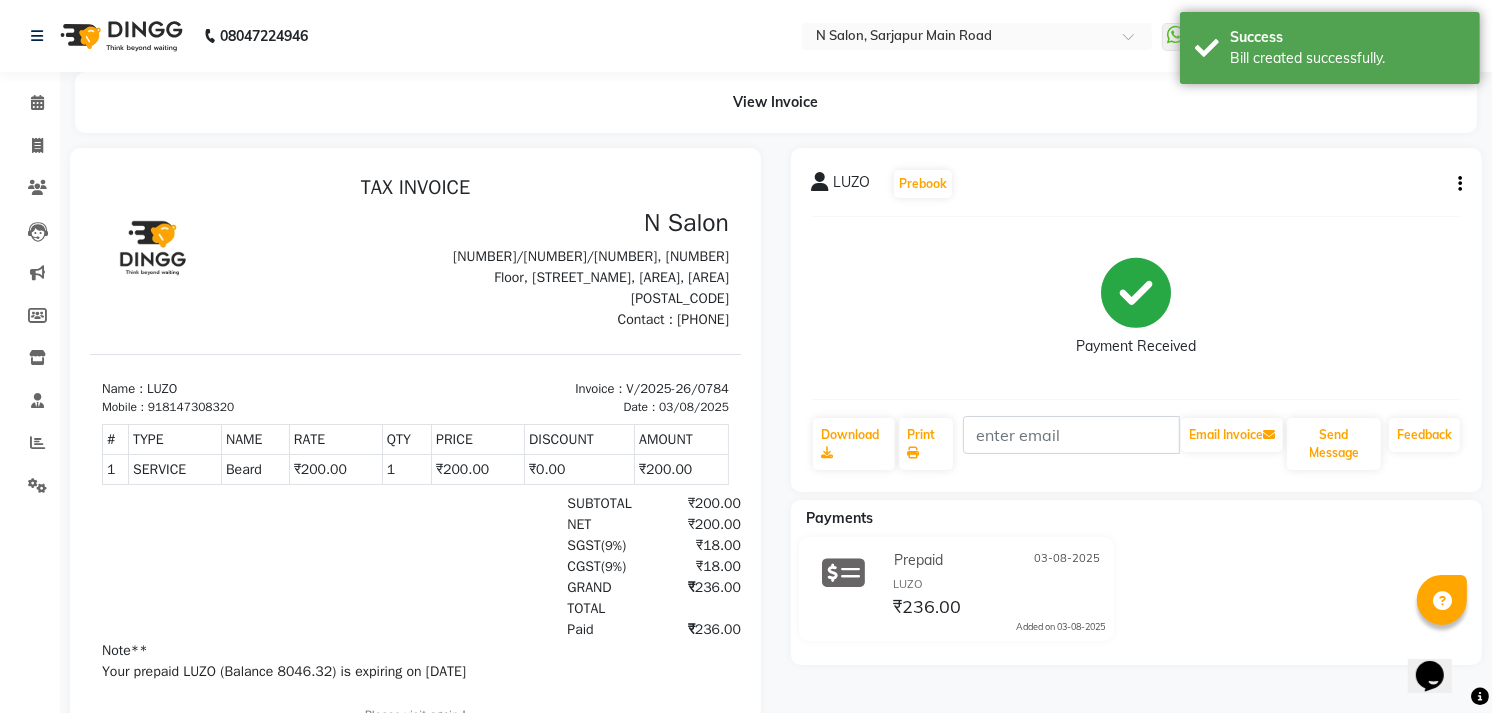 scroll, scrollTop: 0, scrollLeft: 0, axis: both 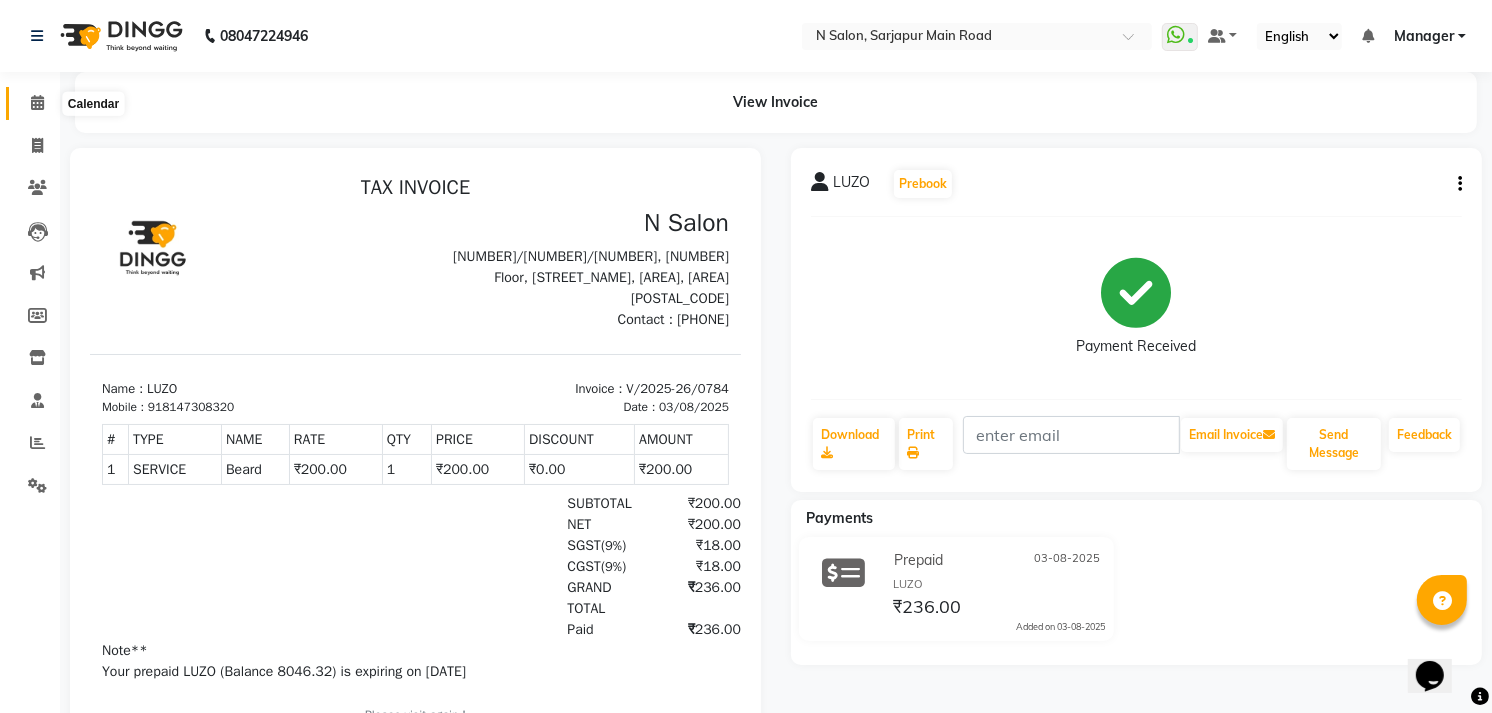 drag, startPoint x: 35, startPoint y: 92, endPoint x: 22, endPoint y: 85, distance: 14.764823 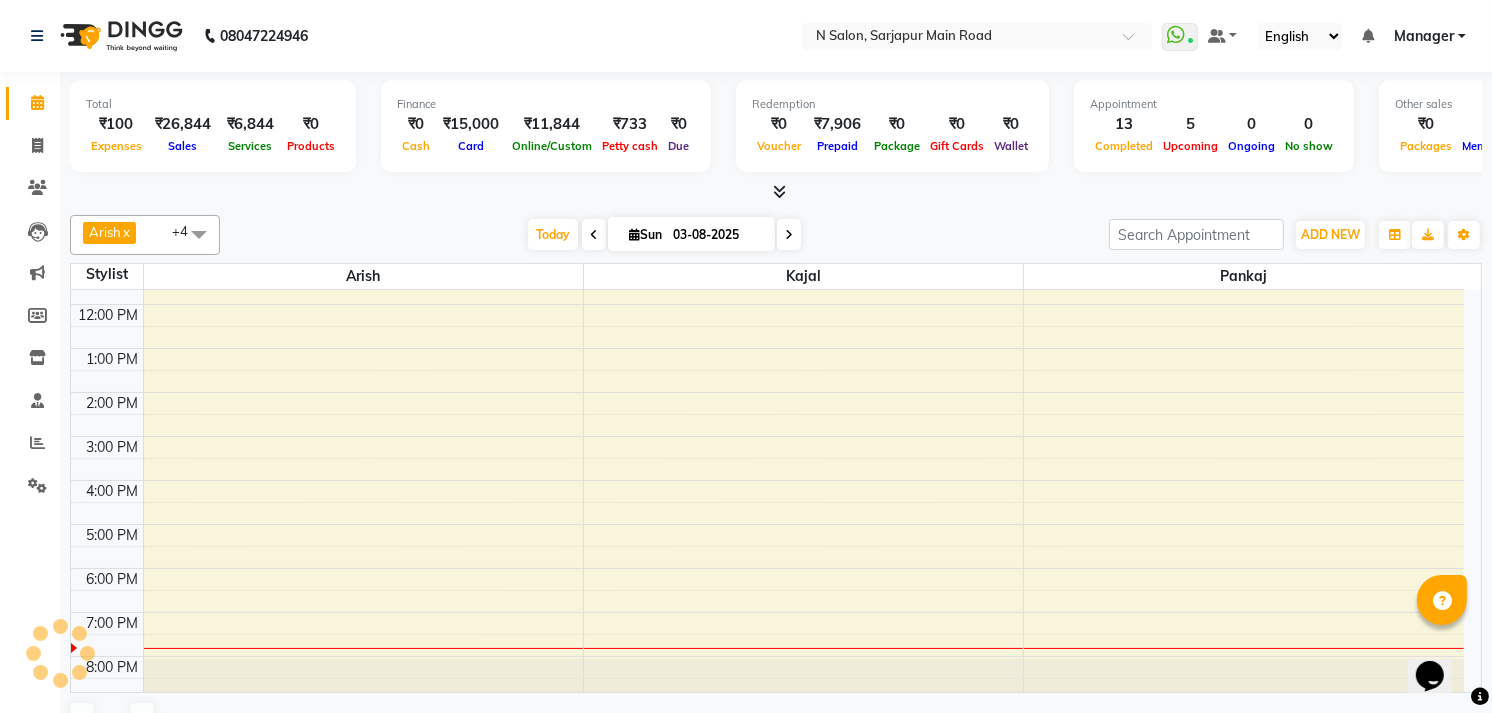 scroll, scrollTop: 0, scrollLeft: 0, axis: both 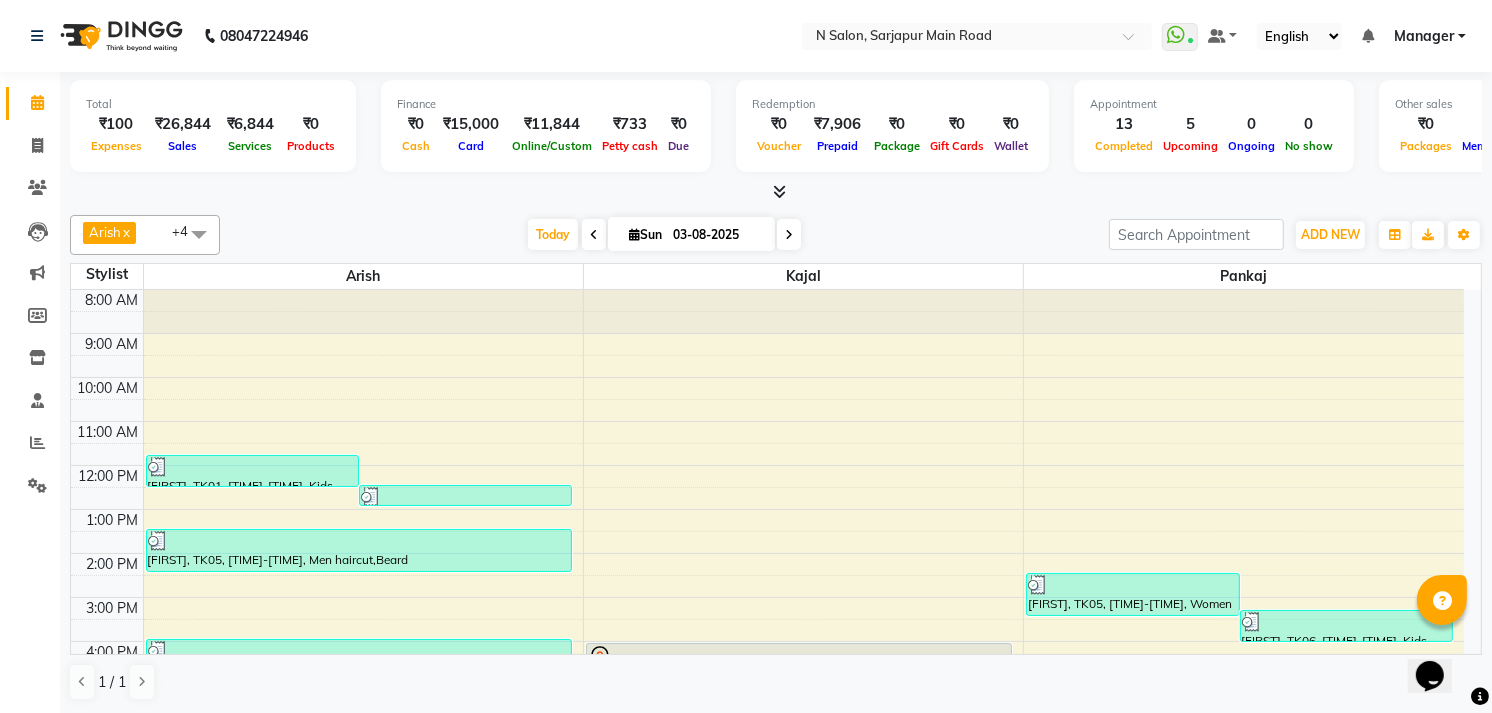 click at bounding box center (780, 191) 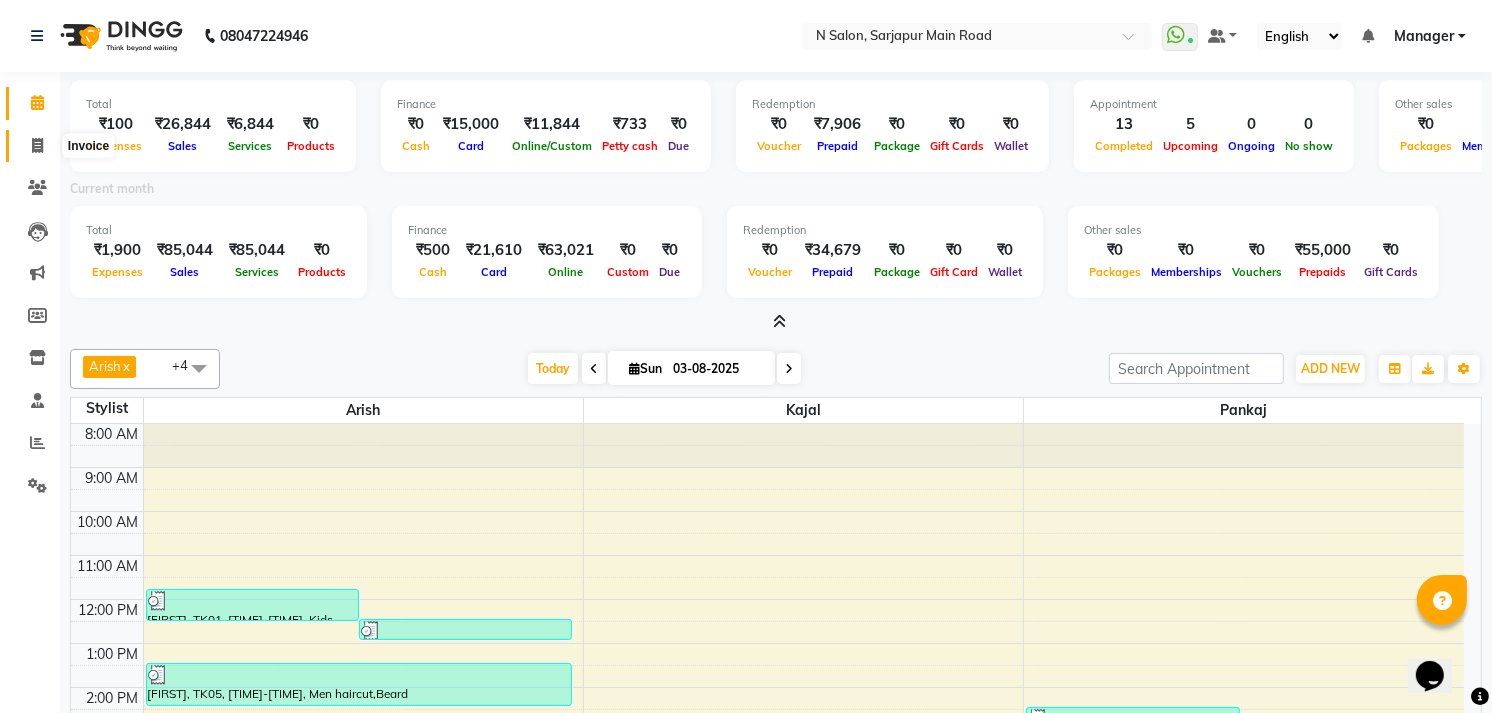click 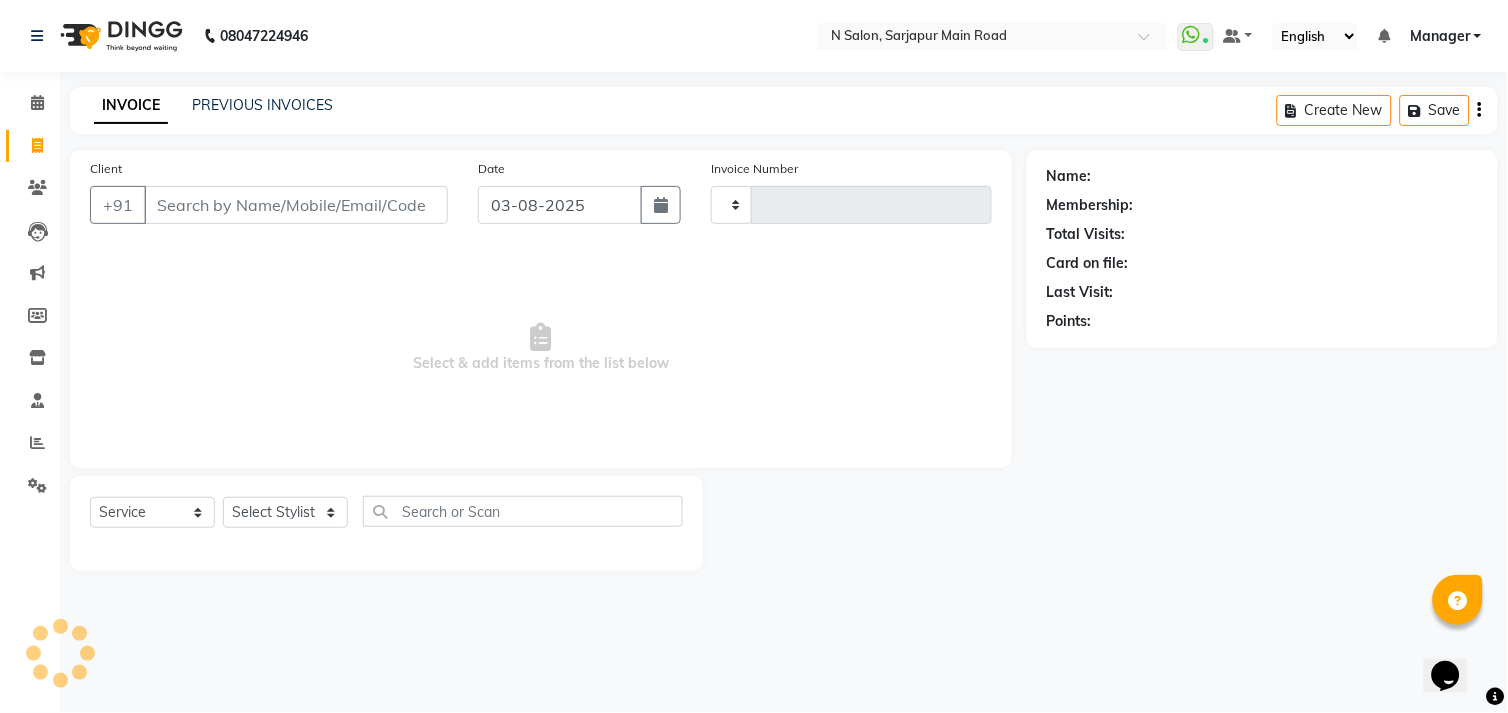 type on "0785" 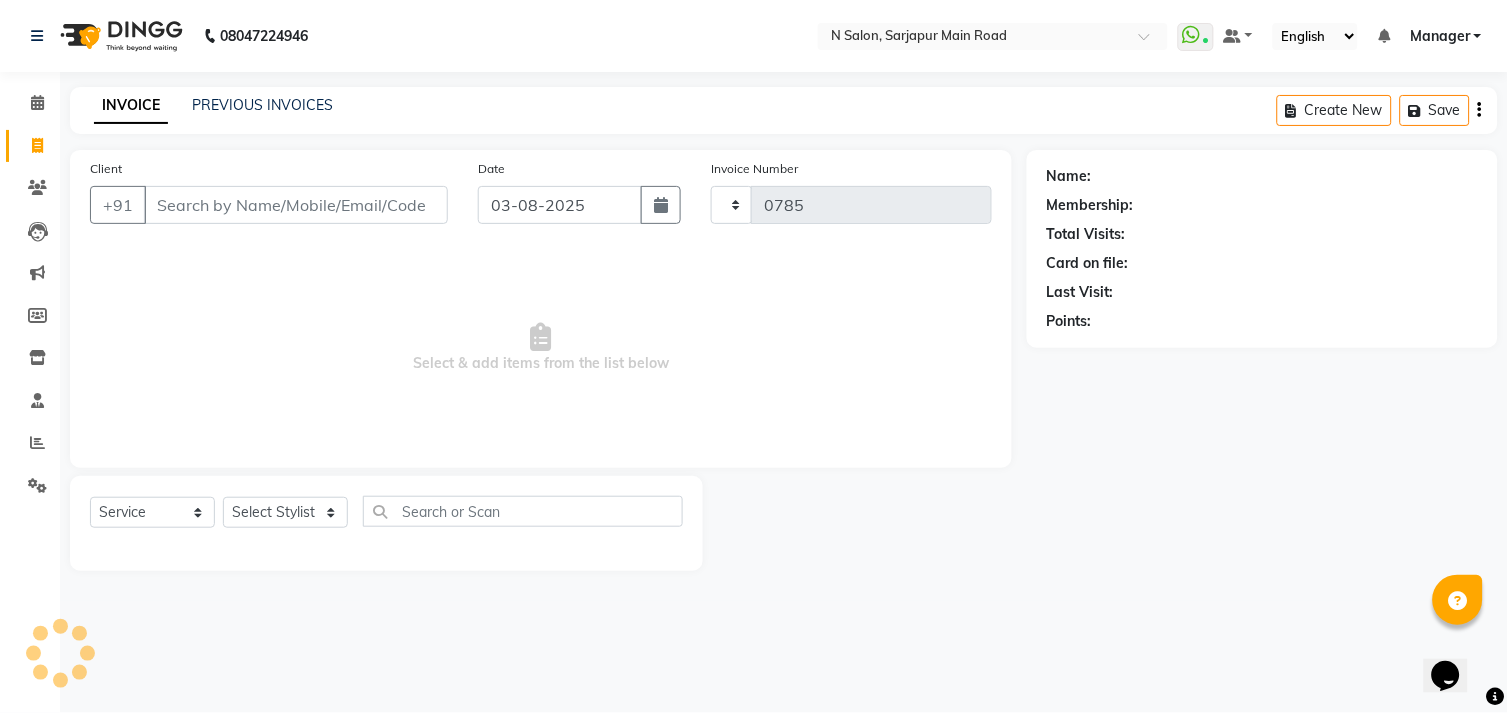 select on "7871" 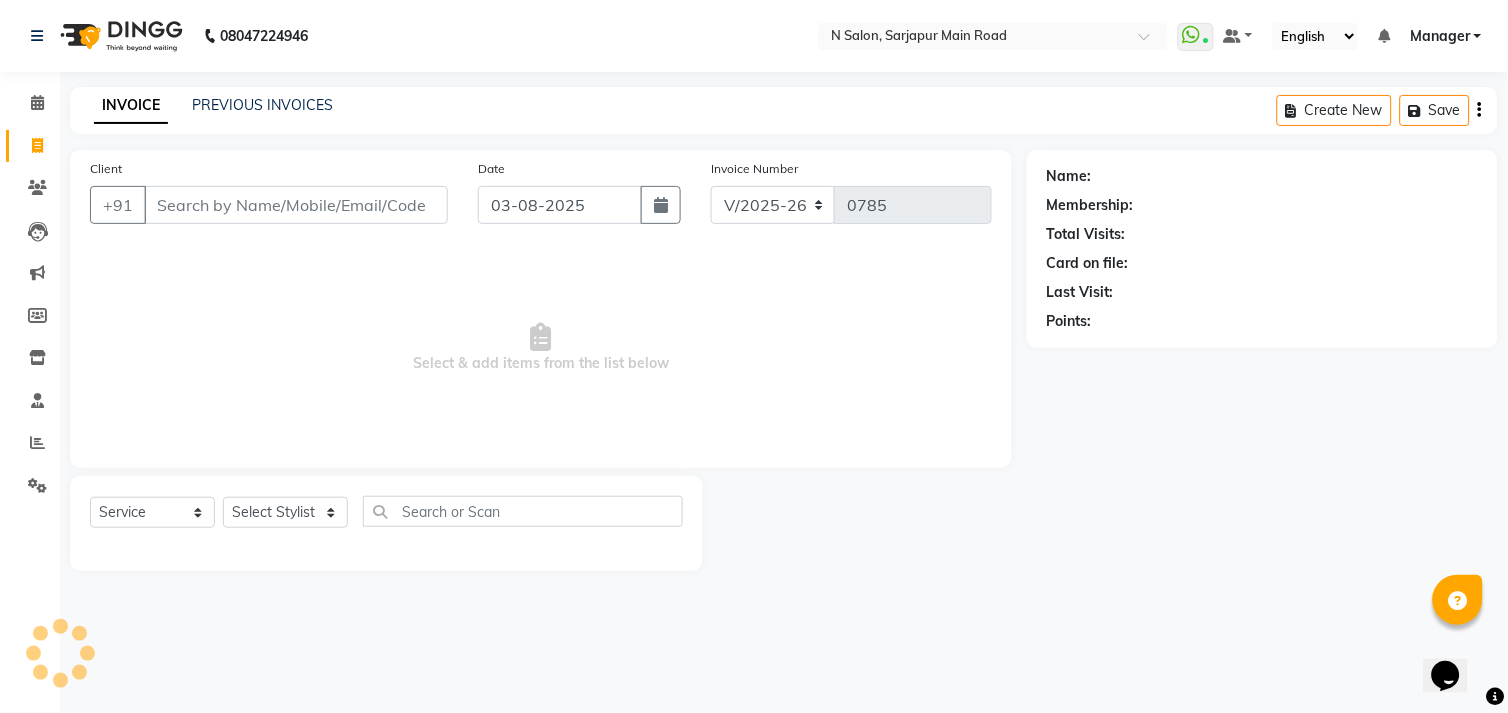 click on "INVOICE PREVIOUS INVOICES Create New   Save  Client +91 Date 03-08-2025 Invoice Number V/2025 V/2025-26 0785  Select & add items from the list below  Select  Service  Product  Membership  Package Voucher Prepaid Gift Card  Select Stylist Amgha Arish CHANDU DIPEN kajal kupu  Manager megha Mukul Aggarwal NIRJALA Owner Pankaj Rahul Sir shradha Name: Membership: Total Visits: Card on file: Last Visit:  Points:" 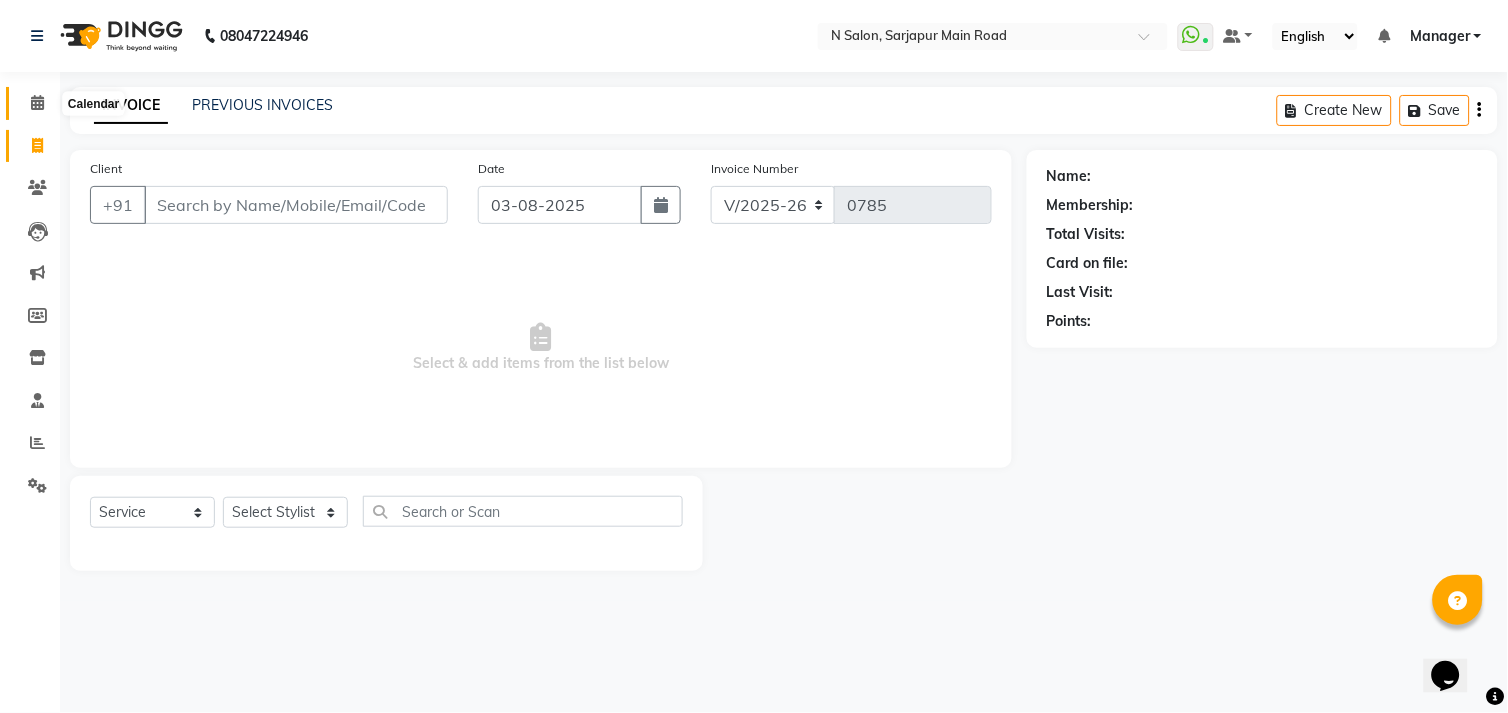 click 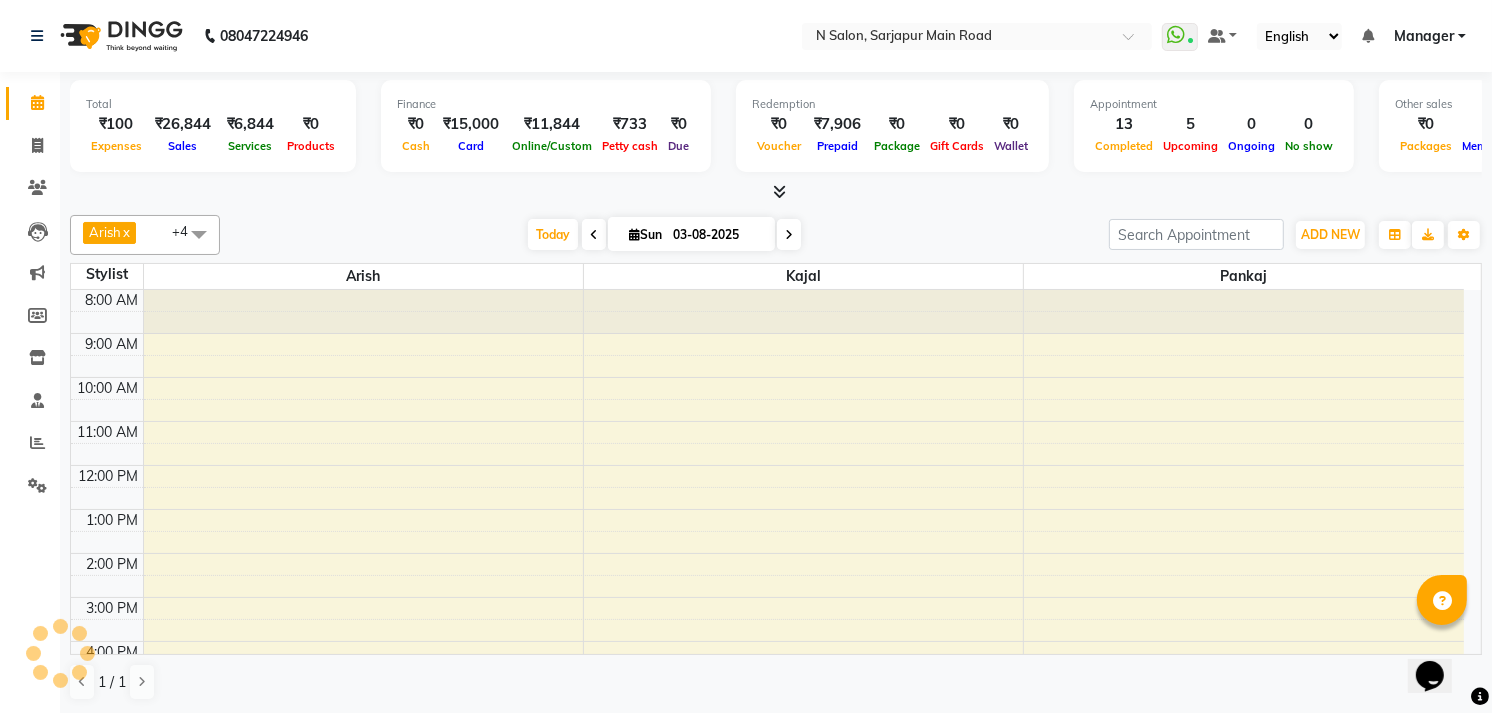 scroll, scrollTop: 0, scrollLeft: 0, axis: both 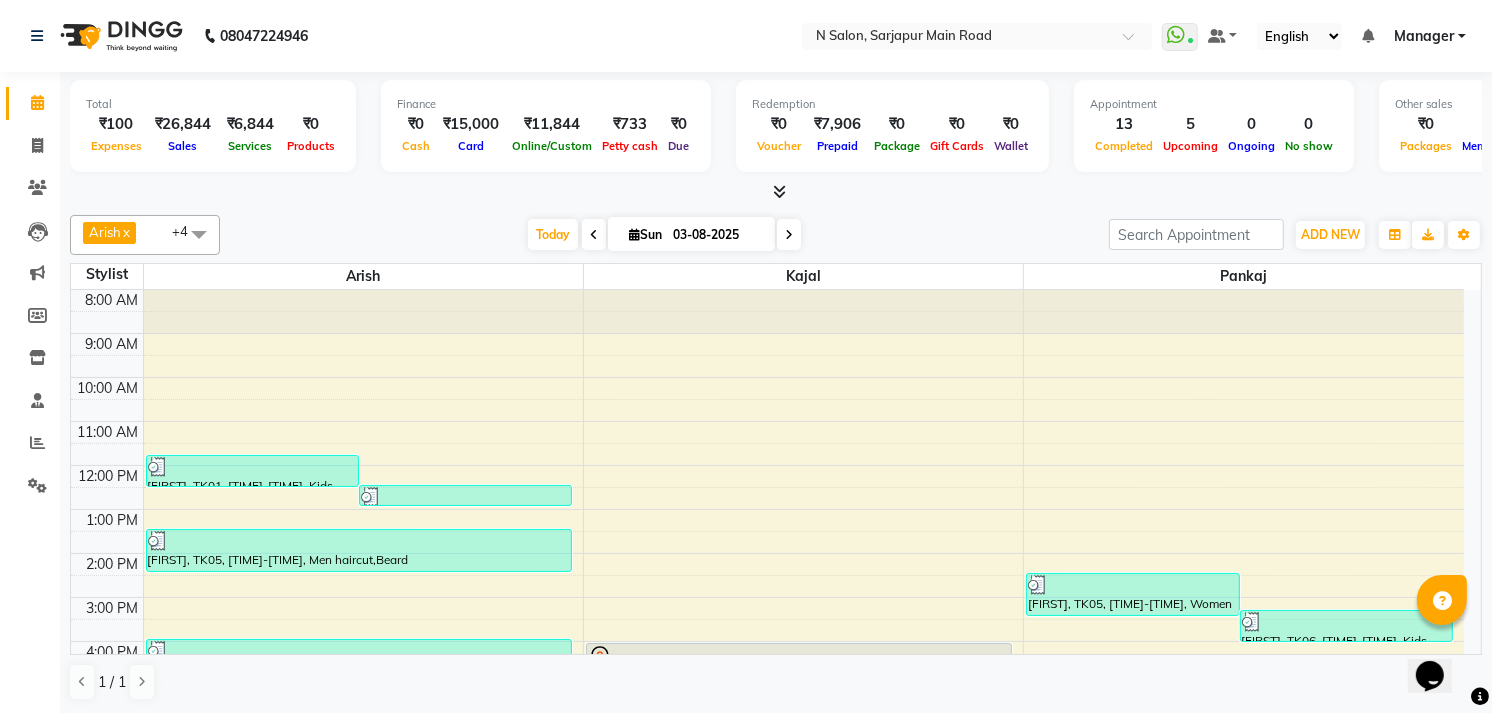 click at bounding box center (776, 192) 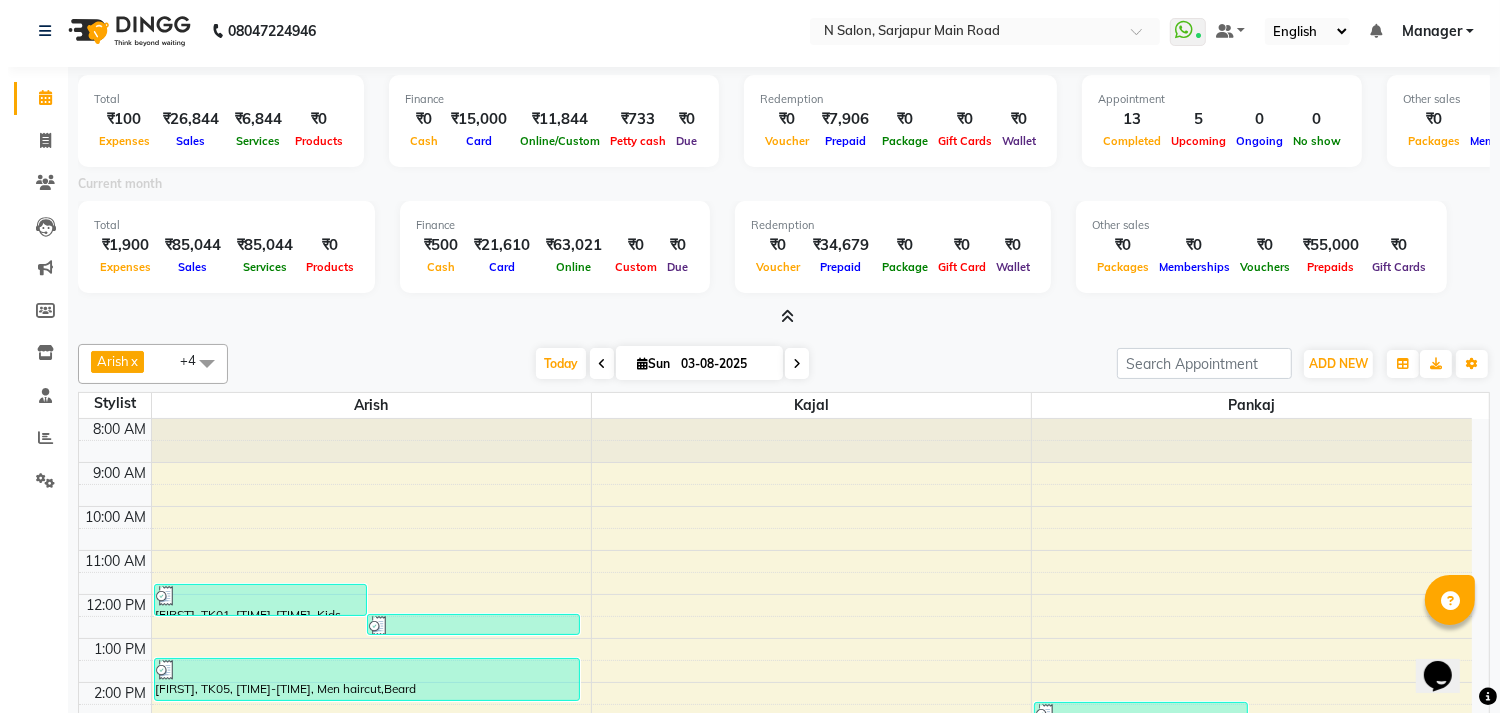scroll, scrollTop: 0, scrollLeft: 0, axis: both 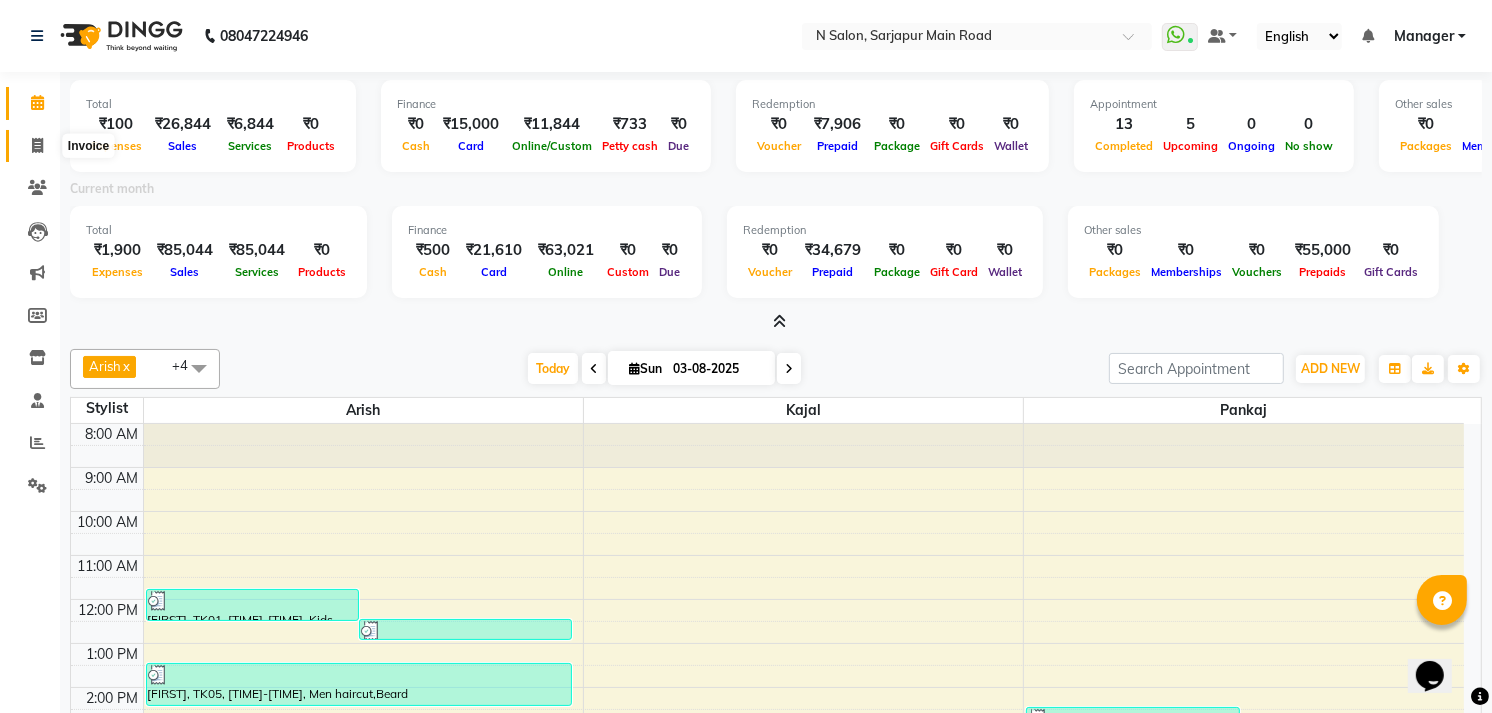 click 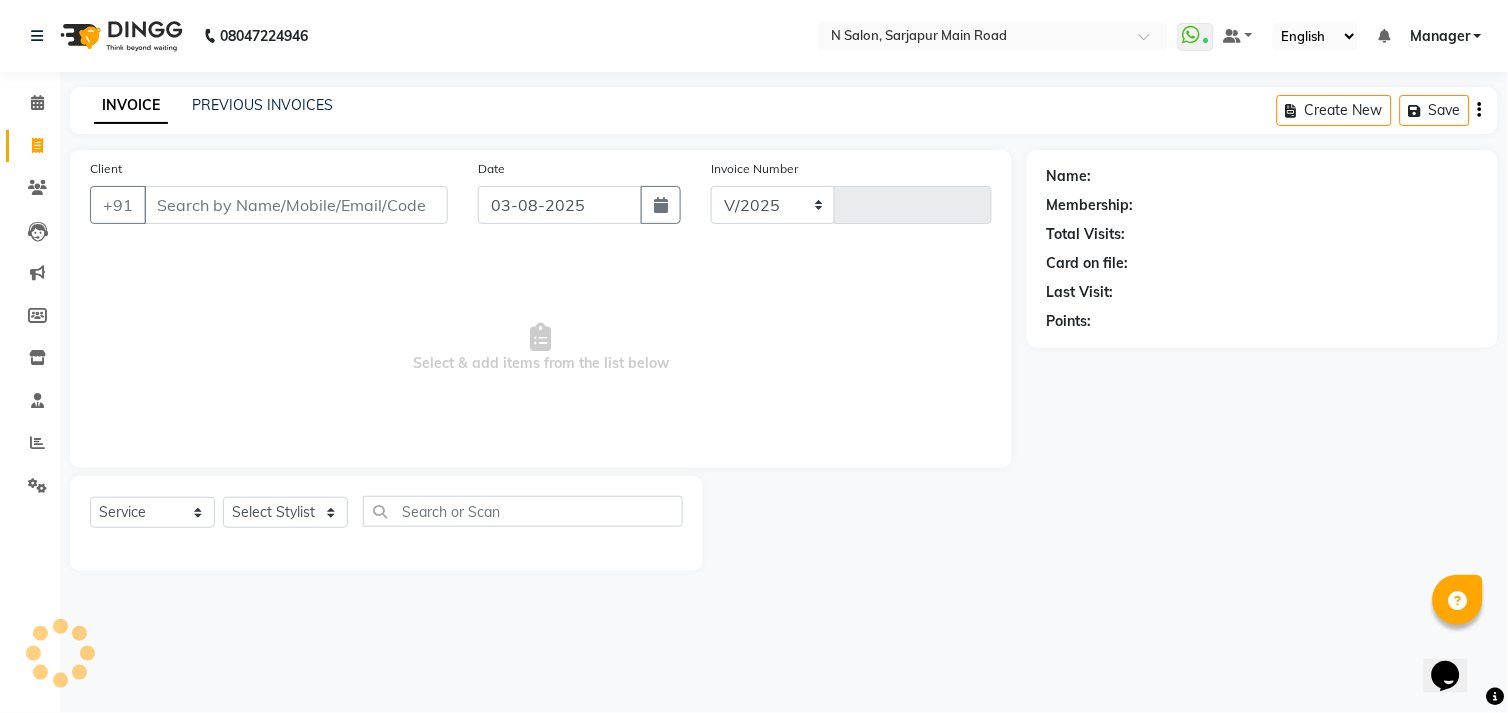 select on "7871" 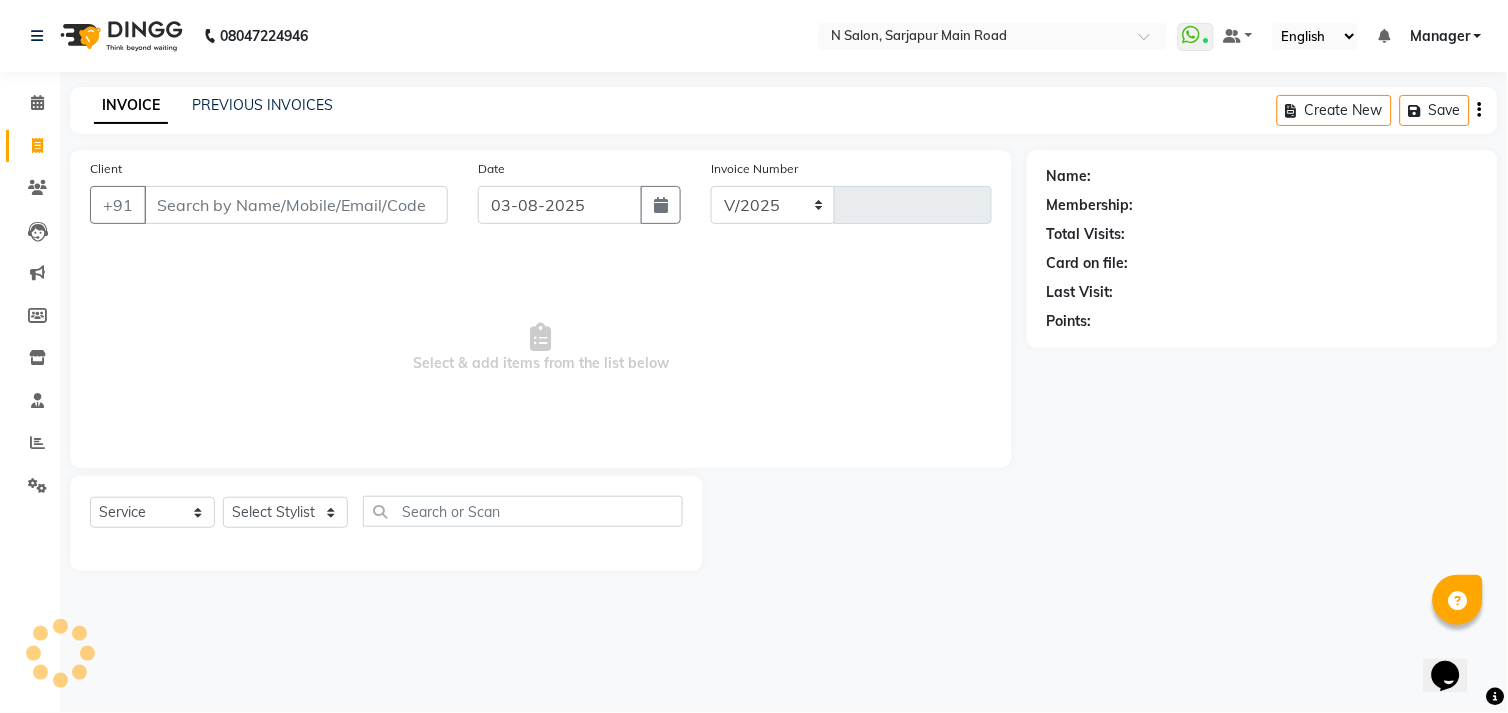 type on "0787" 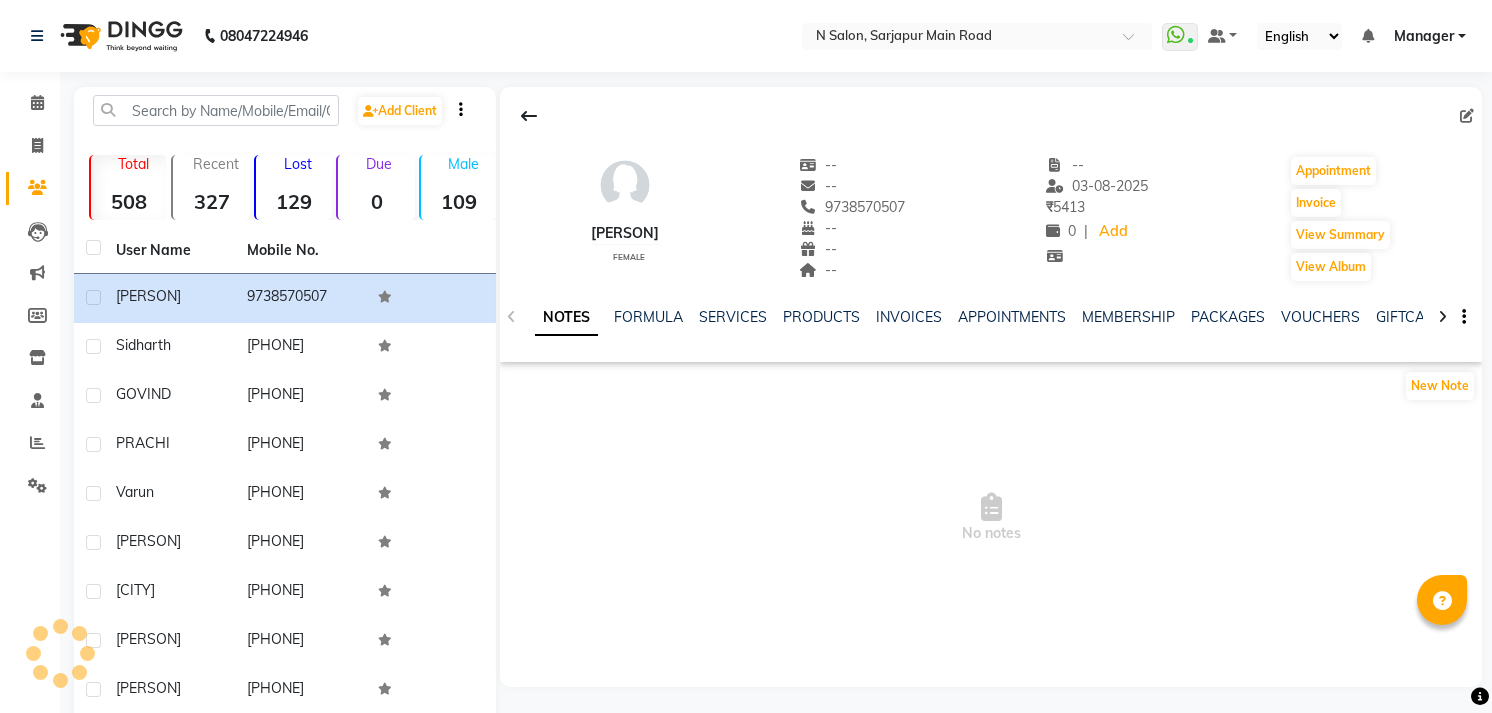 scroll, scrollTop: 0, scrollLeft: 0, axis: both 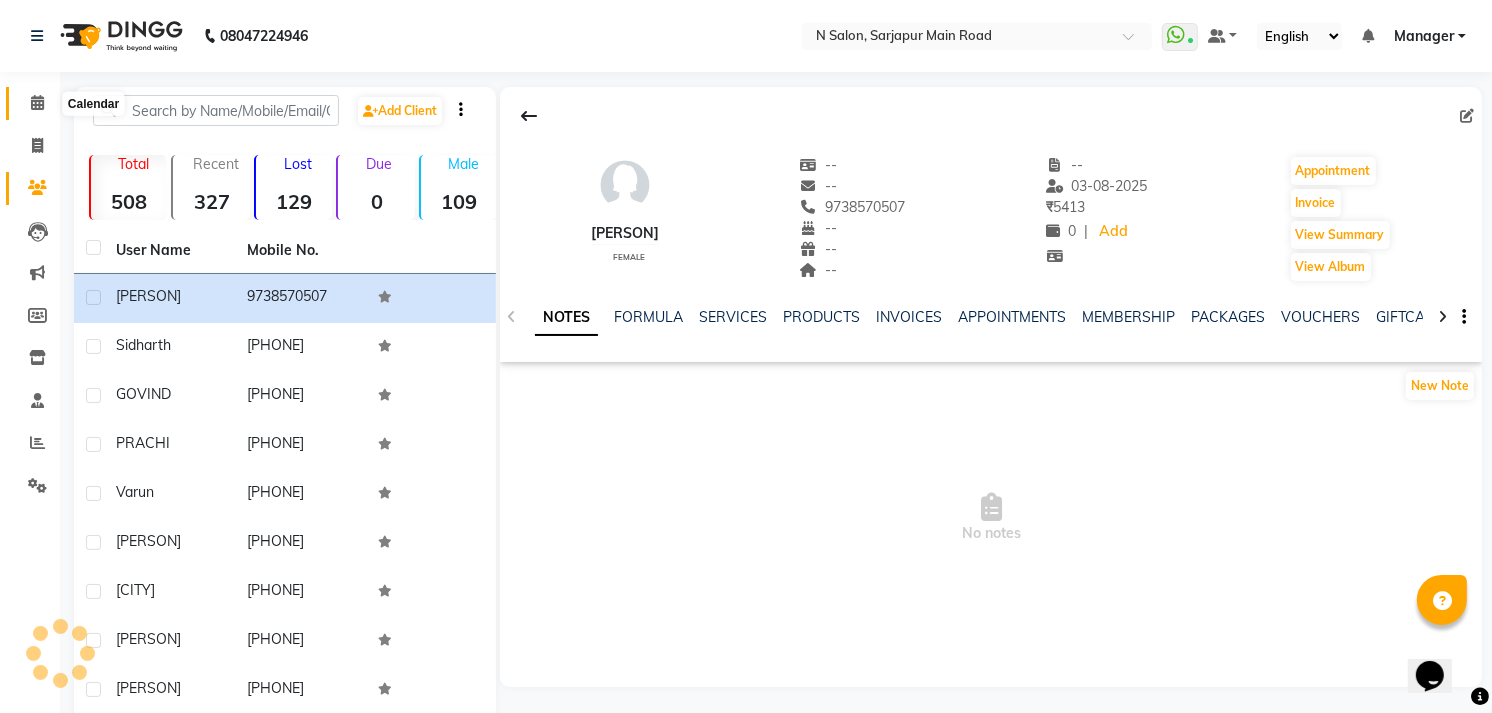 click 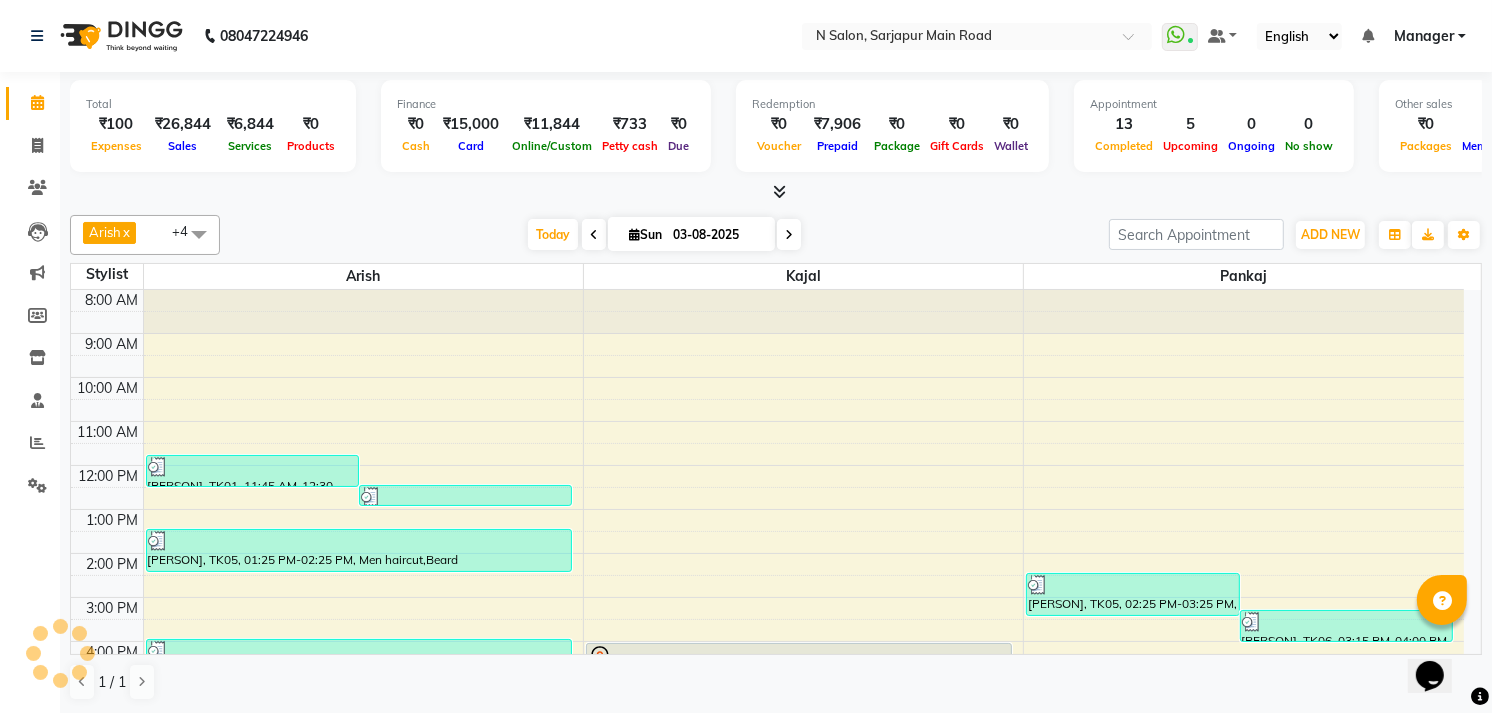 scroll, scrollTop: 172, scrollLeft: 0, axis: vertical 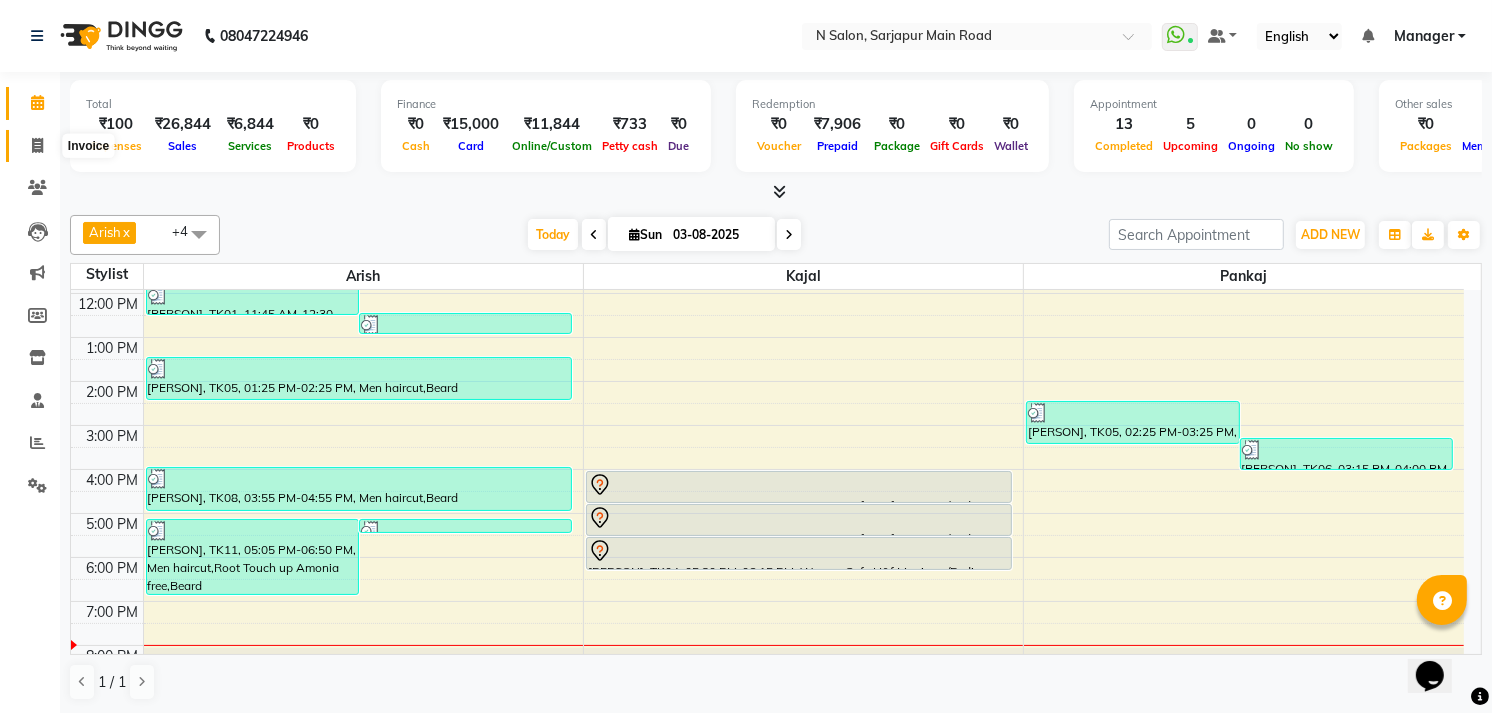 click 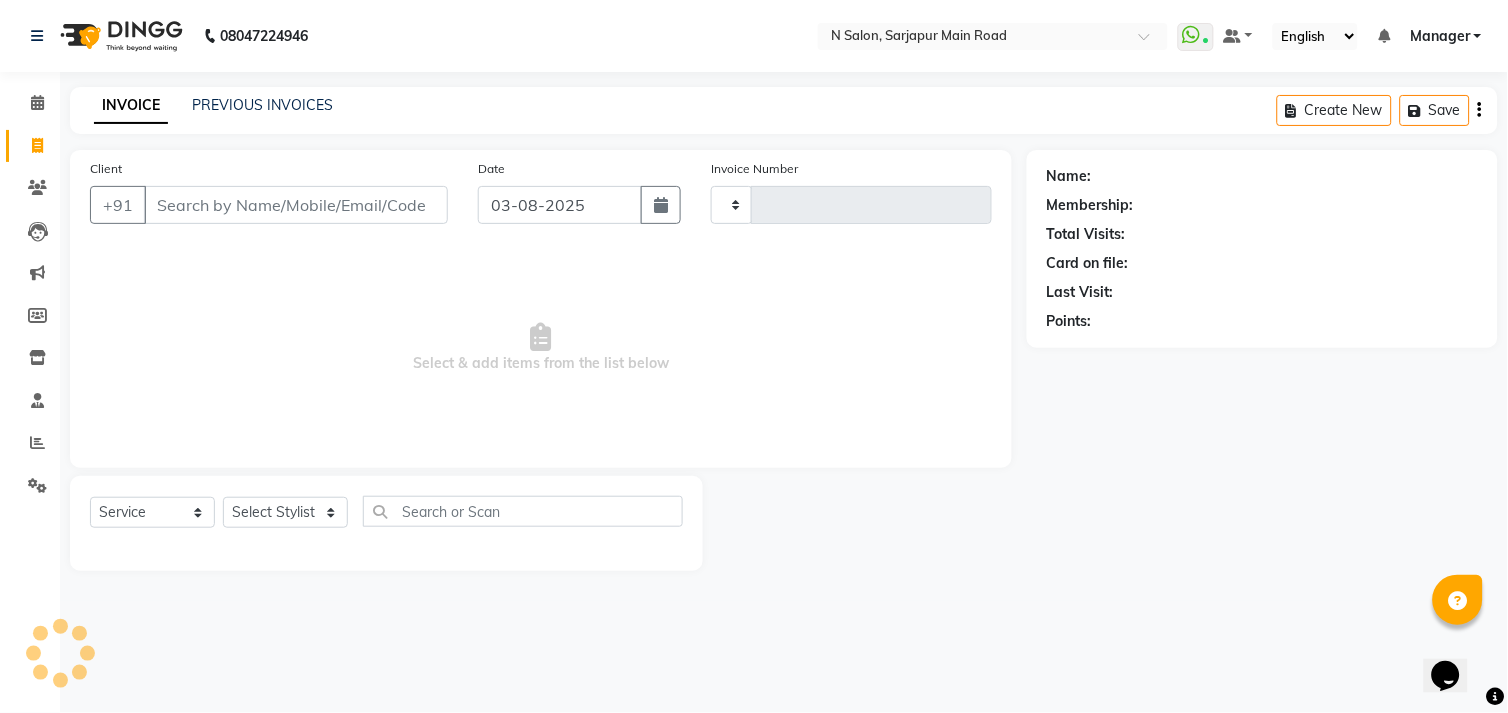 type on "0785" 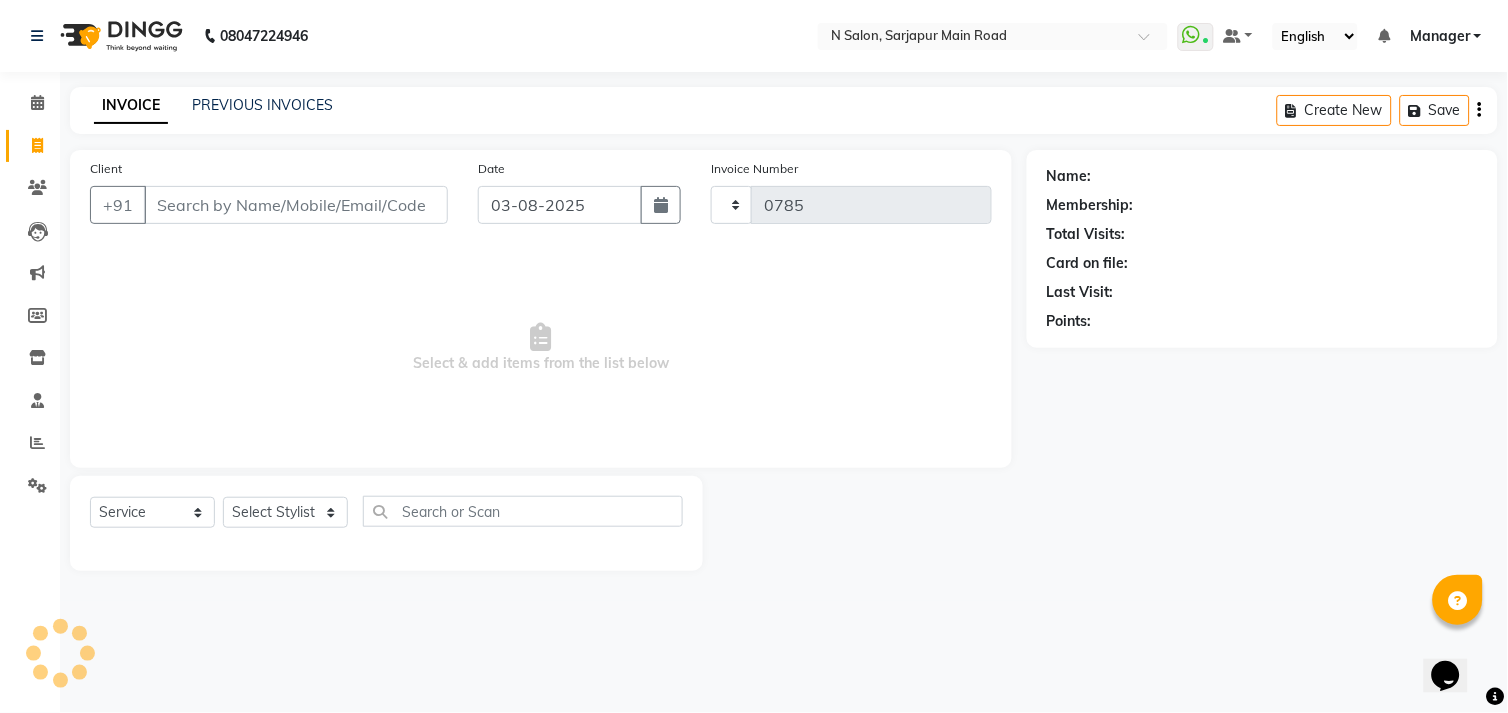 select on "7871" 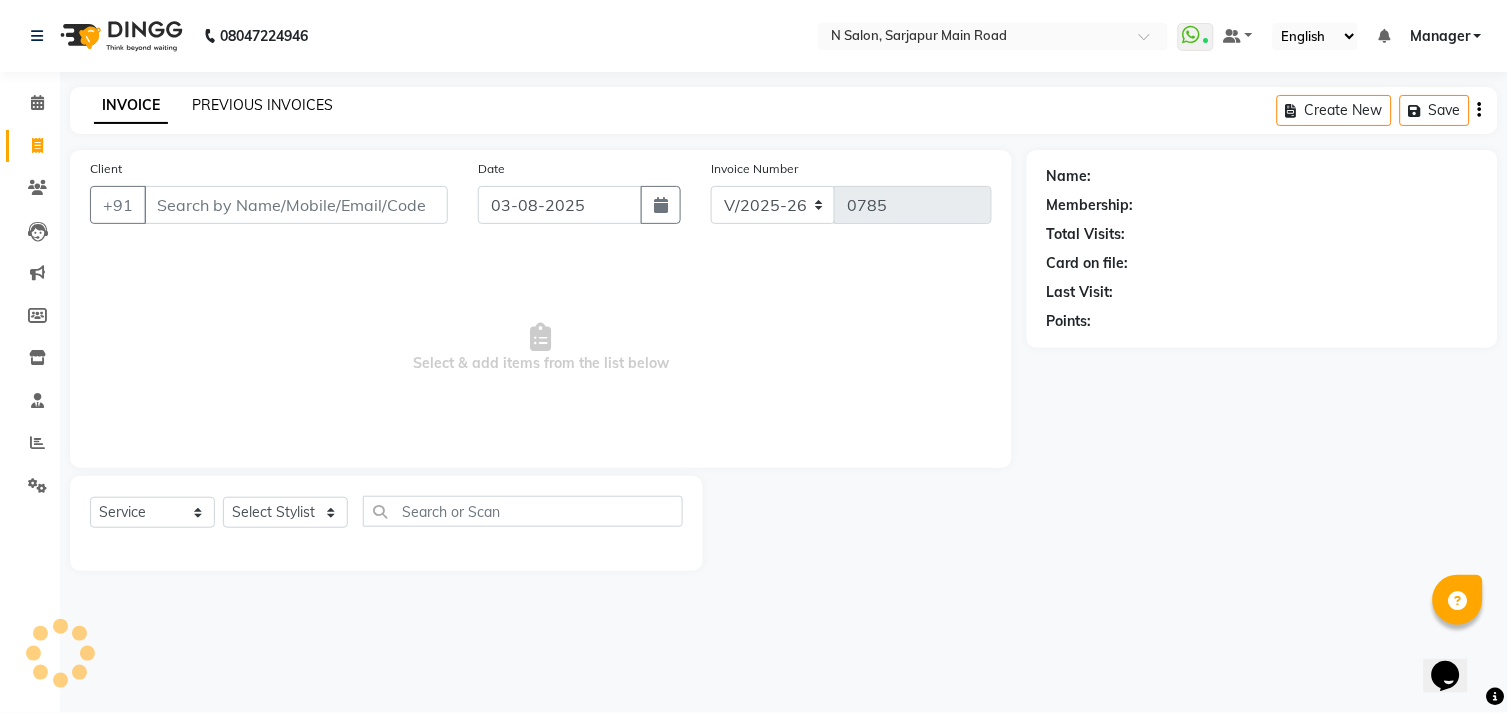 click on "PREVIOUS INVOICES" 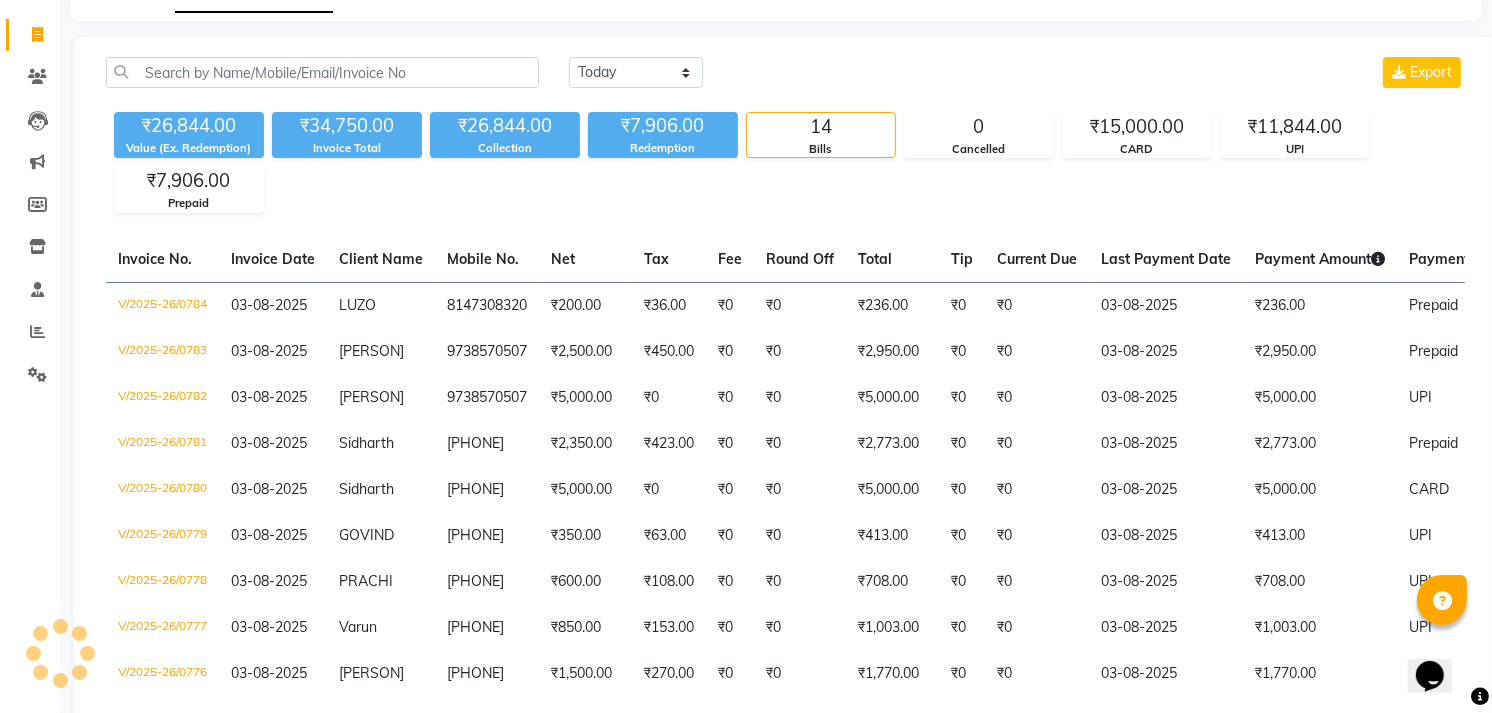 scroll, scrollTop: 0, scrollLeft: 0, axis: both 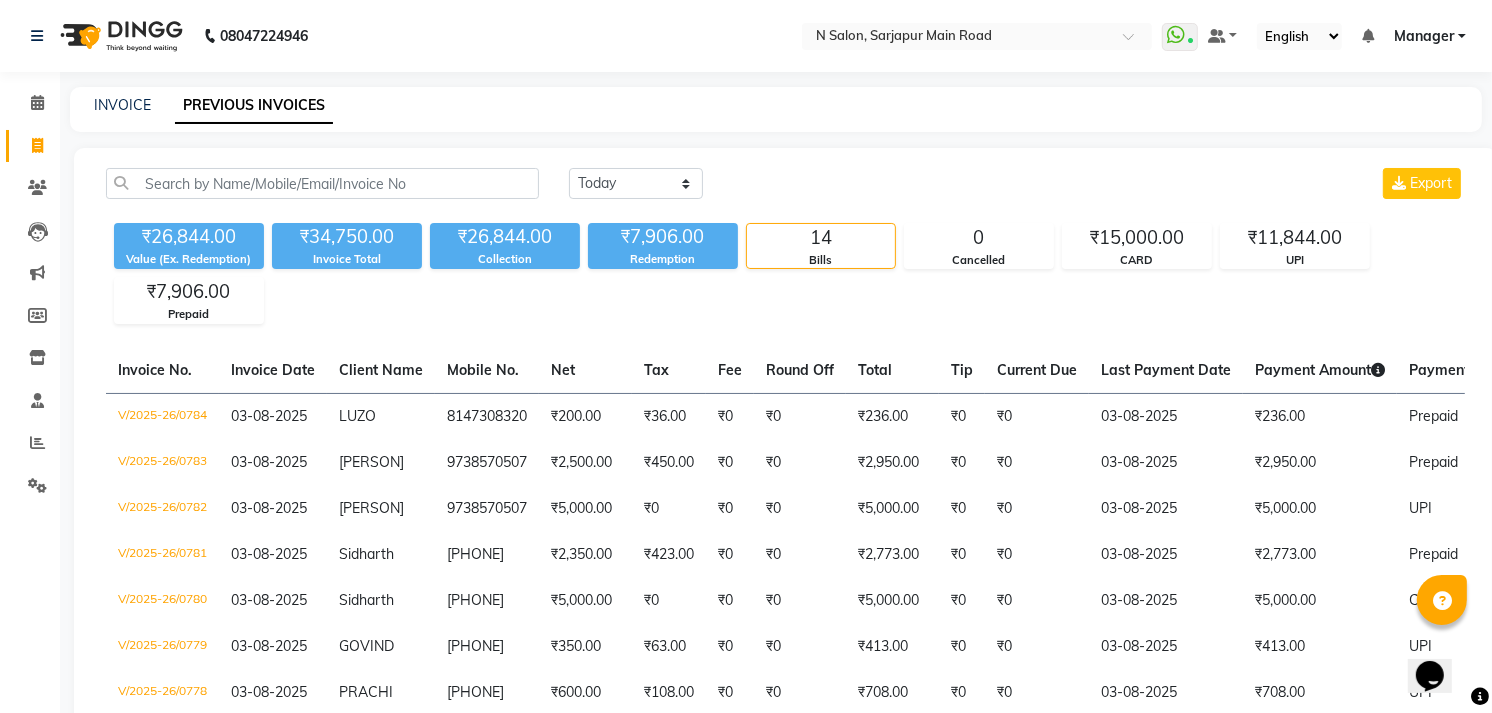 click on "INVOICE" 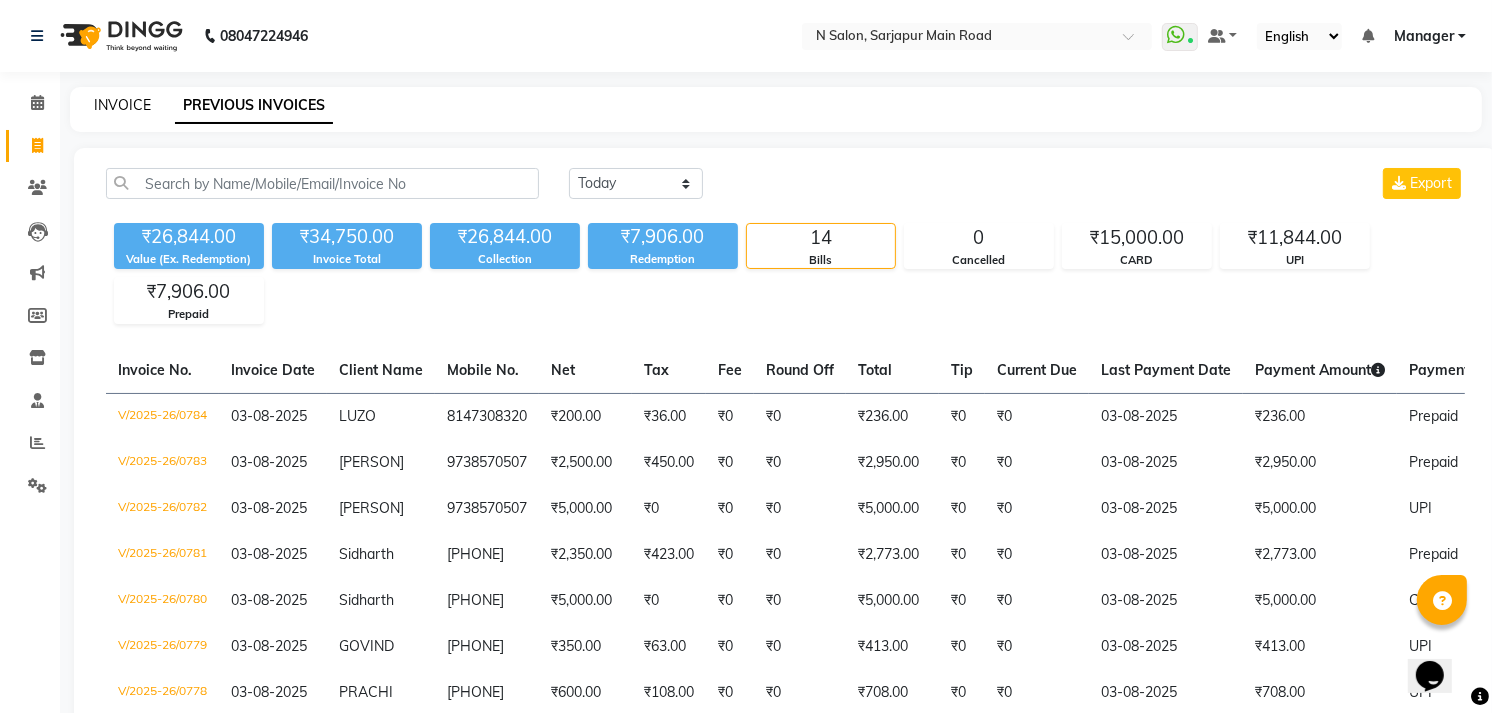 click on "INVOICE" 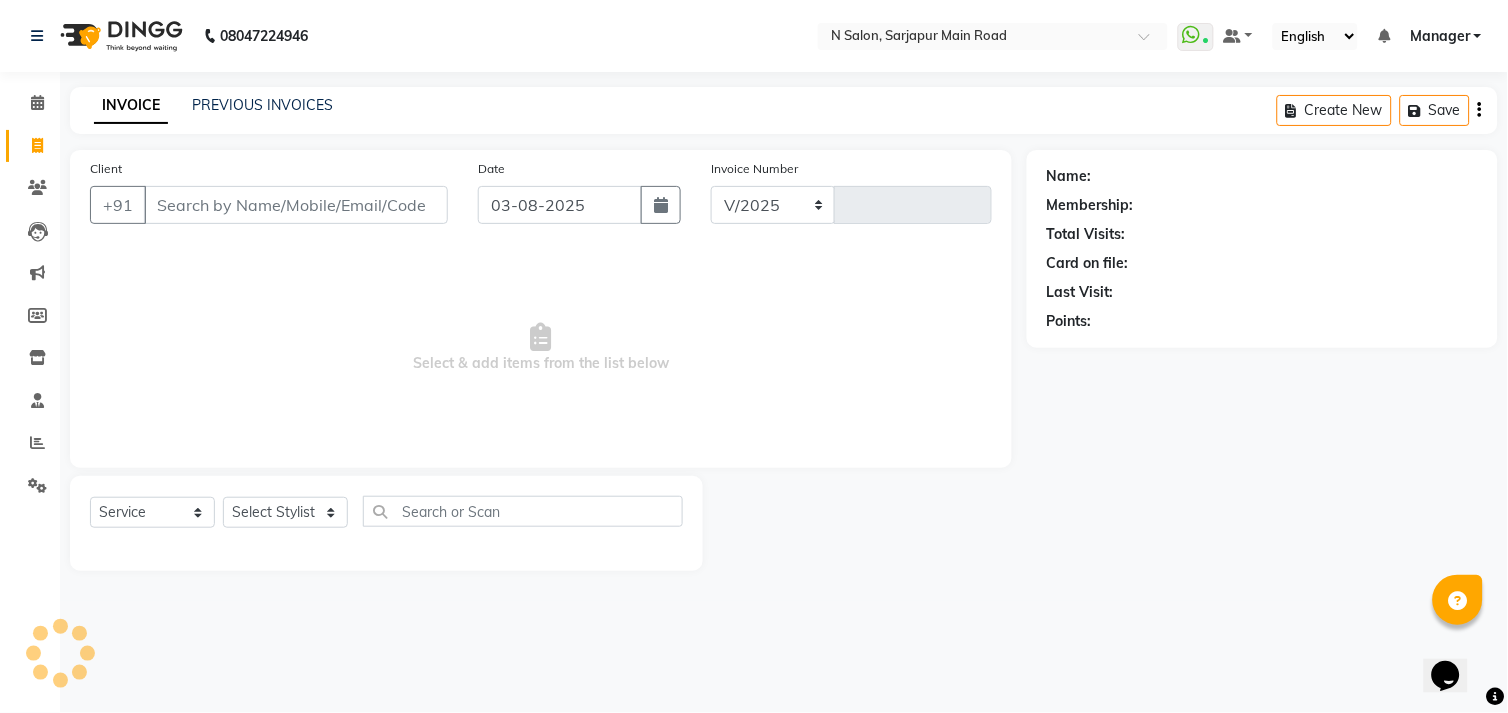 select on "7871" 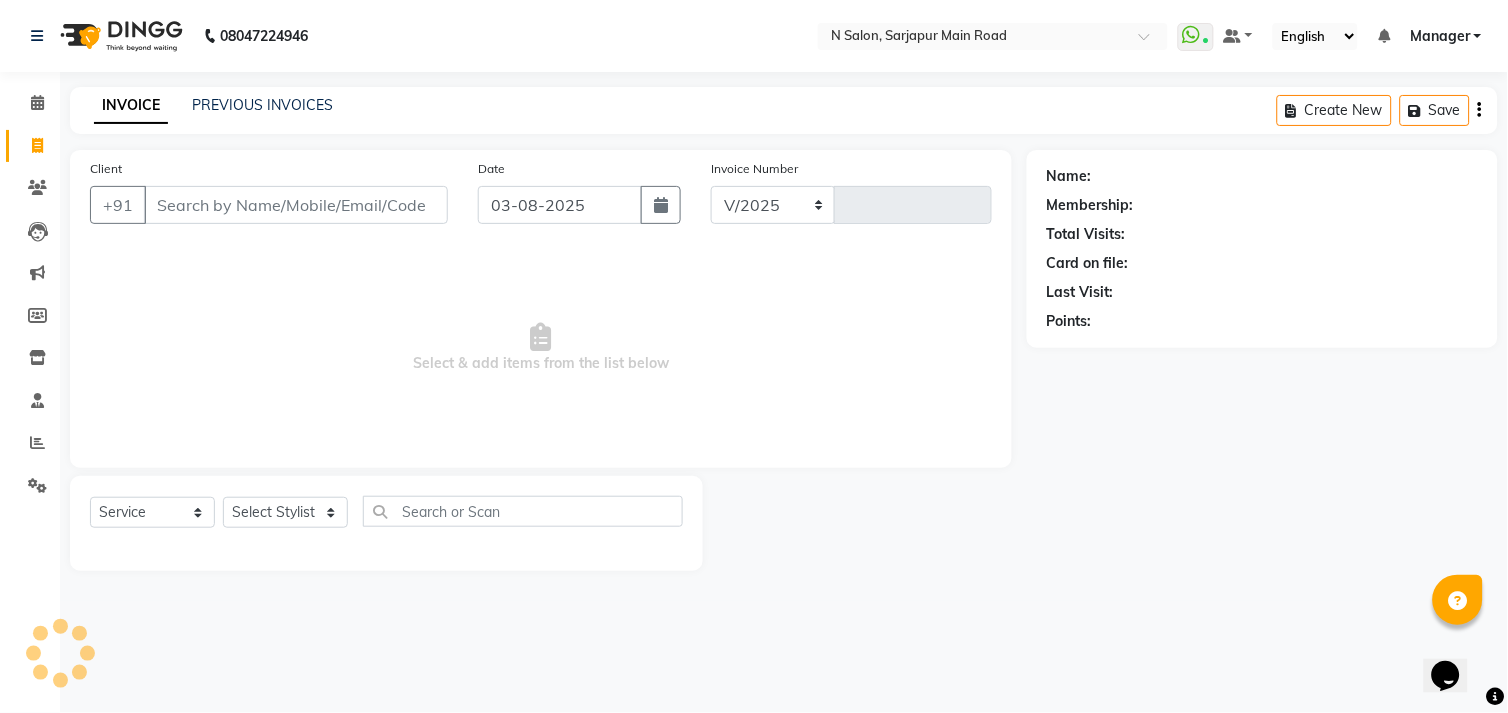 type on "0785" 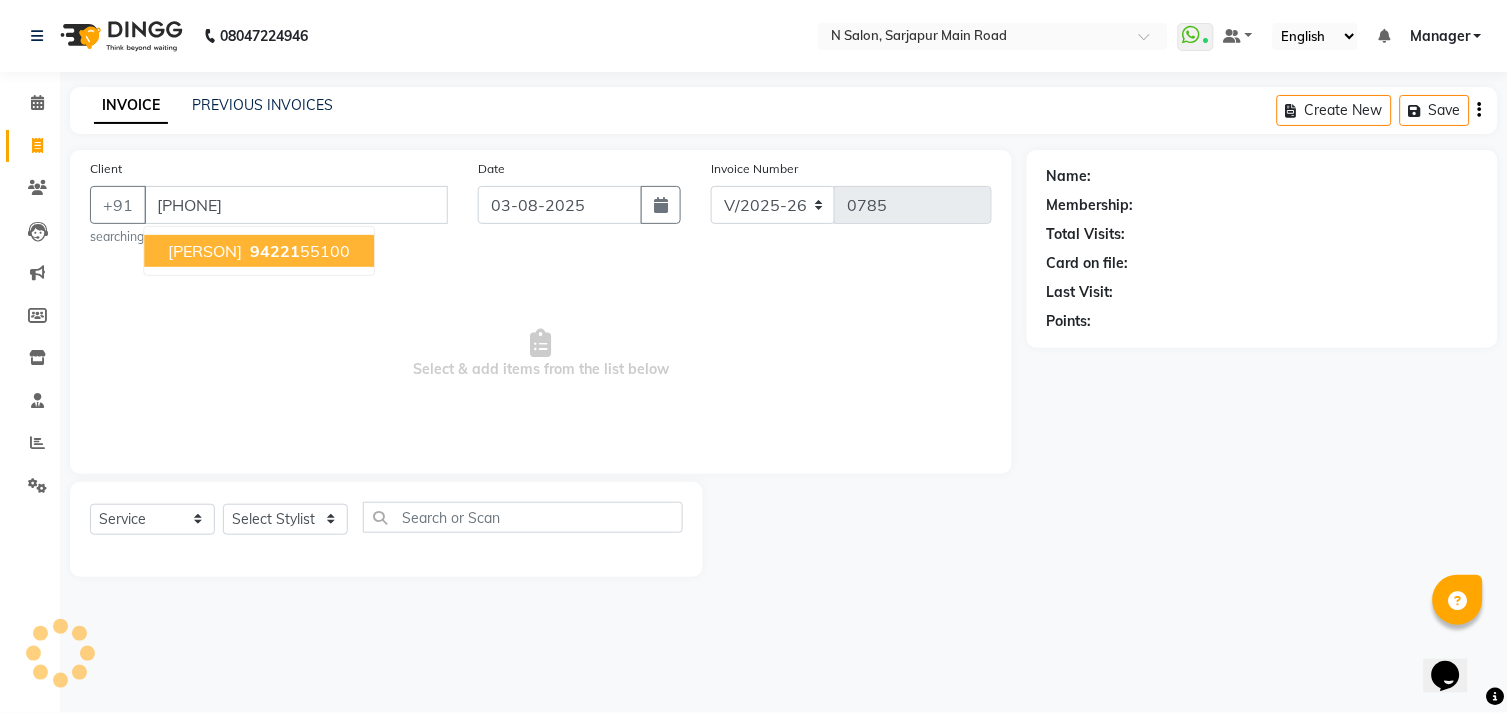 click on "94221 55100" at bounding box center [298, 251] 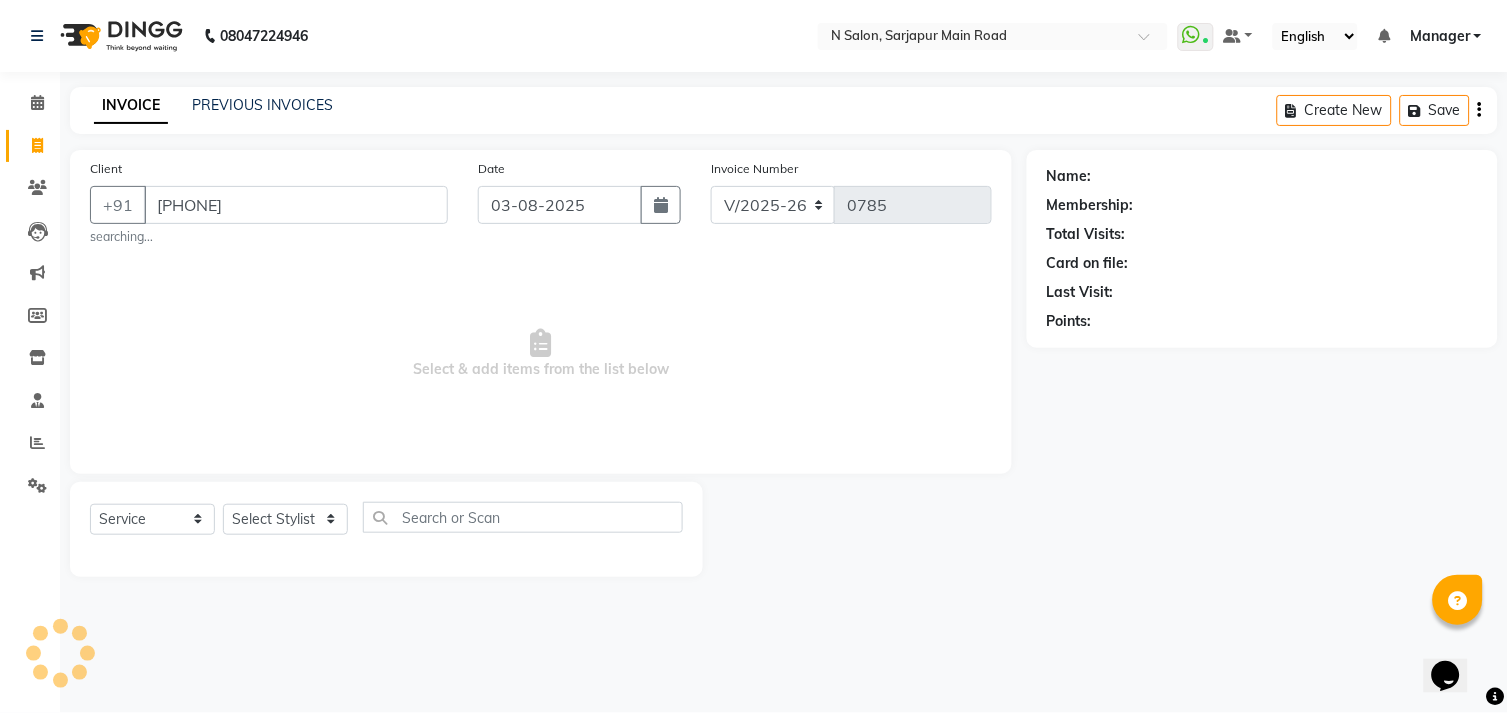 type on "[PHONE]" 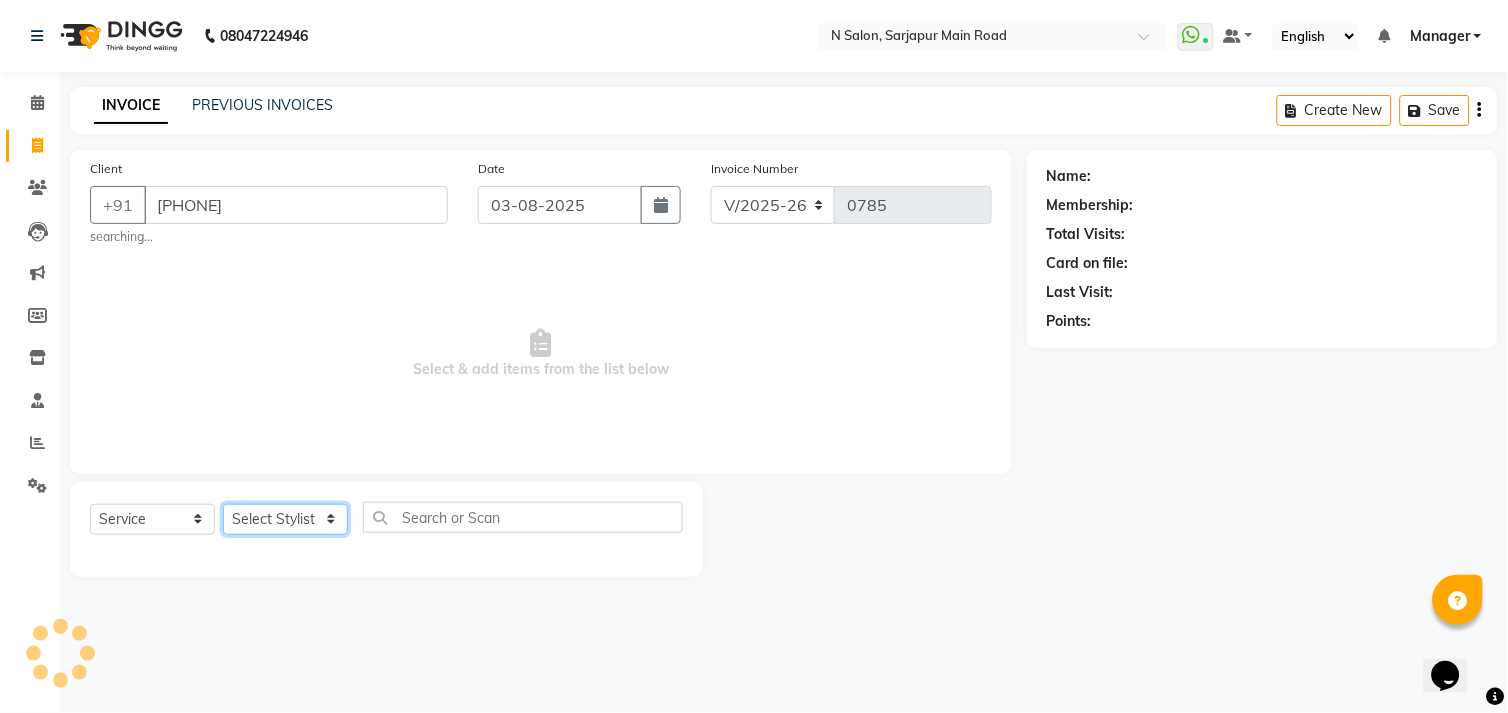 click on "Select Stylist Amgha Arish CHANDU DIPEN kajal kupu  Manager megha Mukul Aggarwal NIRJALA Owner Pankaj Rahul Sir shradha" 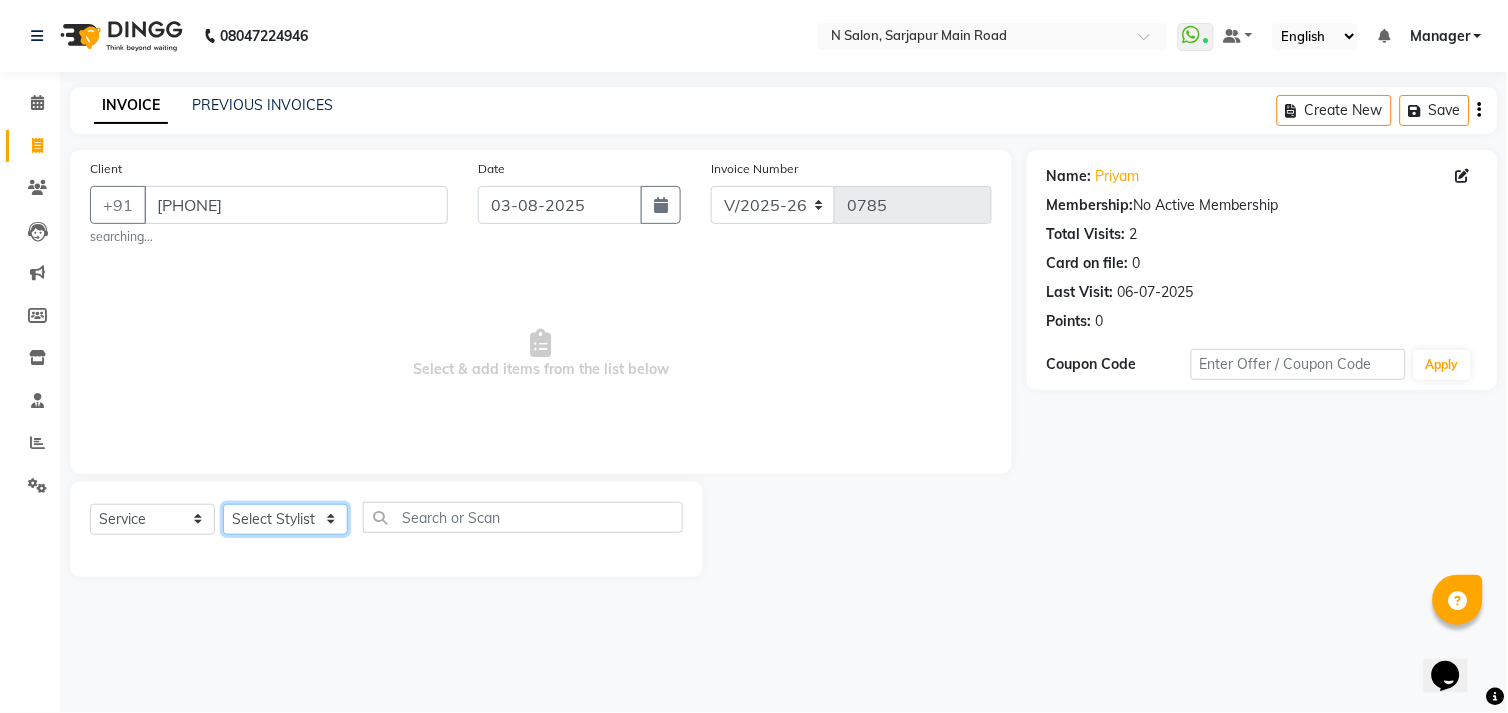 select on "70686" 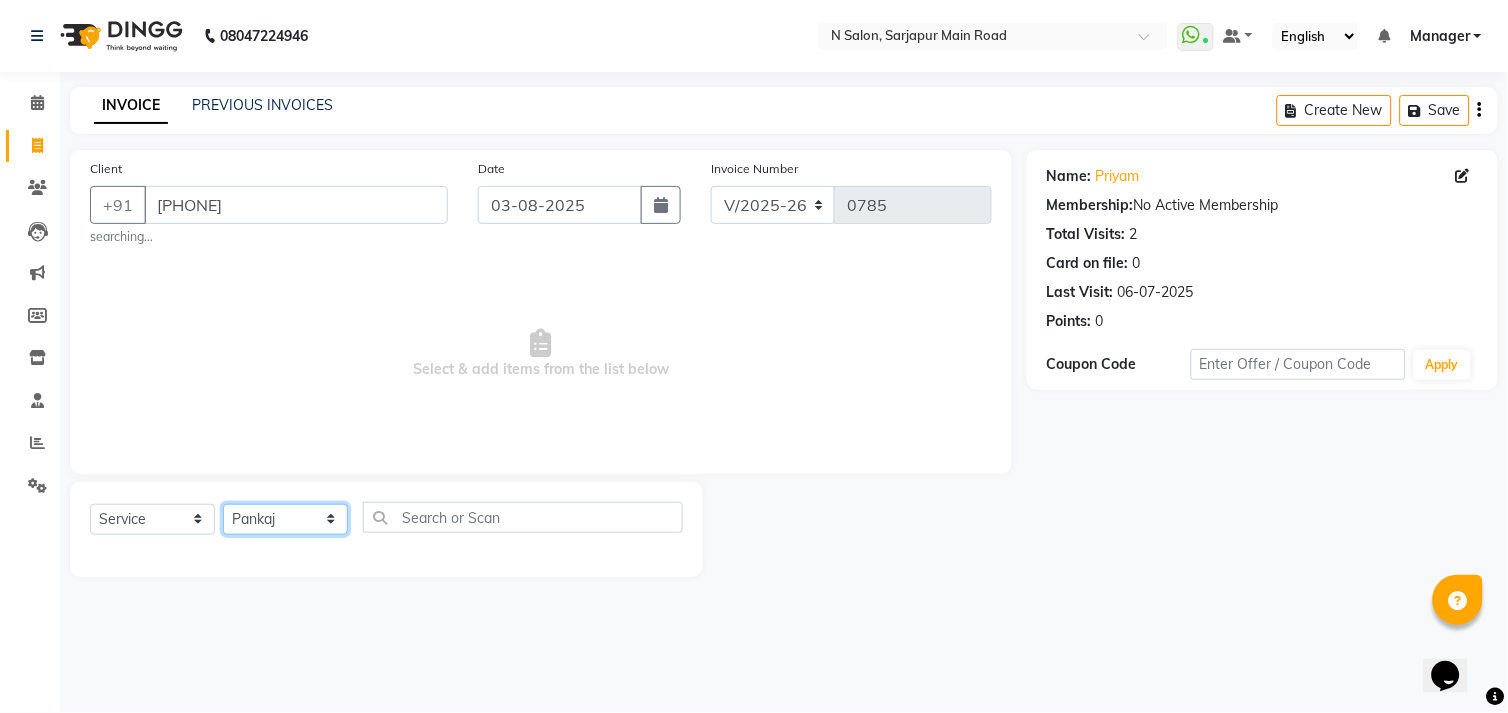 click on "Select Stylist Amgha Arish CHANDU DIPEN kajal kupu  Manager megha Mukul Aggarwal NIRJALA Owner Pankaj Rahul Sir shradha" 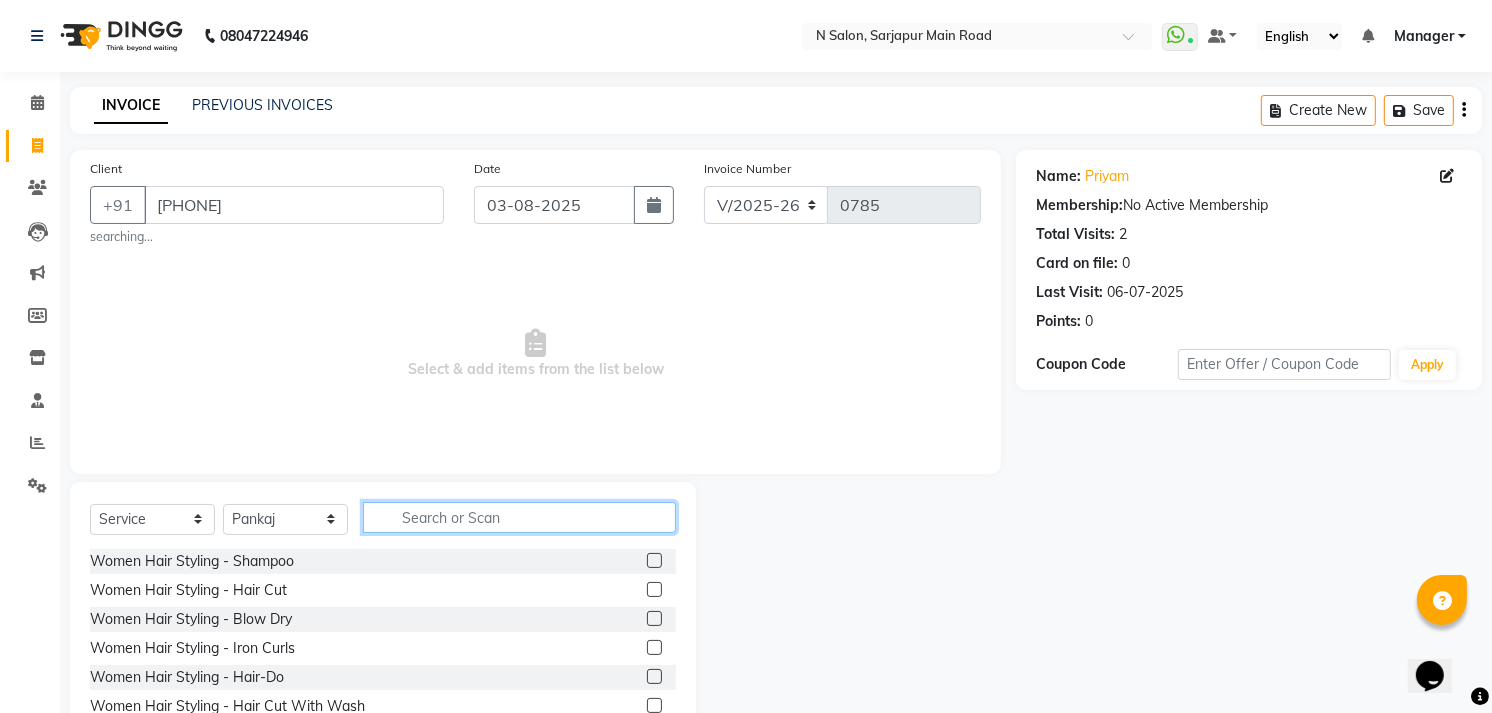 click 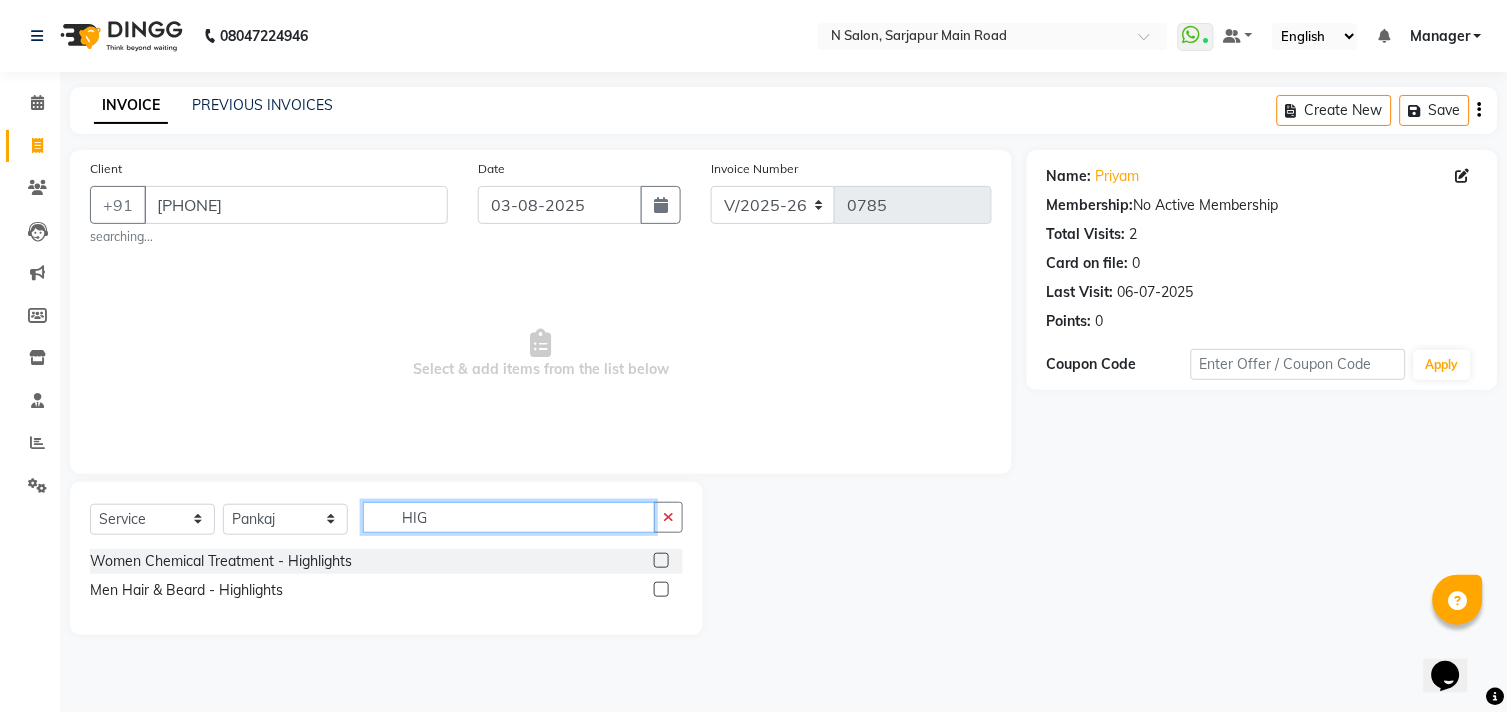 type on "HIG" 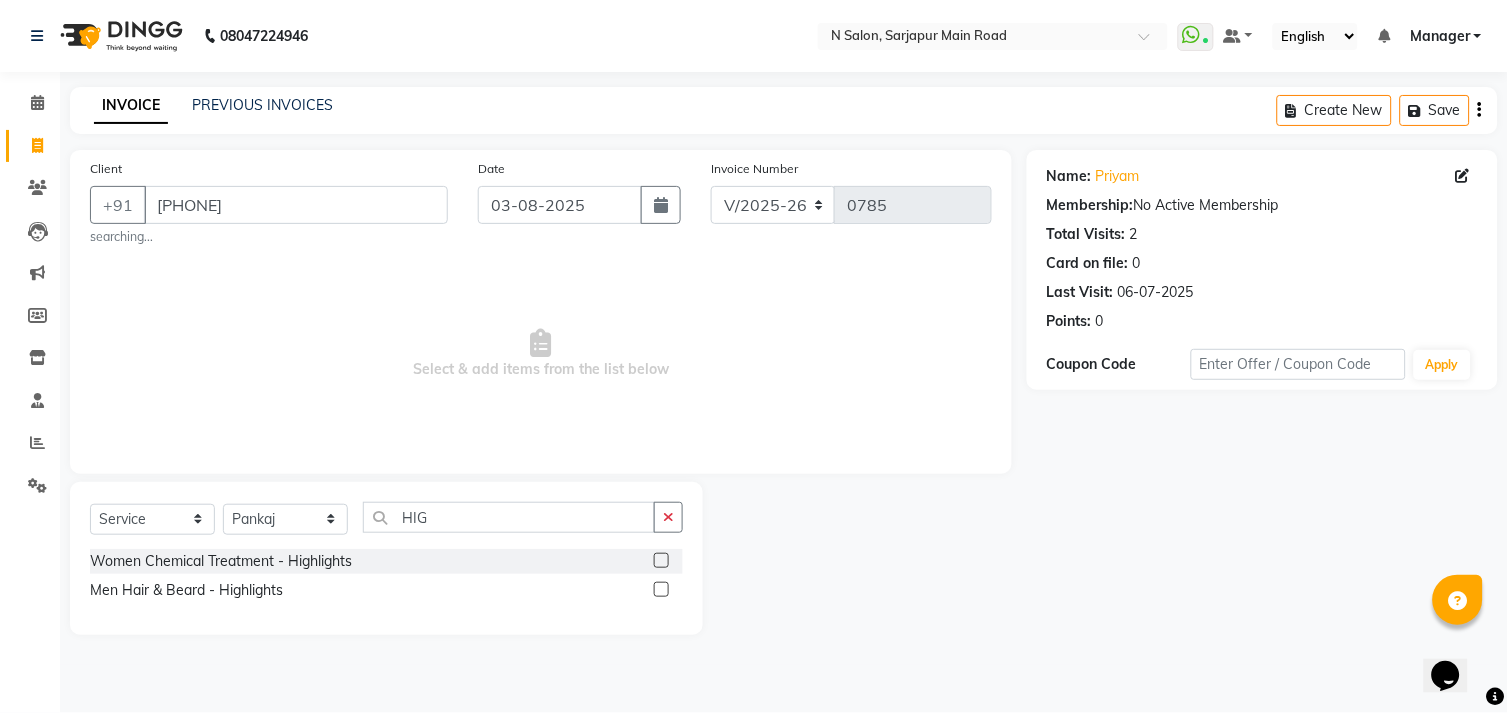 click 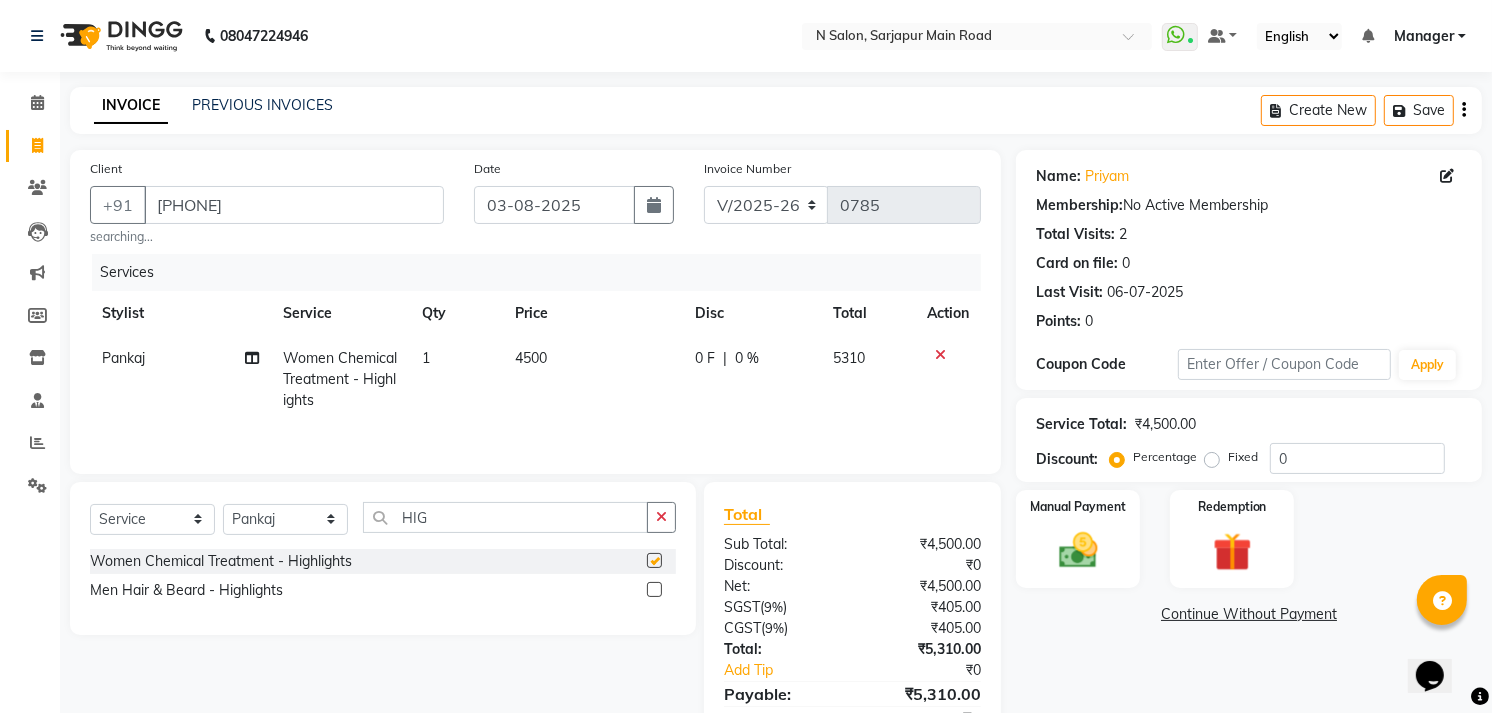 checkbox on "false" 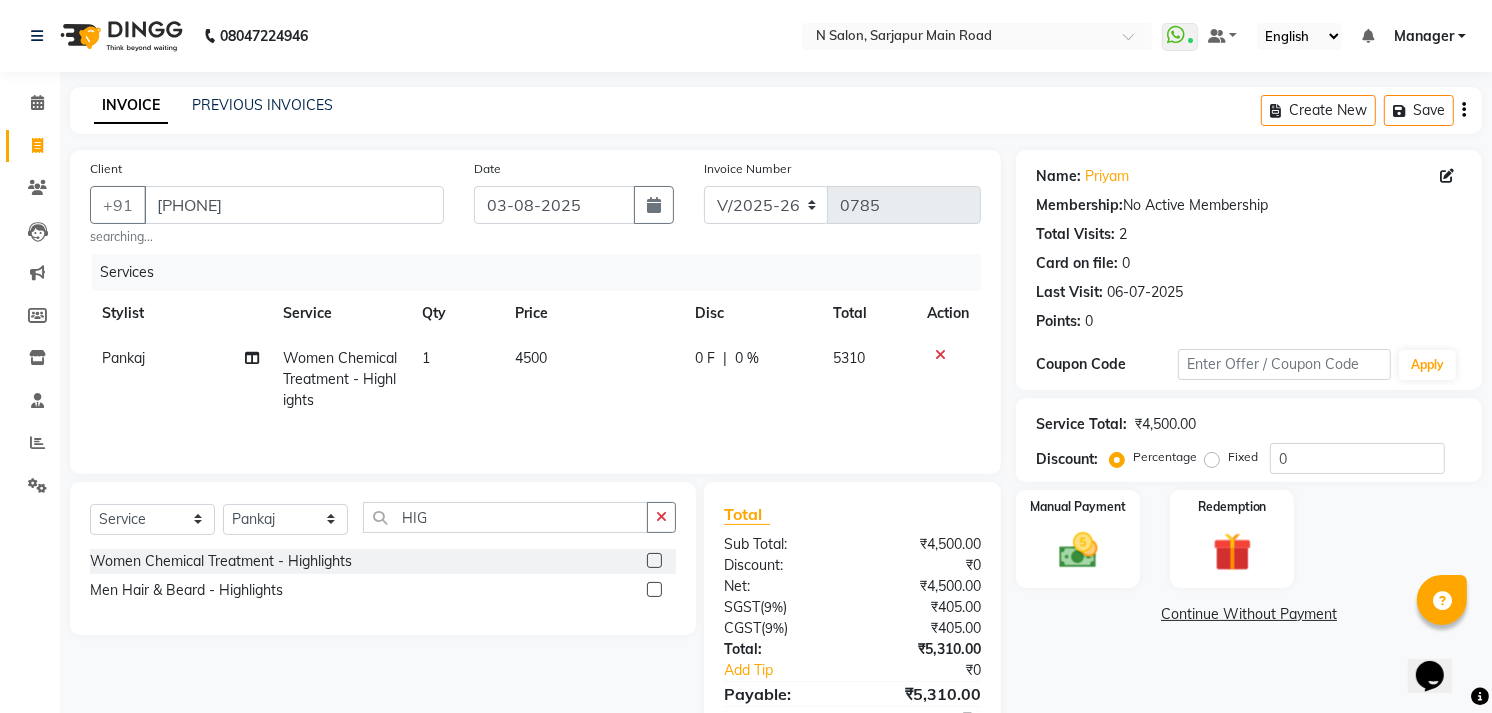 click on "4500" 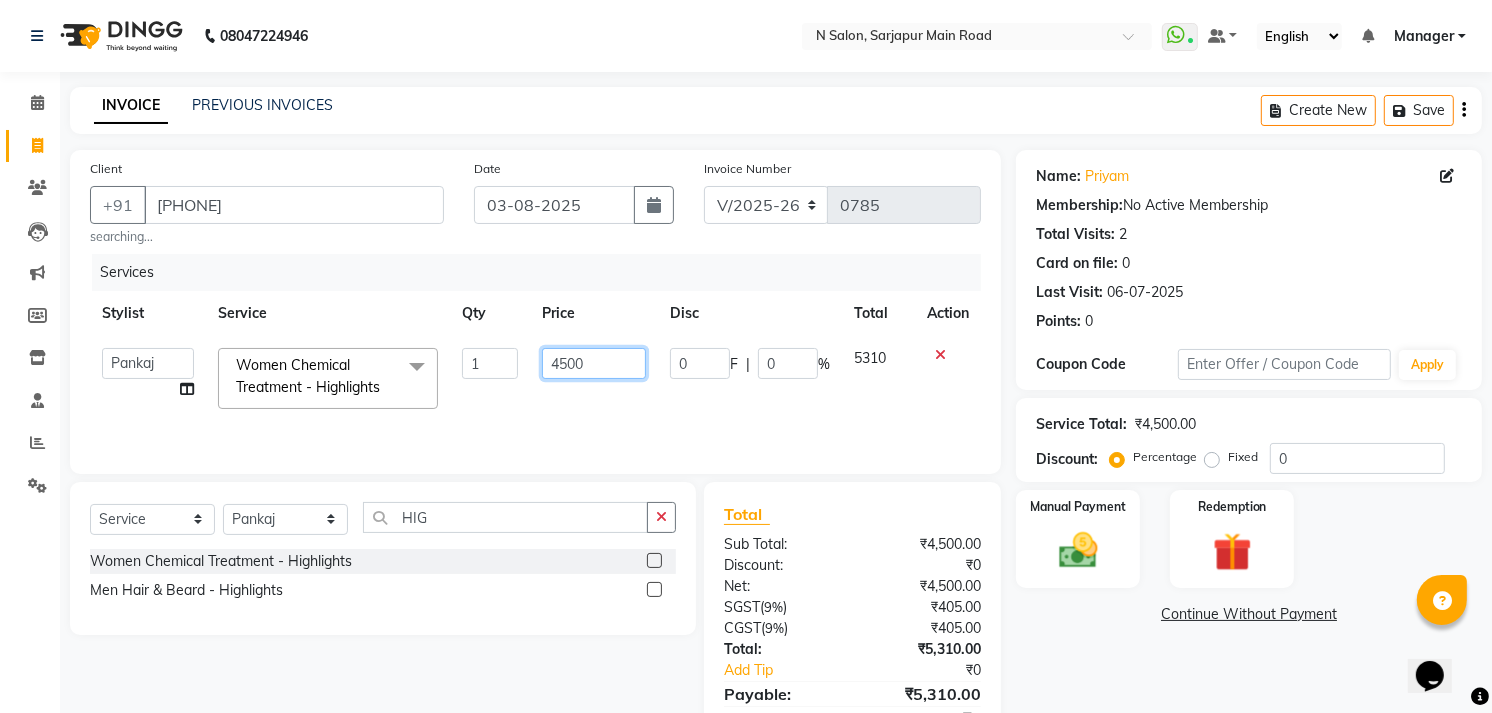click on "4500" 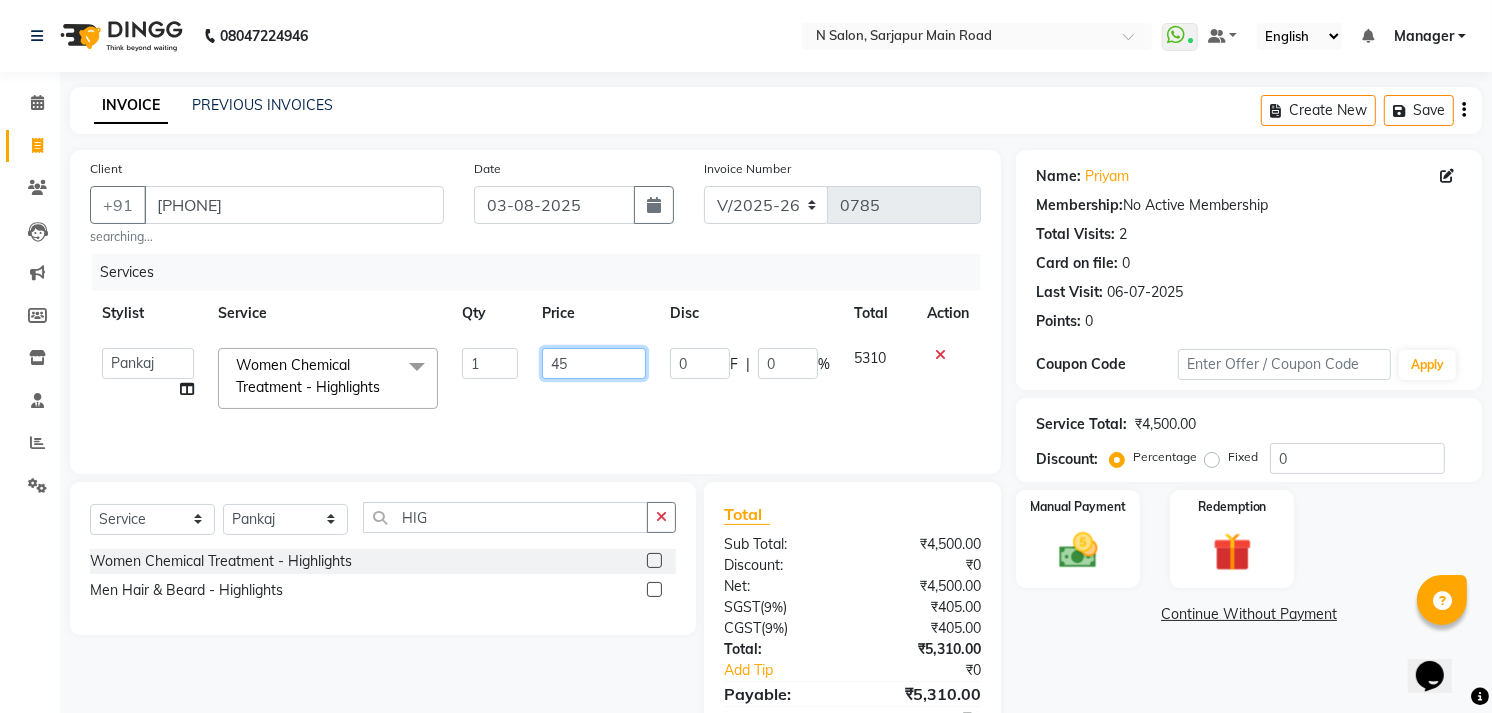 type on "4" 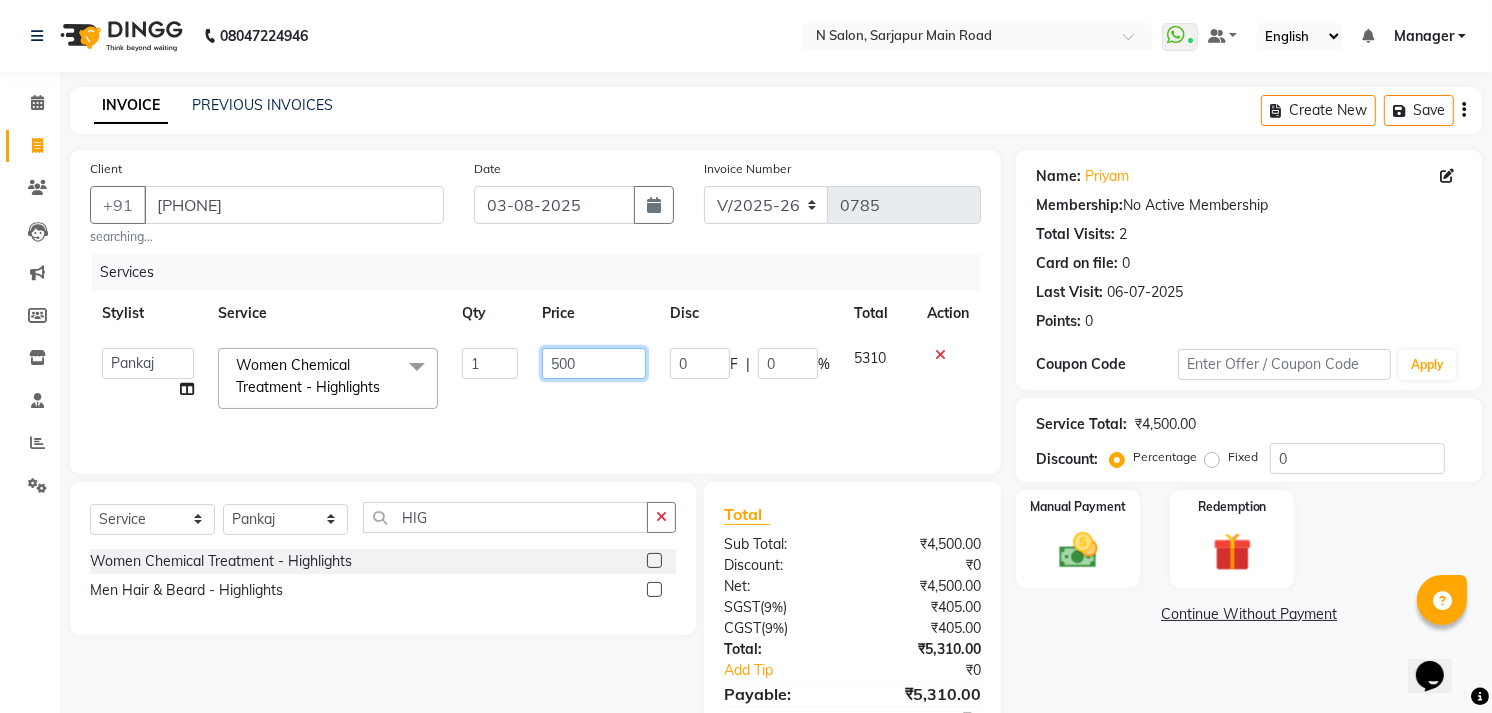 type on "5000" 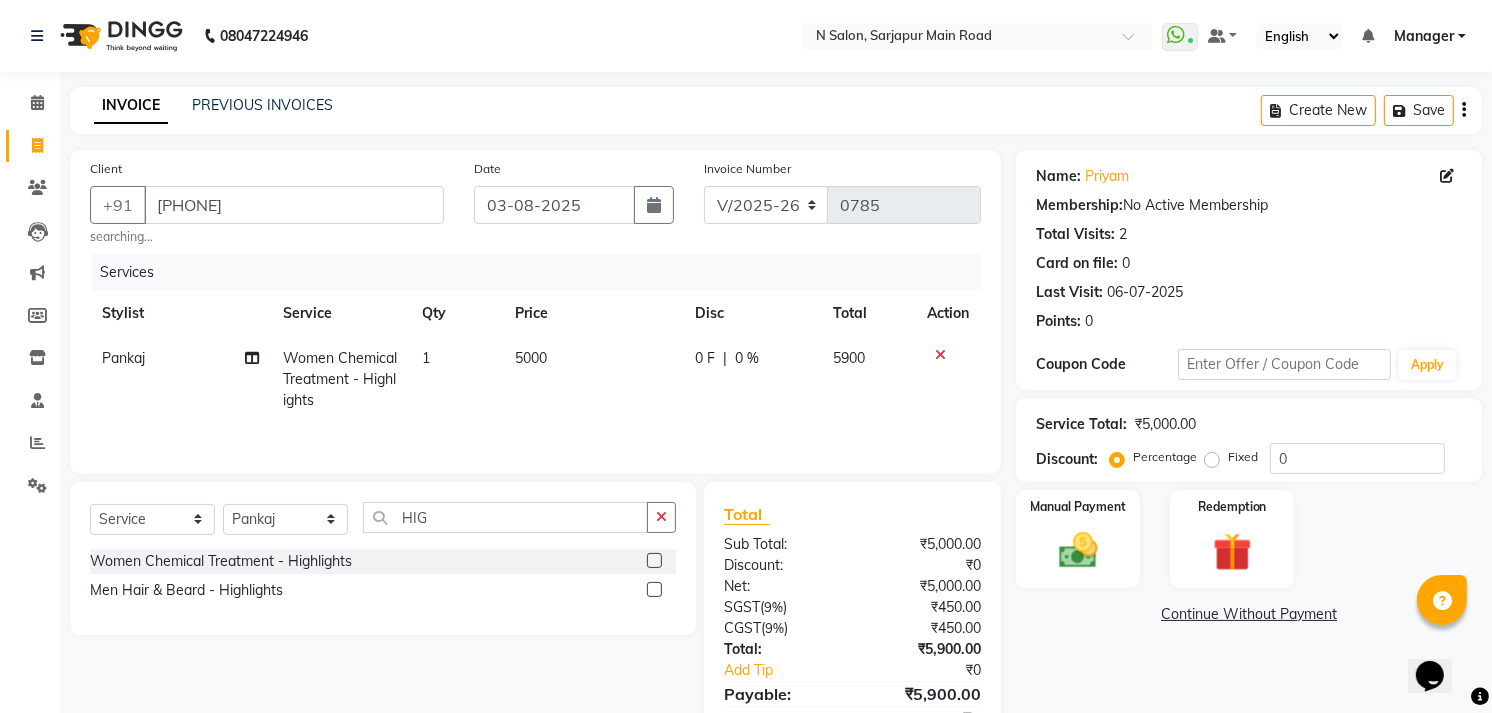 click on "Name: Priyam  Membership:  No Active Membership  Total Visits:  2 Card on file:  0 Last Visit:   06-07-2025 Points:   0  Coupon Code Apply Service Total:  ₹5,000.00  Discount:  Percentage   Fixed  0 Manual Payment Redemption  Continue Without Payment" 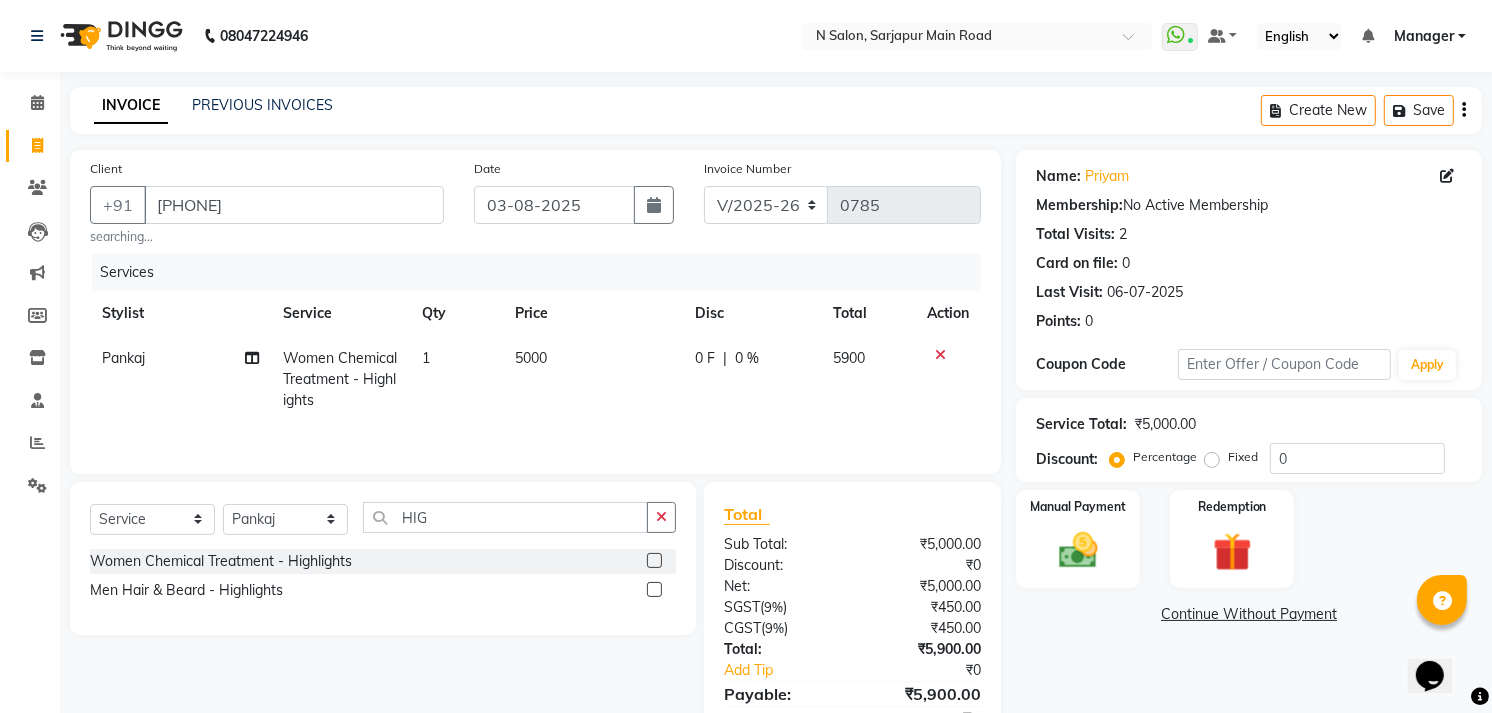 scroll, scrollTop: 95, scrollLeft: 0, axis: vertical 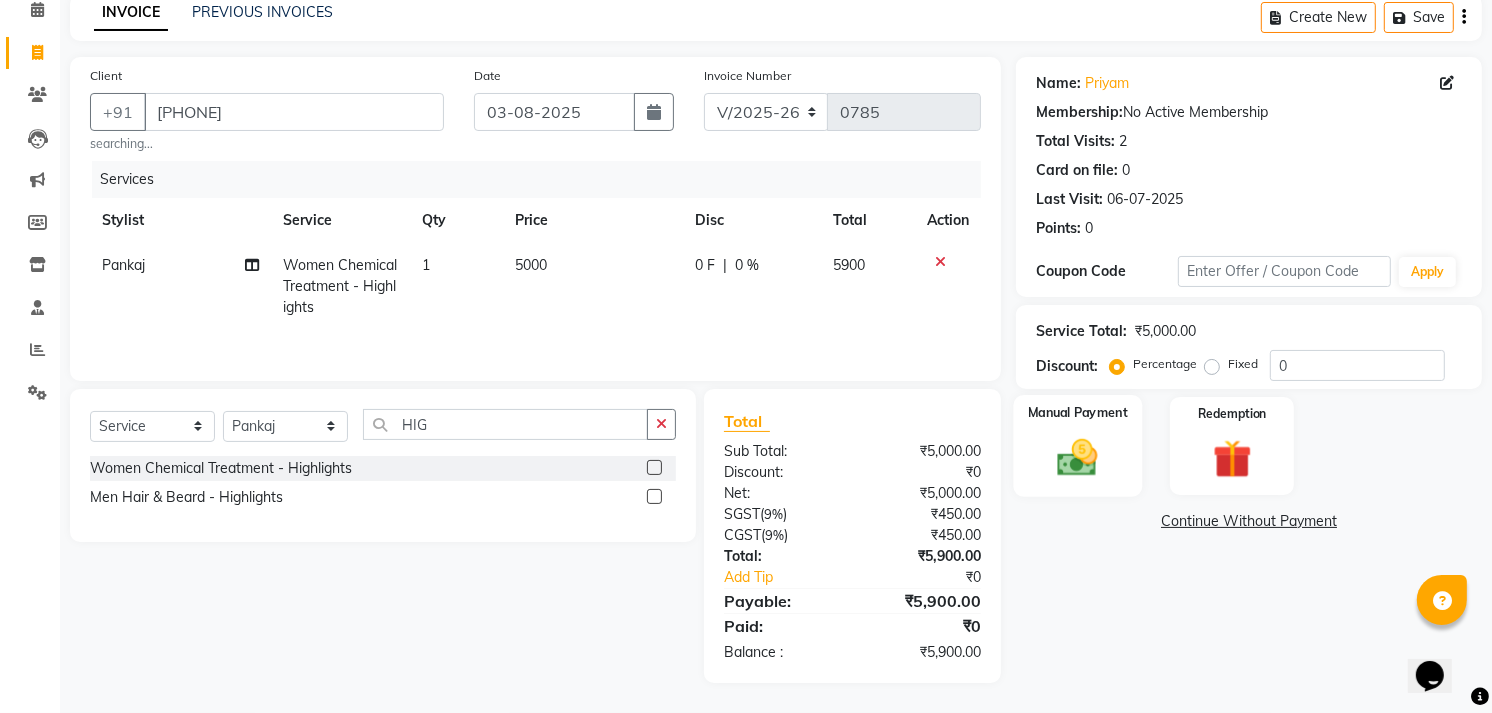 click 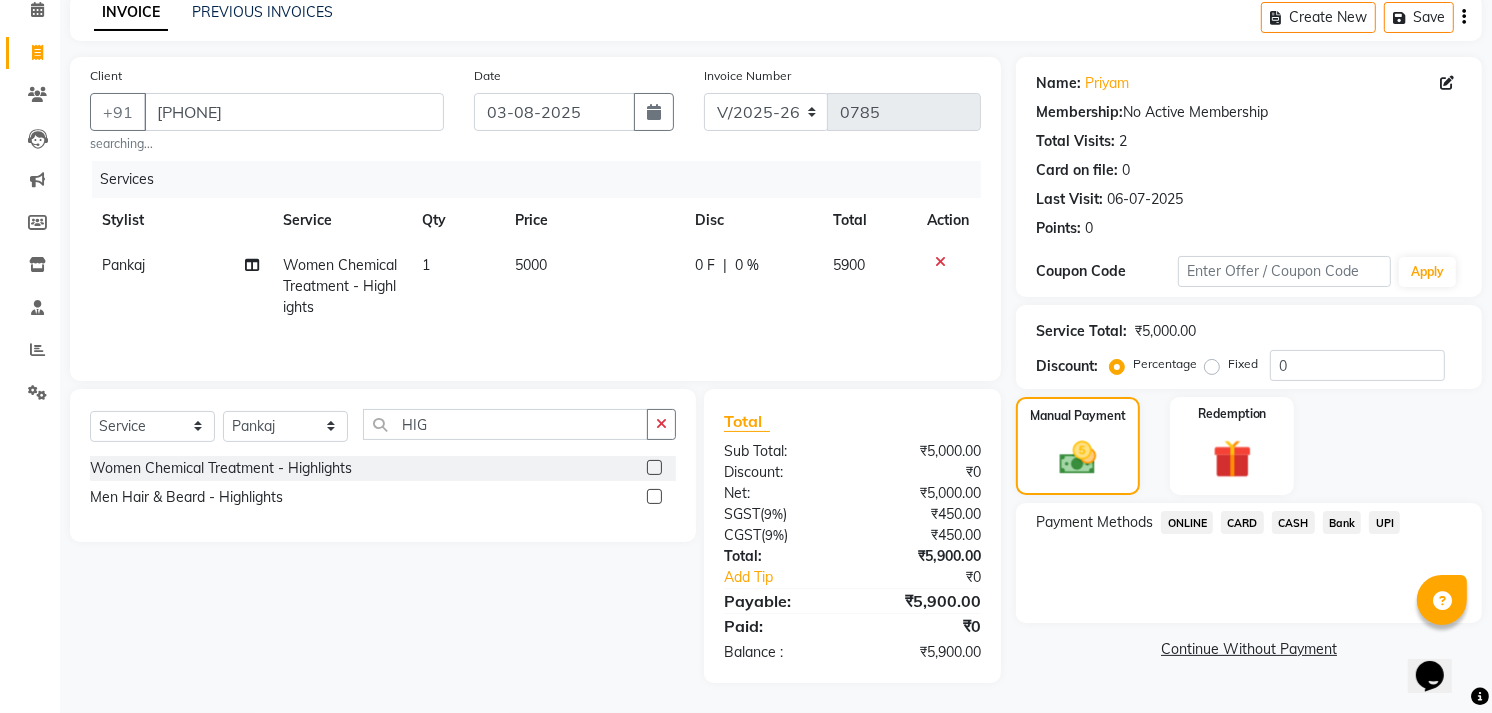 click on "UPI" 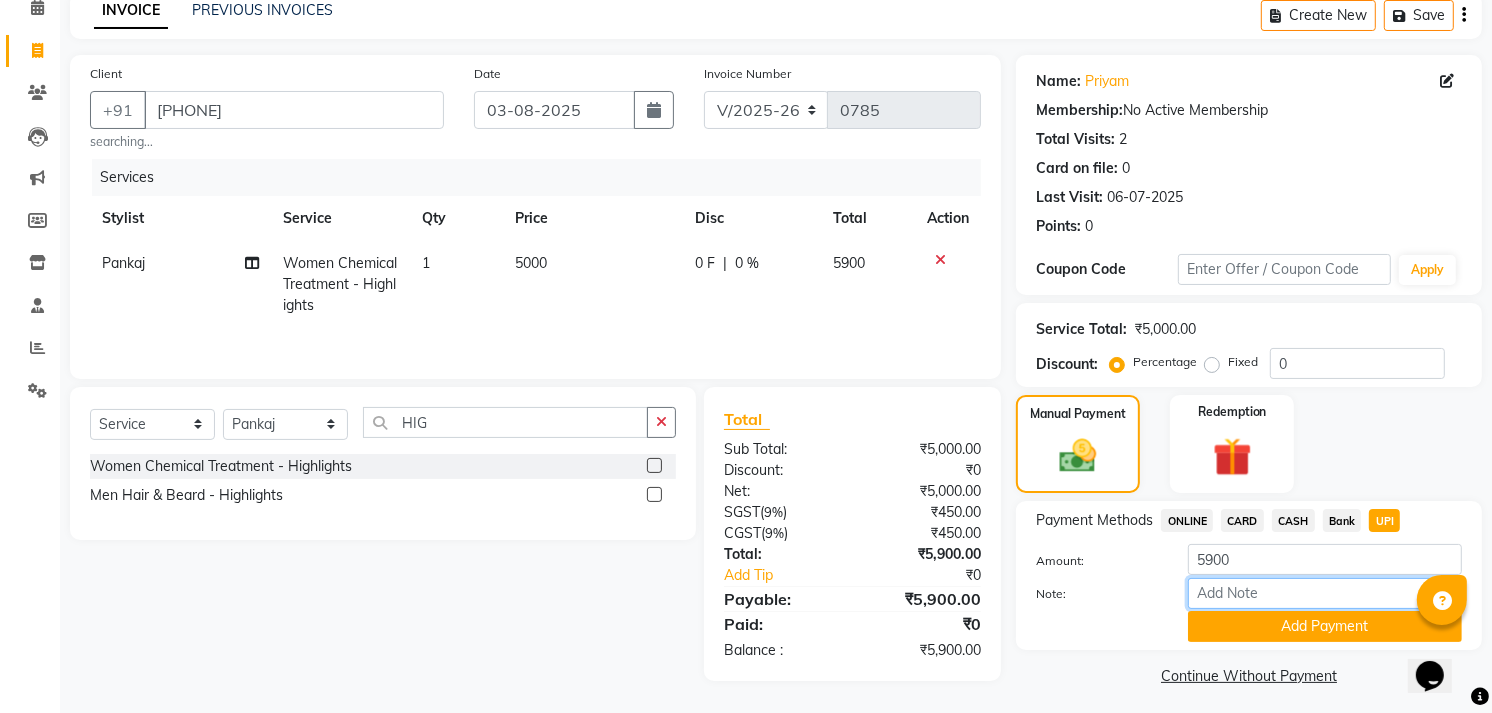 click on "Note:" at bounding box center (1325, 593) 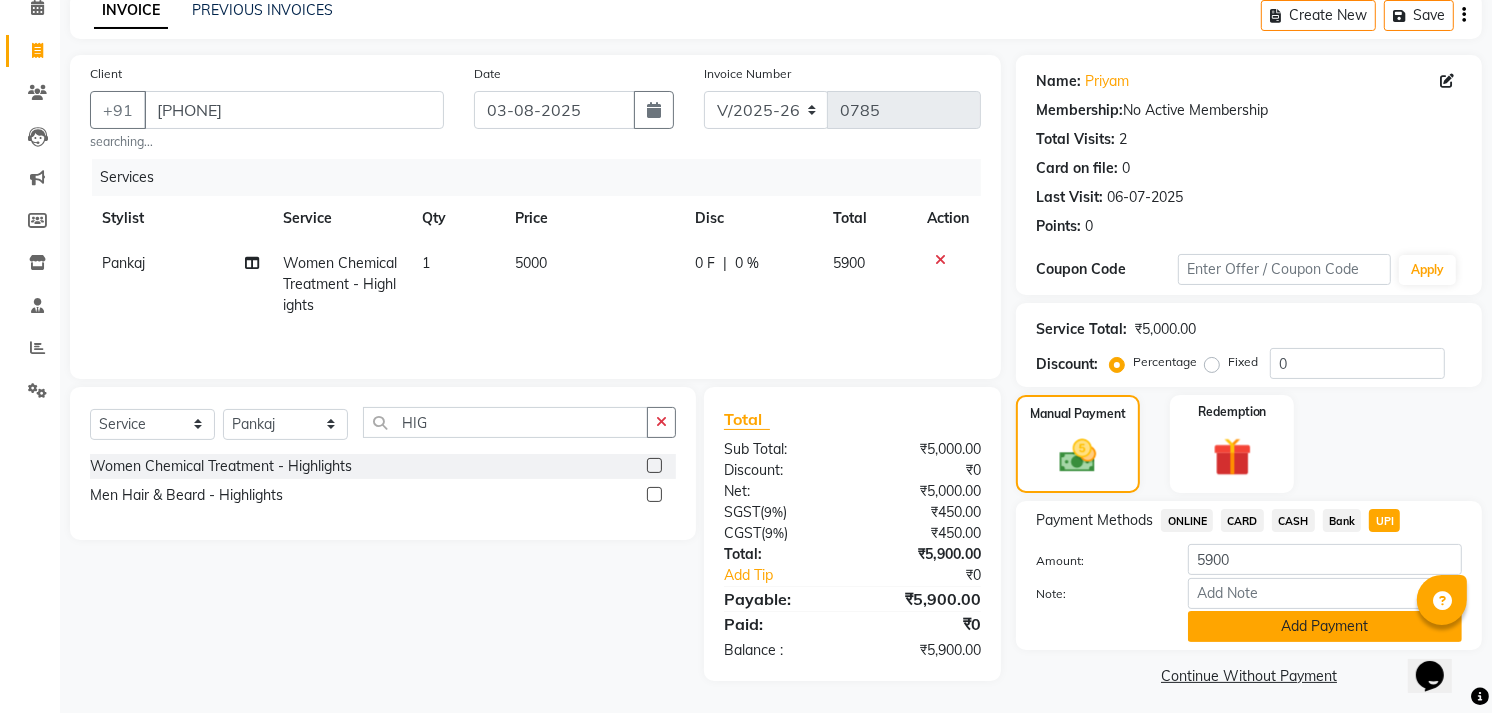 click on "Add Payment" 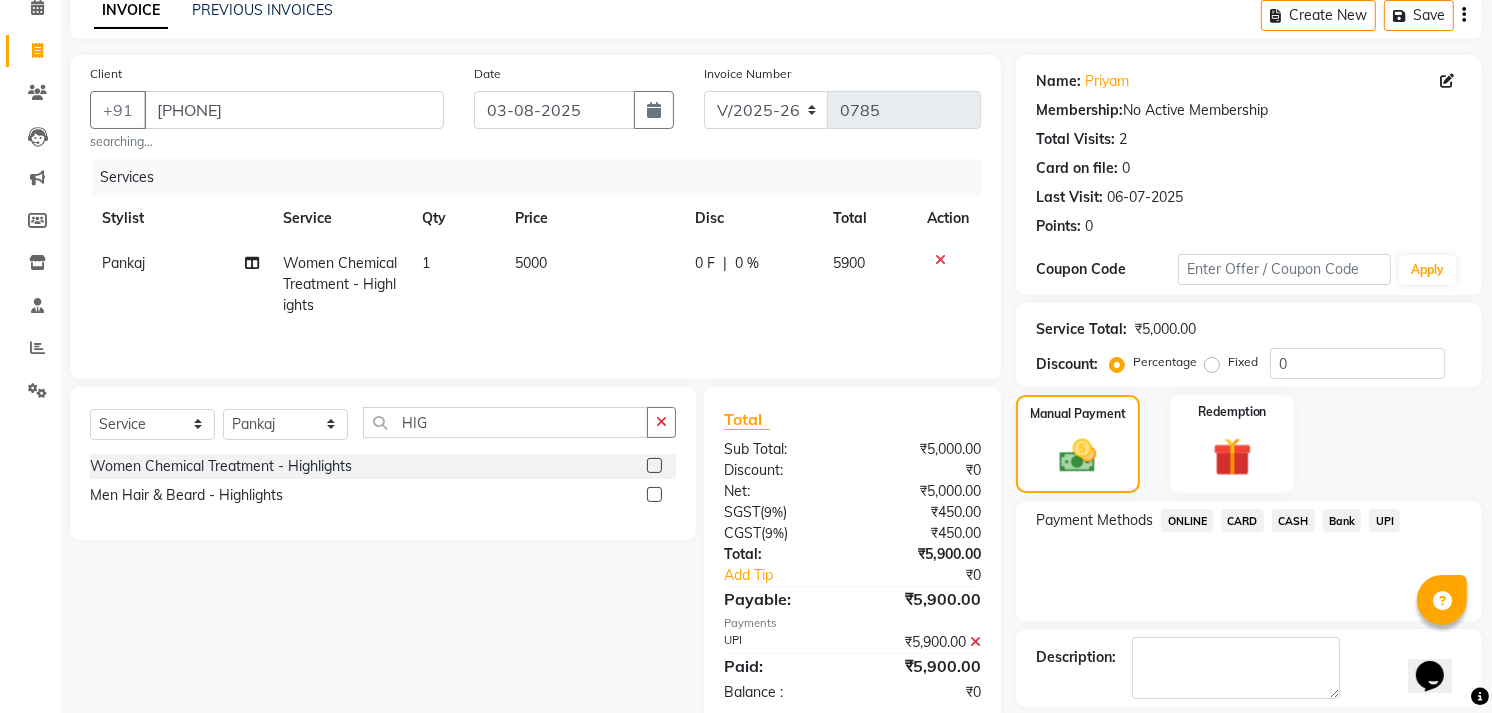 scroll, scrollTop: 186, scrollLeft: 0, axis: vertical 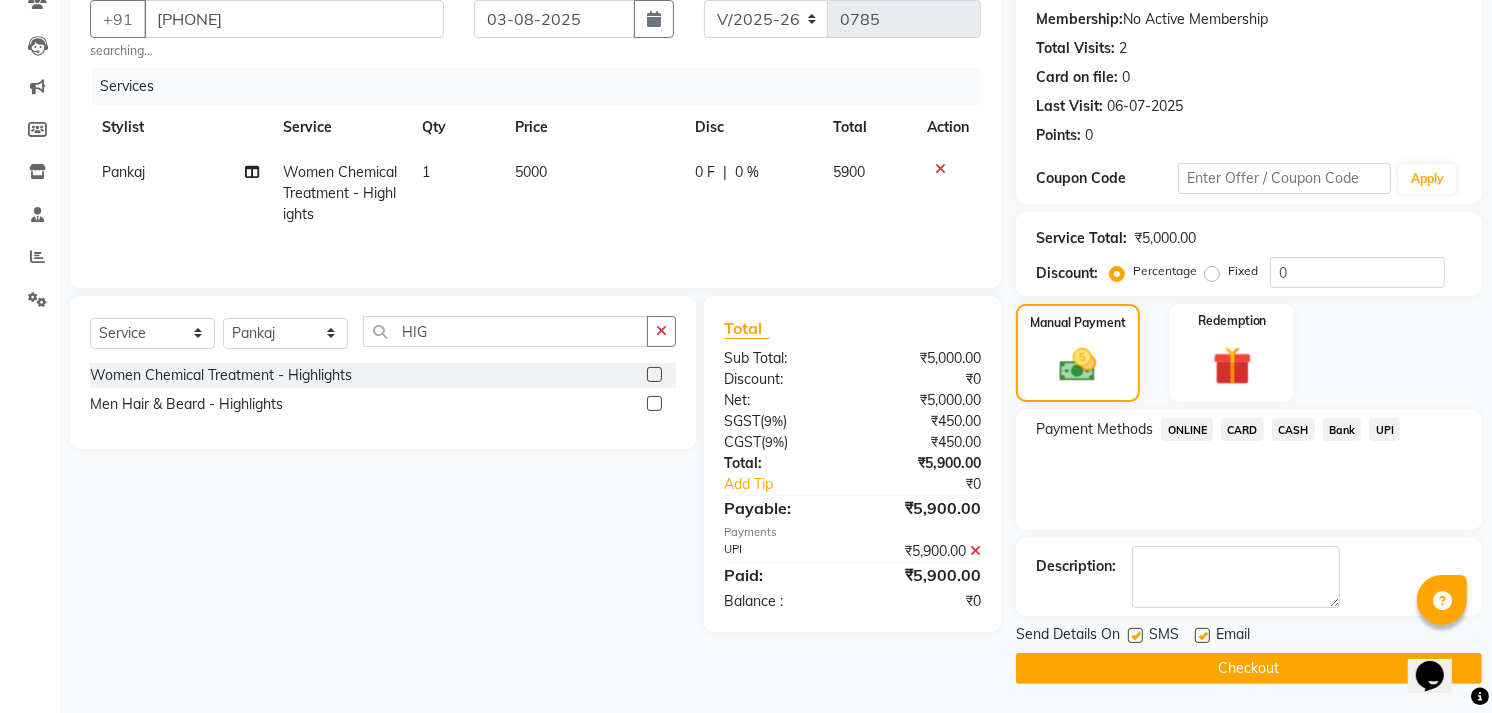 click on "Checkout" 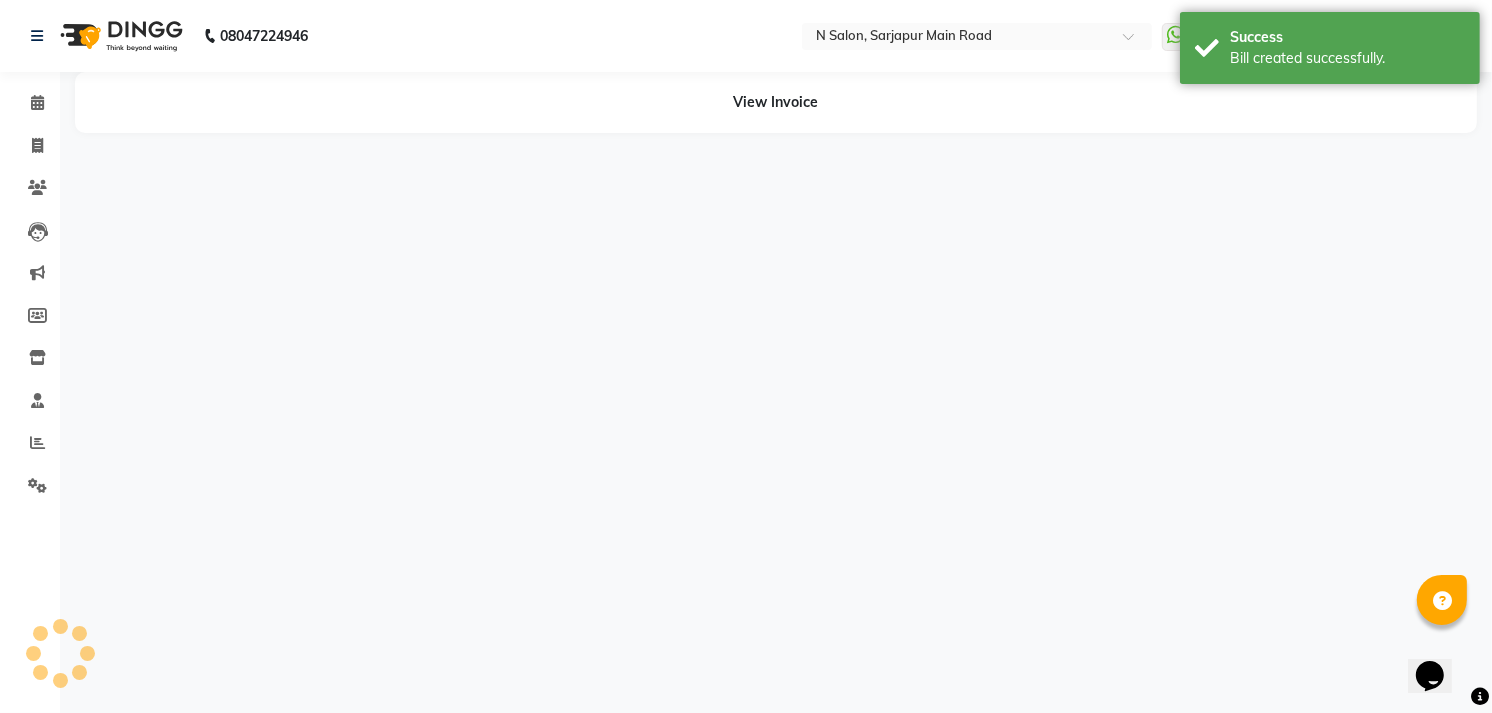 scroll, scrollTop: 0, scrollLeft: 0, axis: both 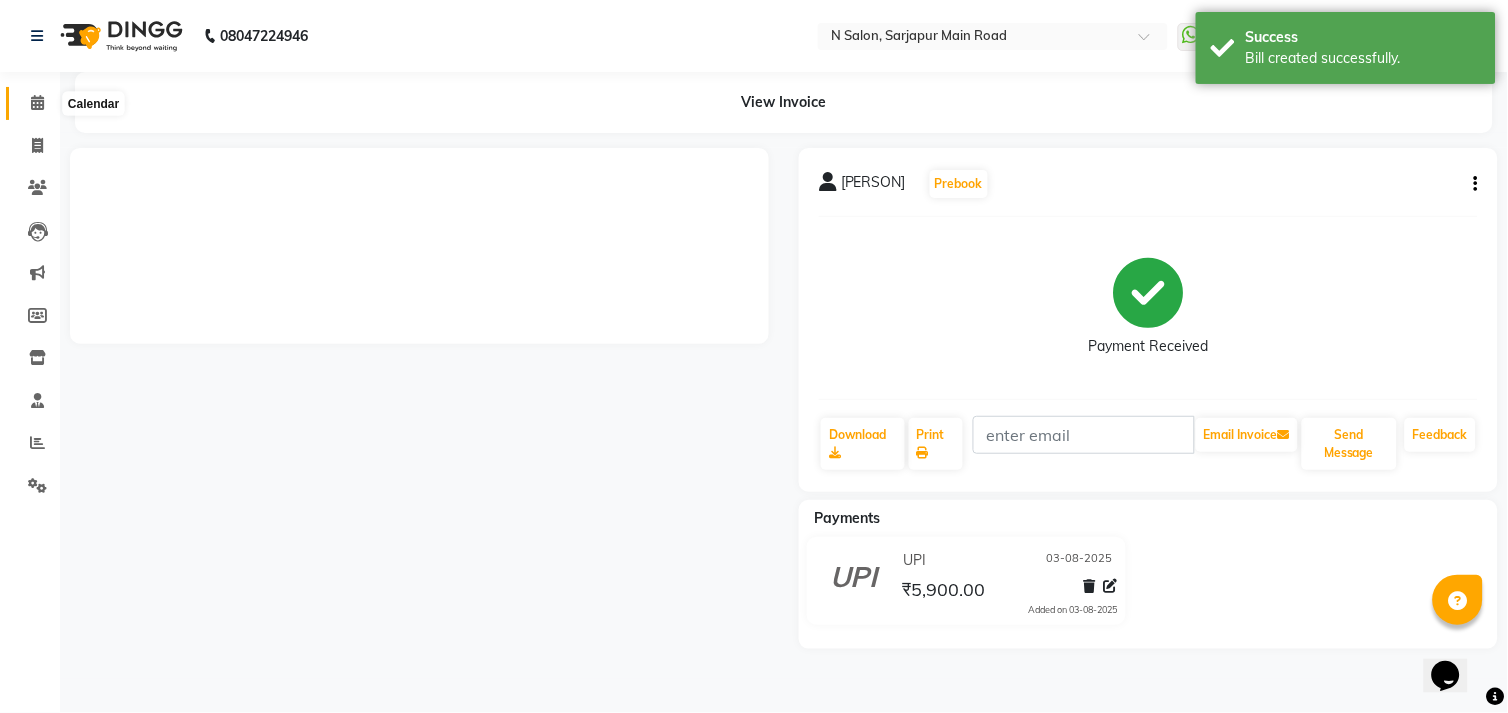 click 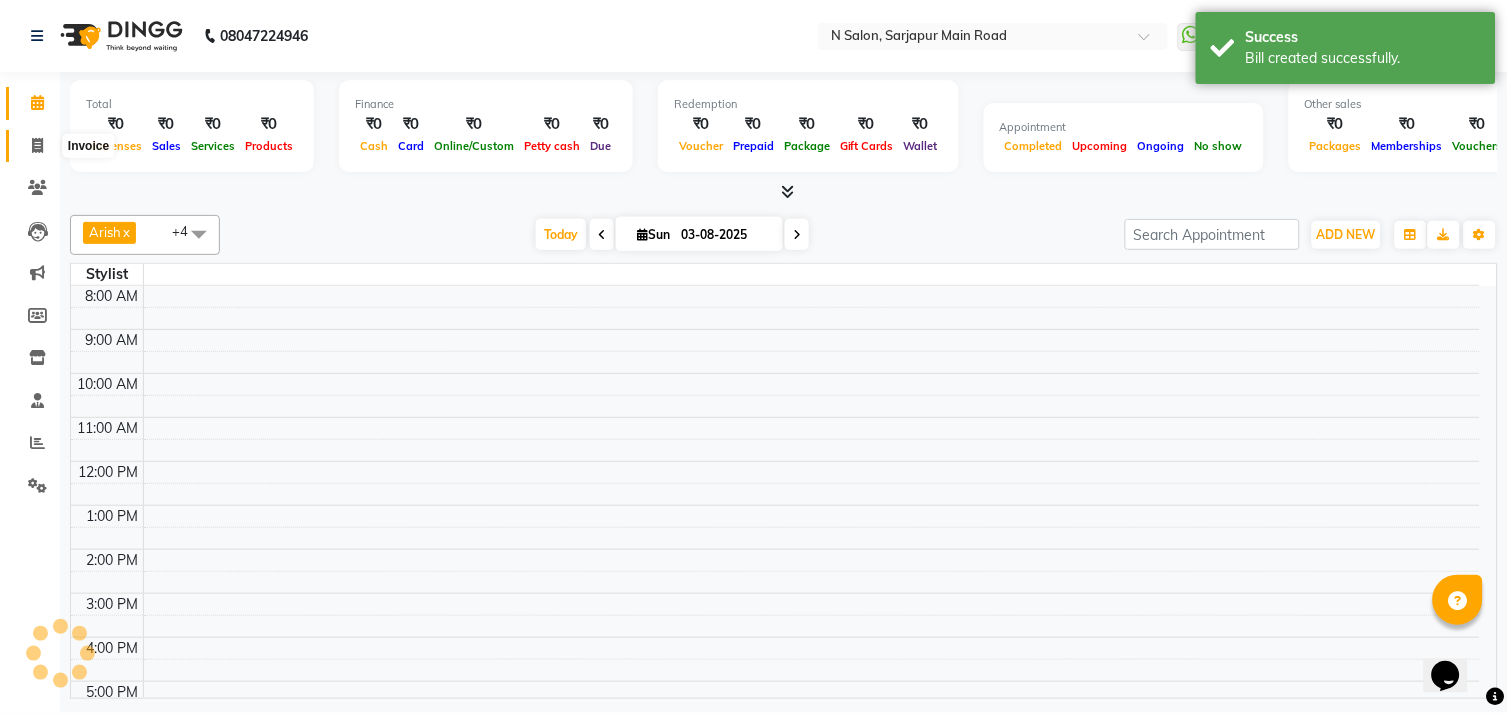 click 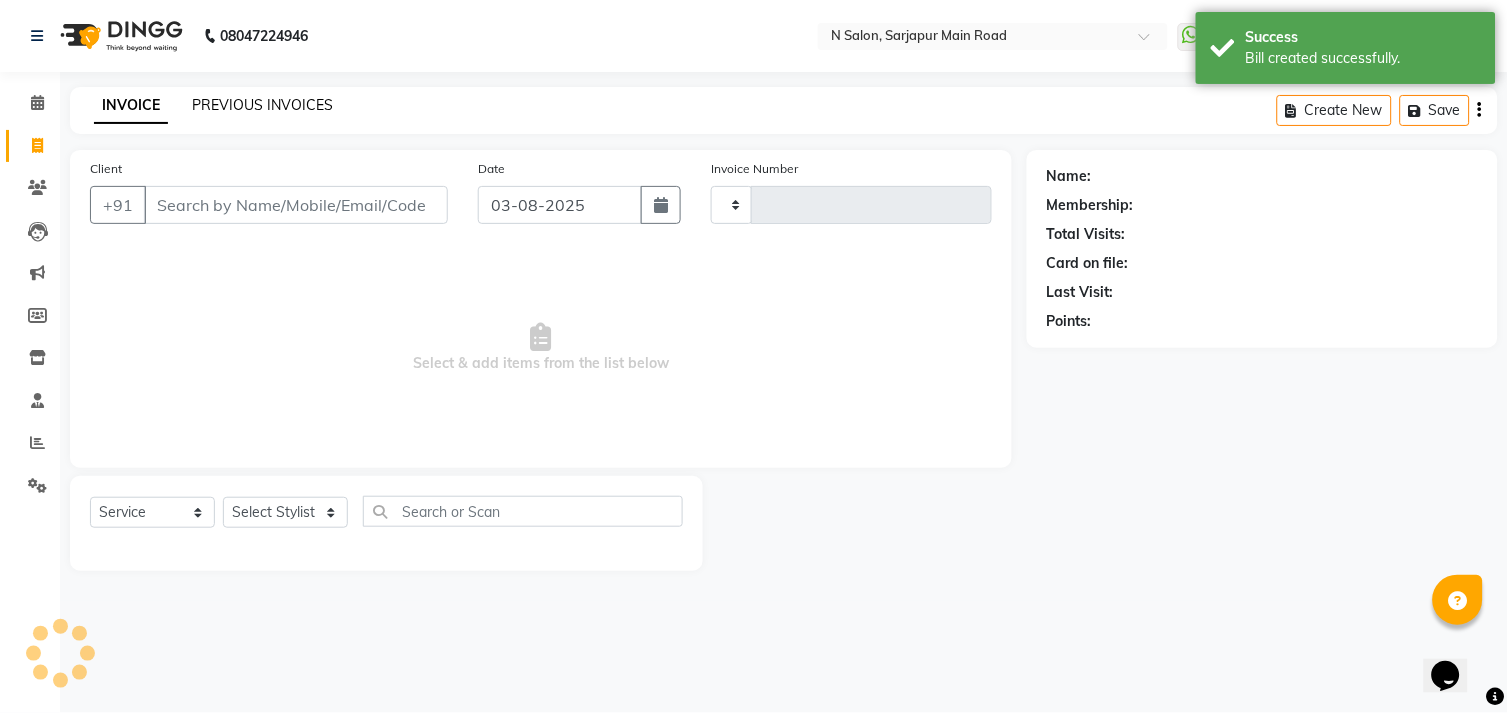 click on "PREVIOUS INVOICES" 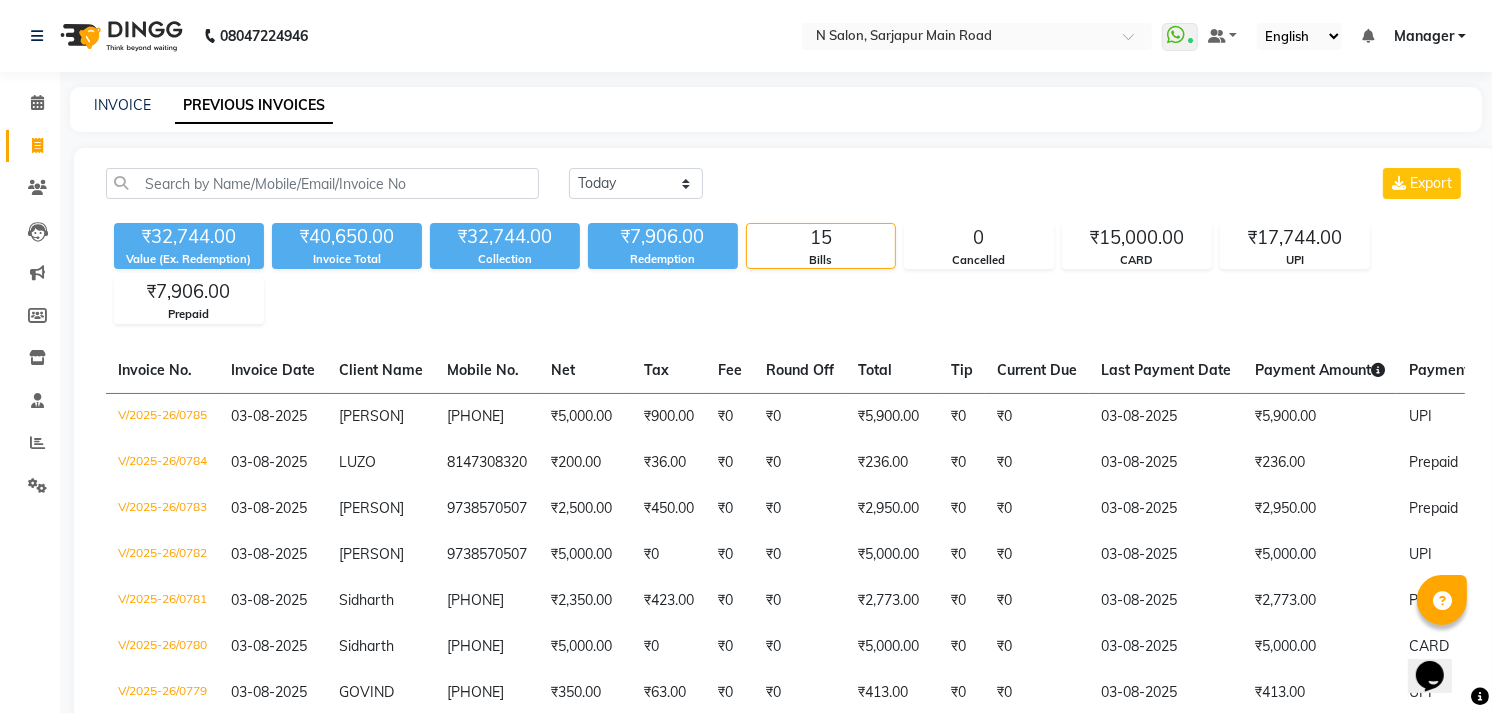 click on "INVOICE" 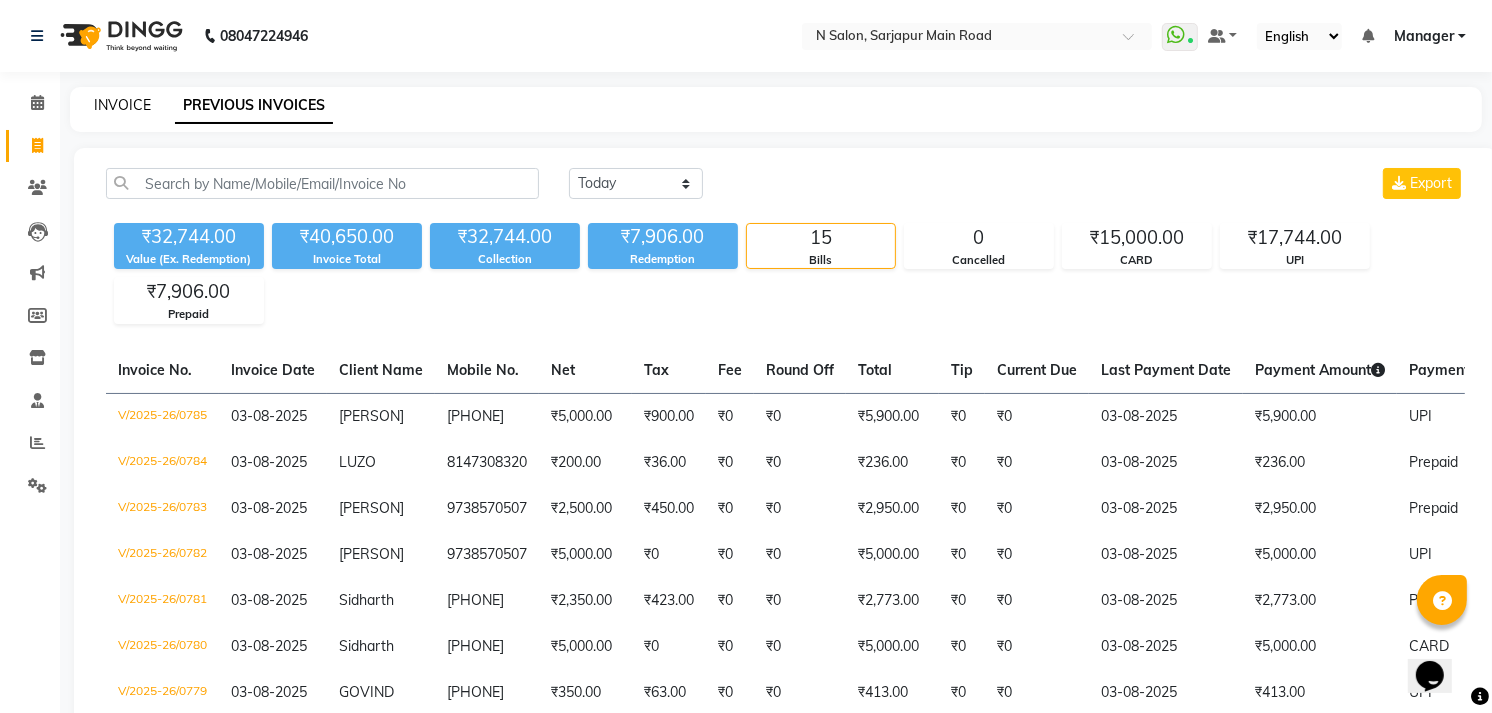 click on "INVOICE" 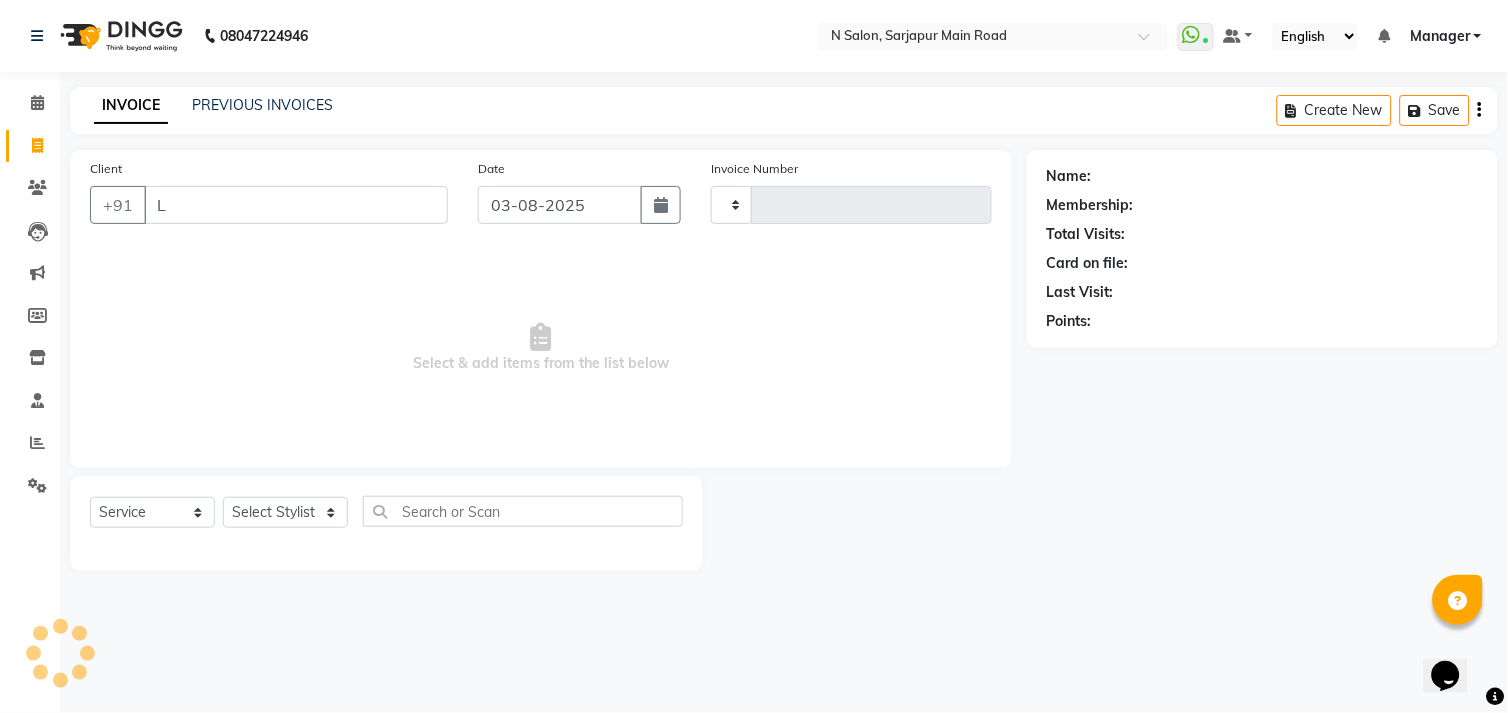 type on "LU" 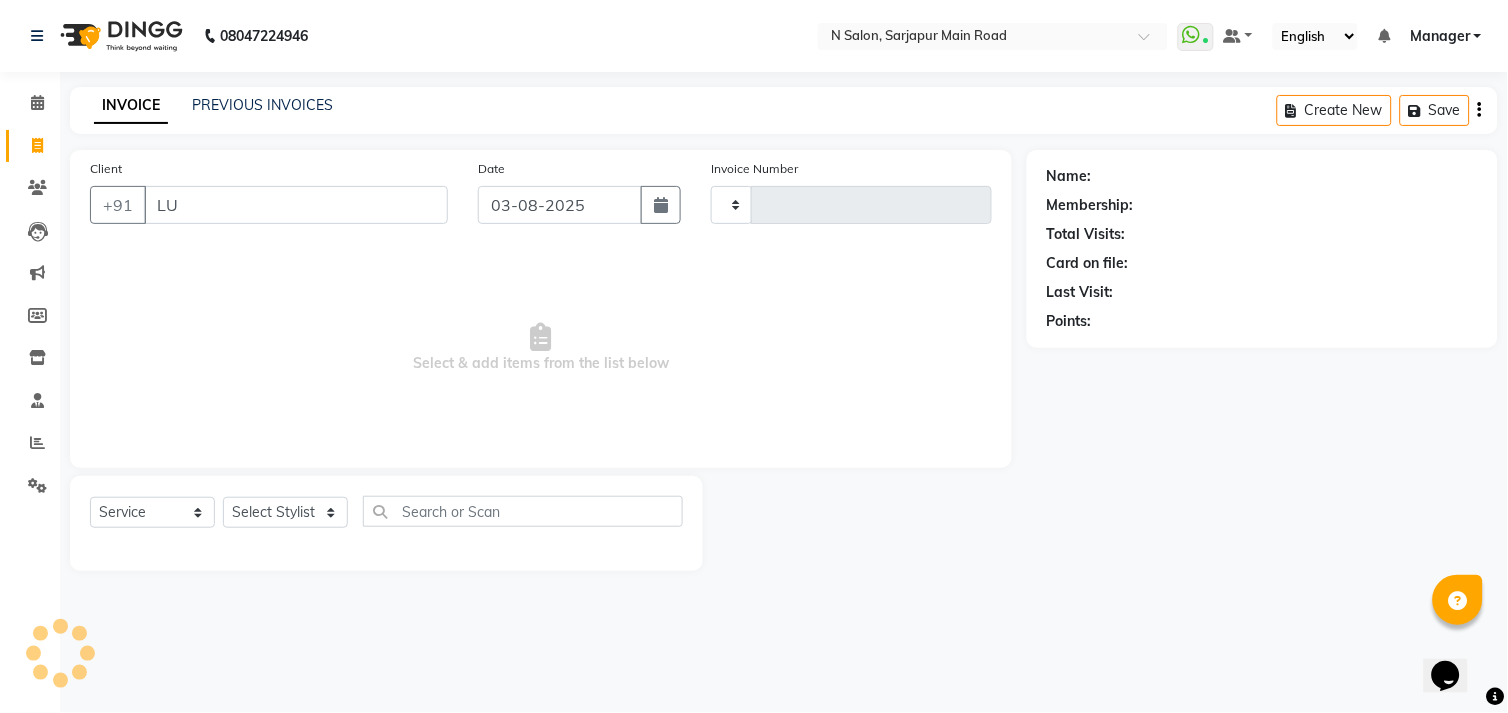 type on "0786" 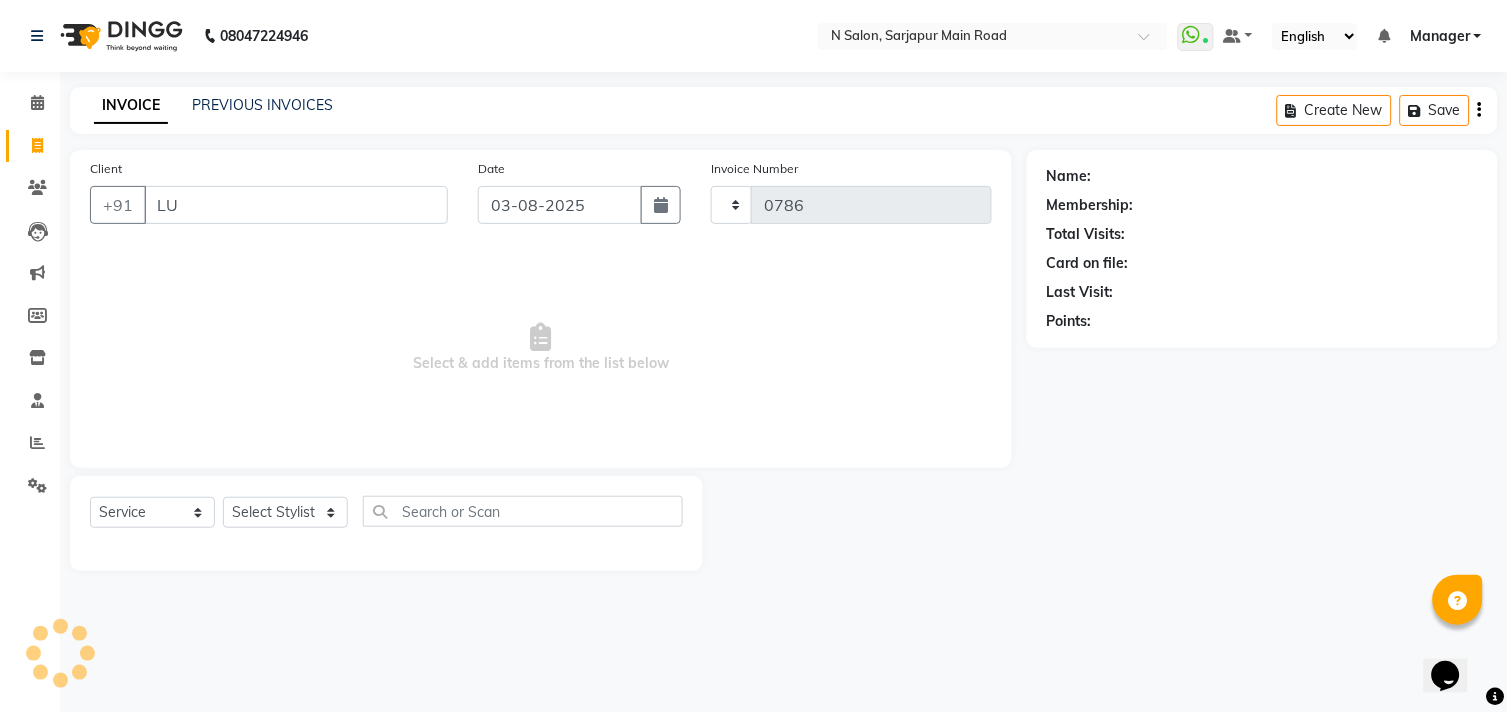 select on "7871" 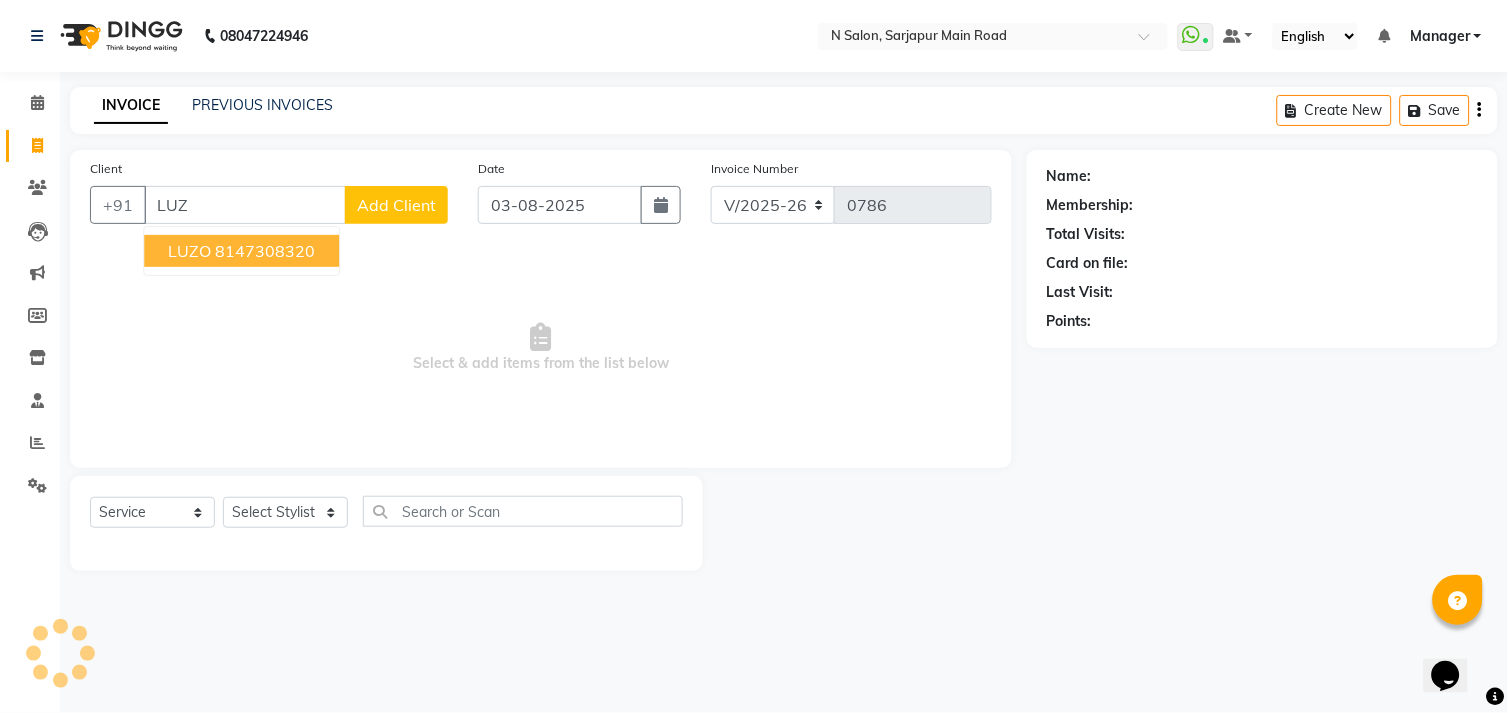 click on "8147308320" at bounding box center (265, 251) 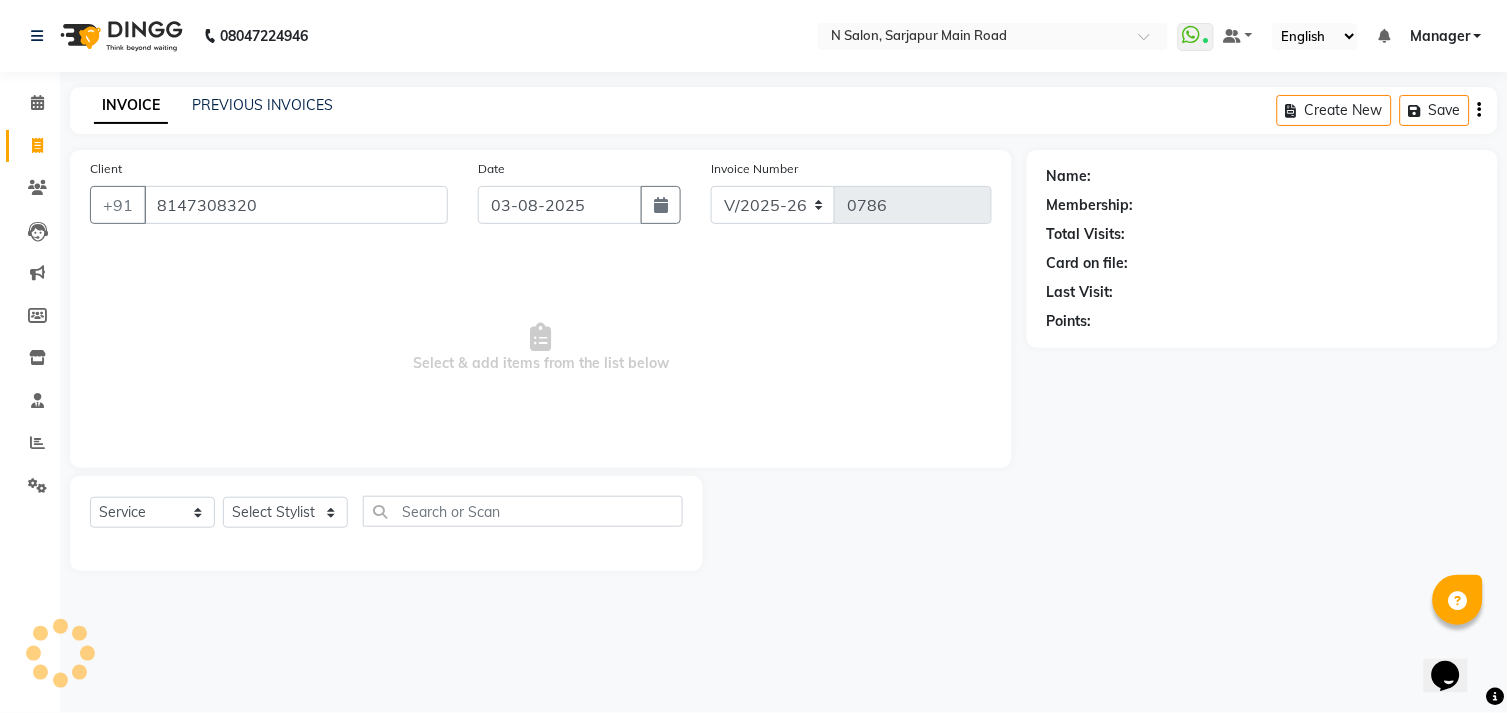 type on "8147308320" 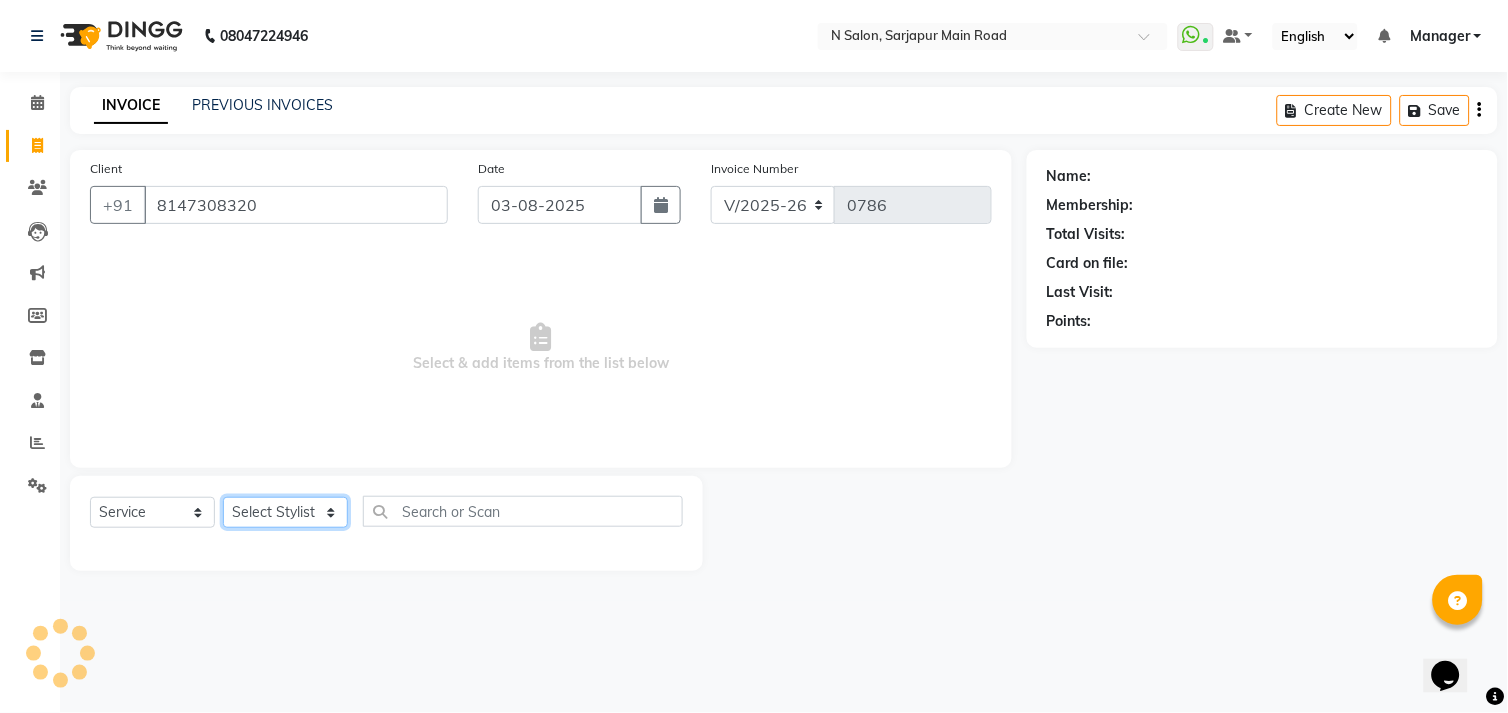 click on "Select Stylist" 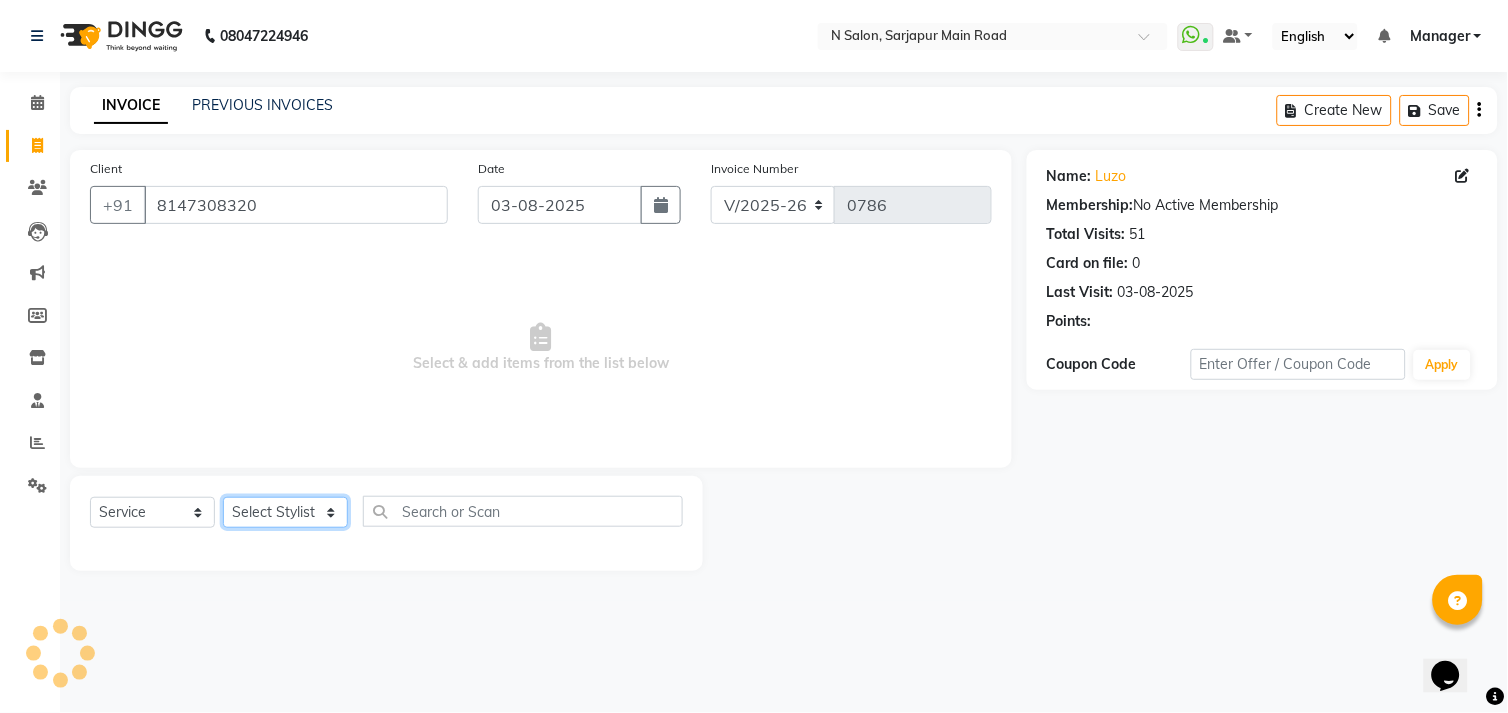 select on "70687" 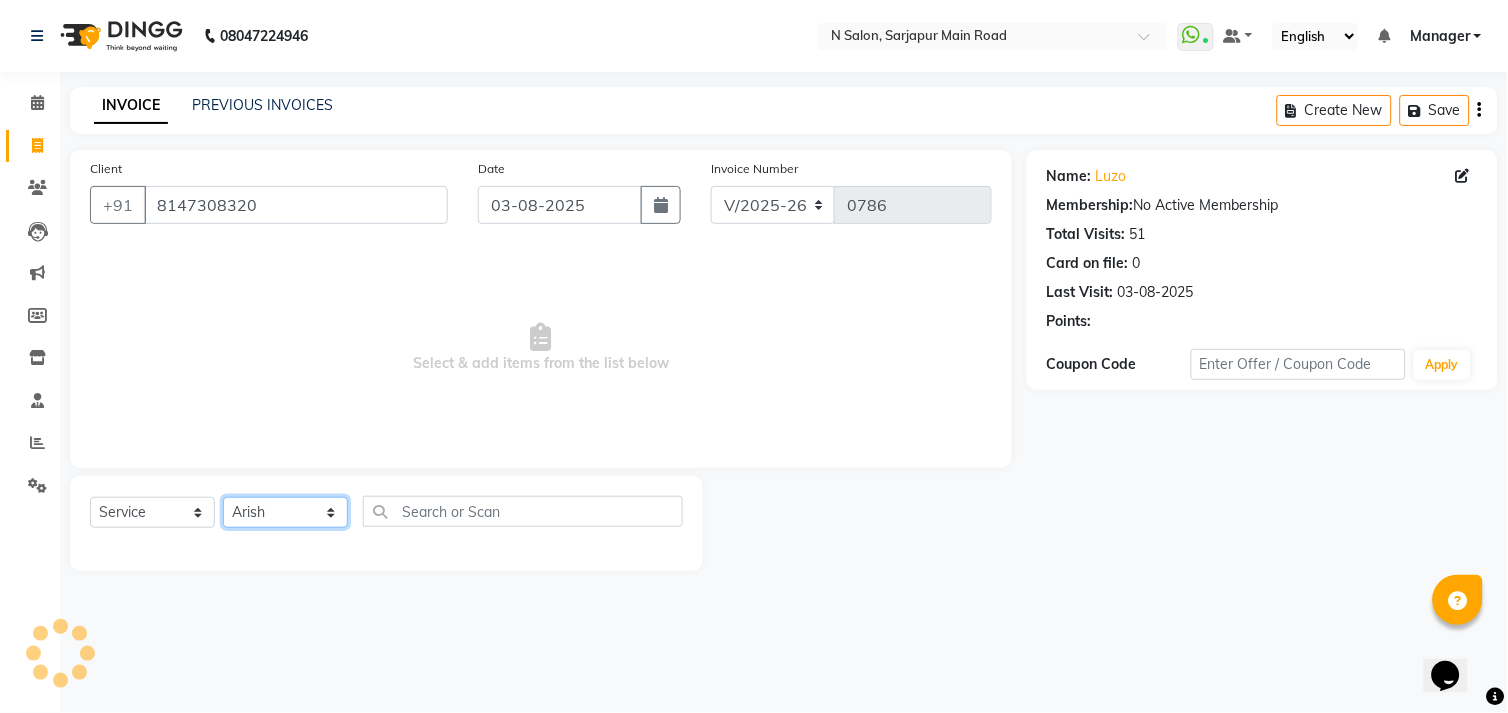 click on "Select Stylist Amgha Arish CHANDU DIPEN kajal kupu  Manager megha Mukul Aggarwal NIRJALA Owner Pankaj Rahul Sir shradha" 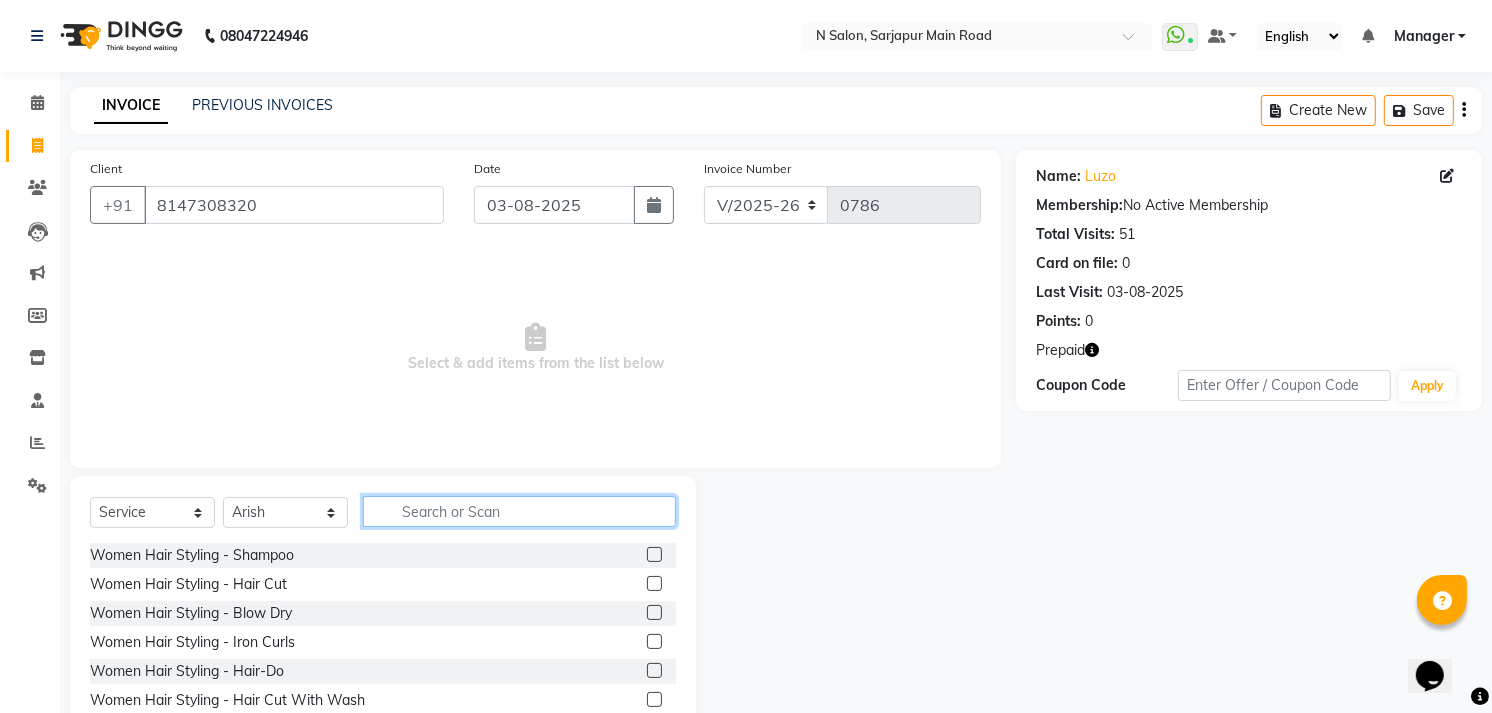 click 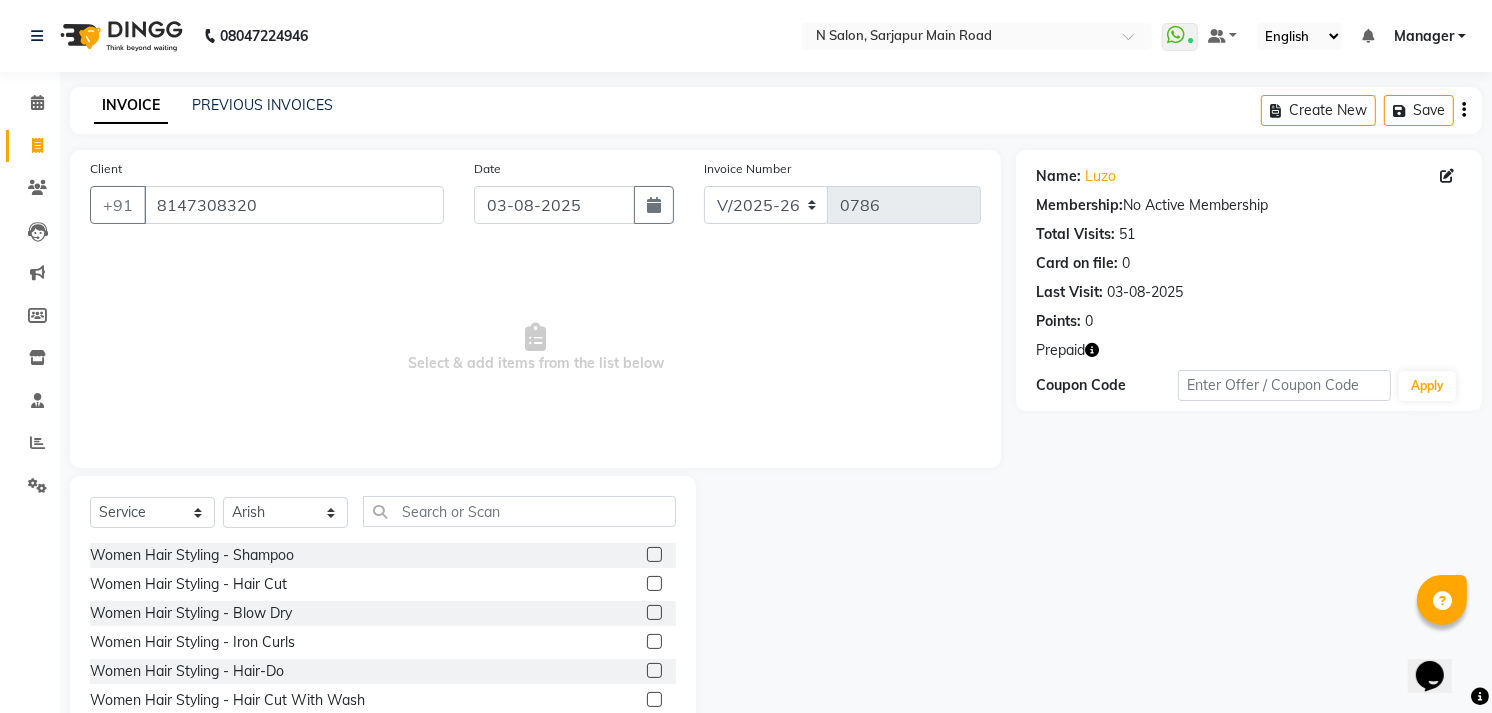click 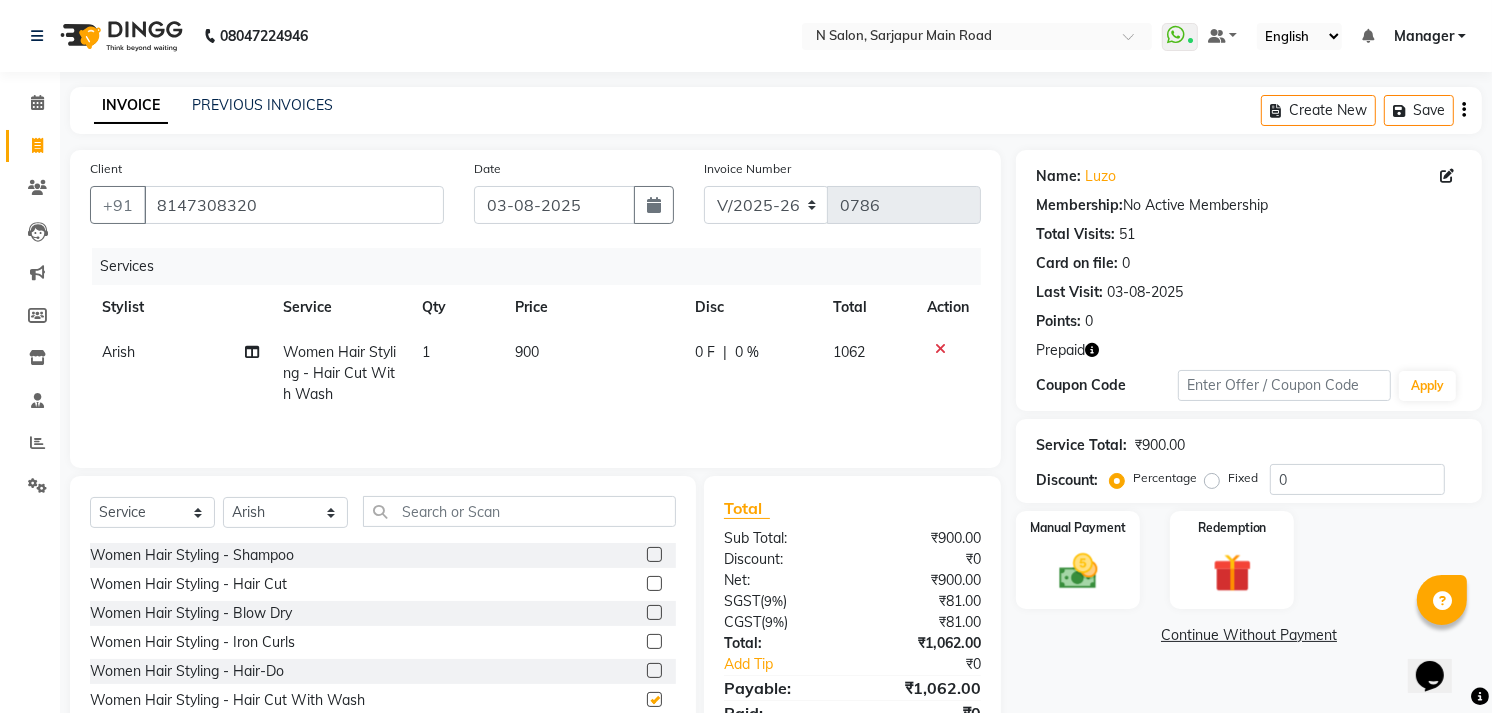 checkbox on "false" 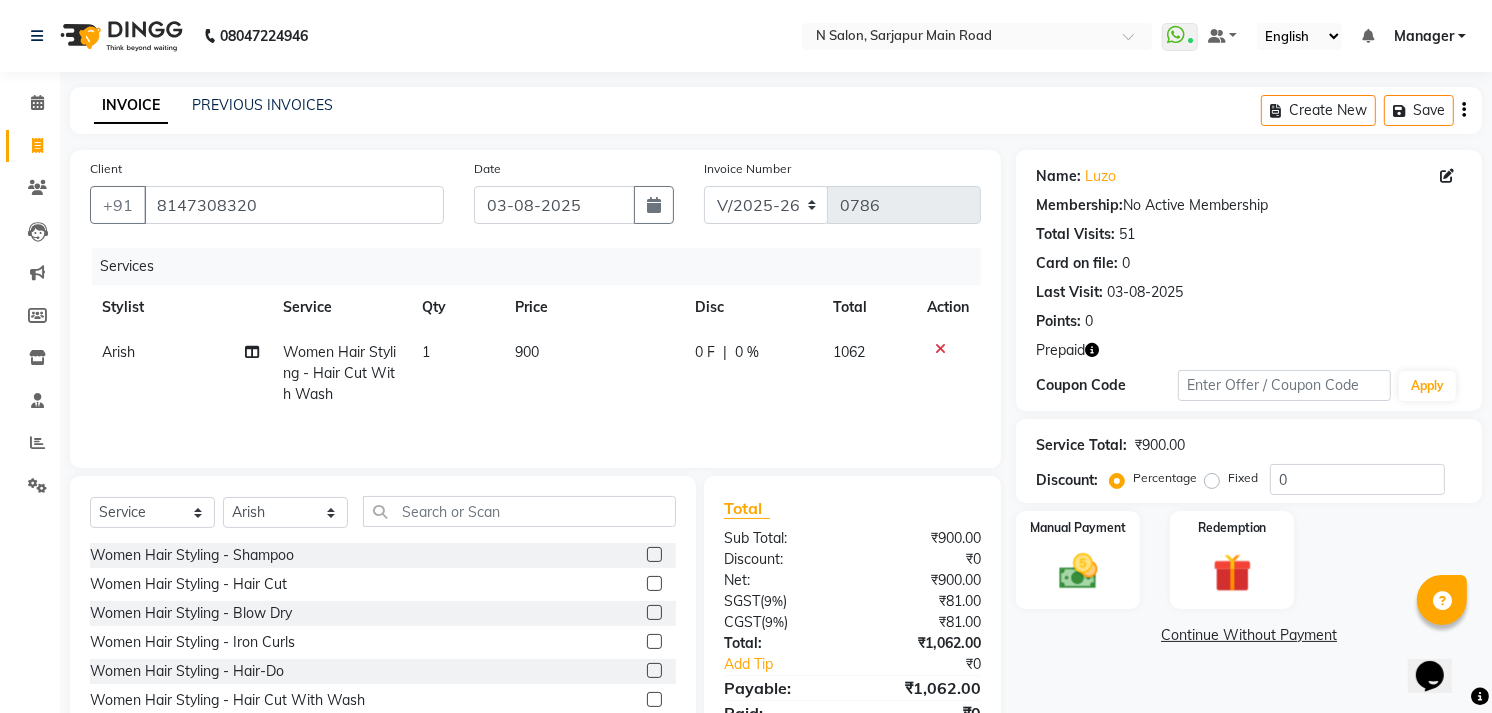 click on "900" 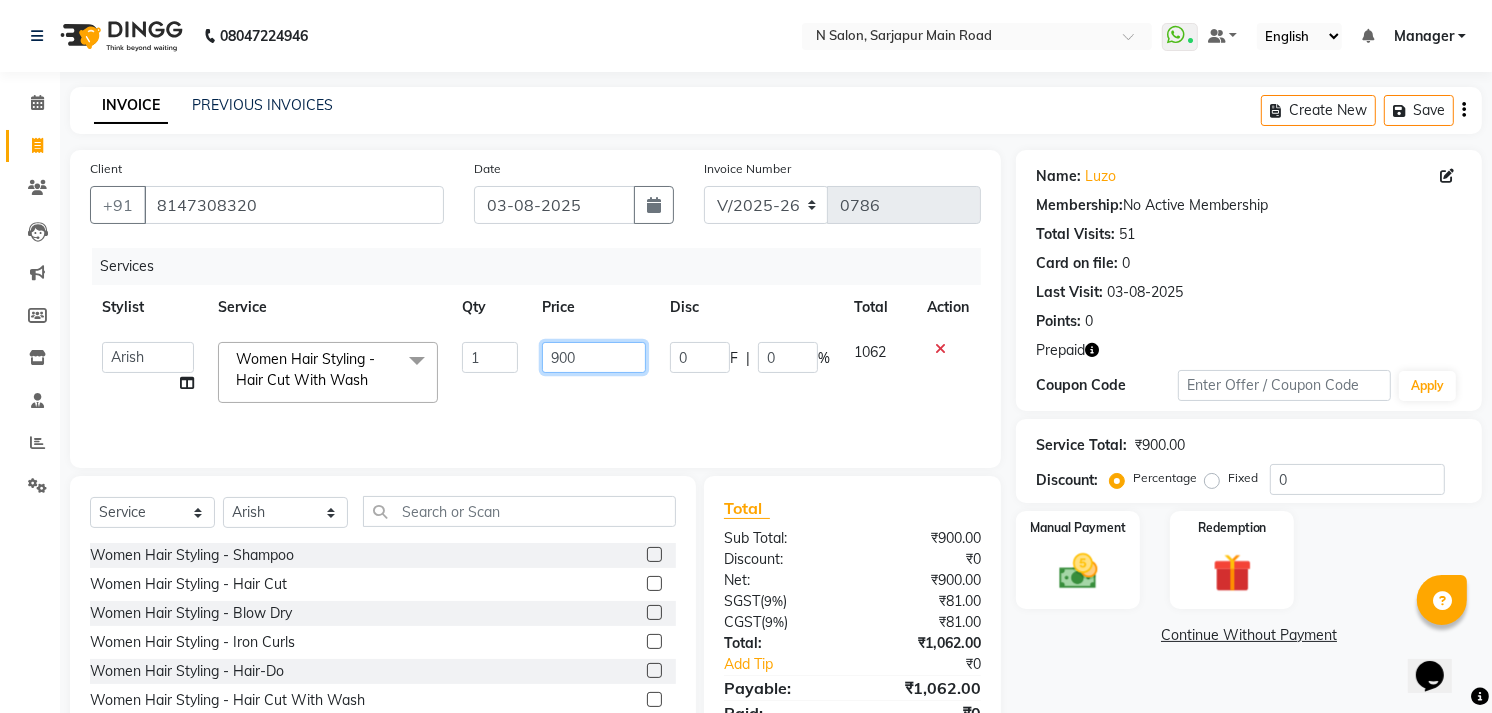 click on "900" 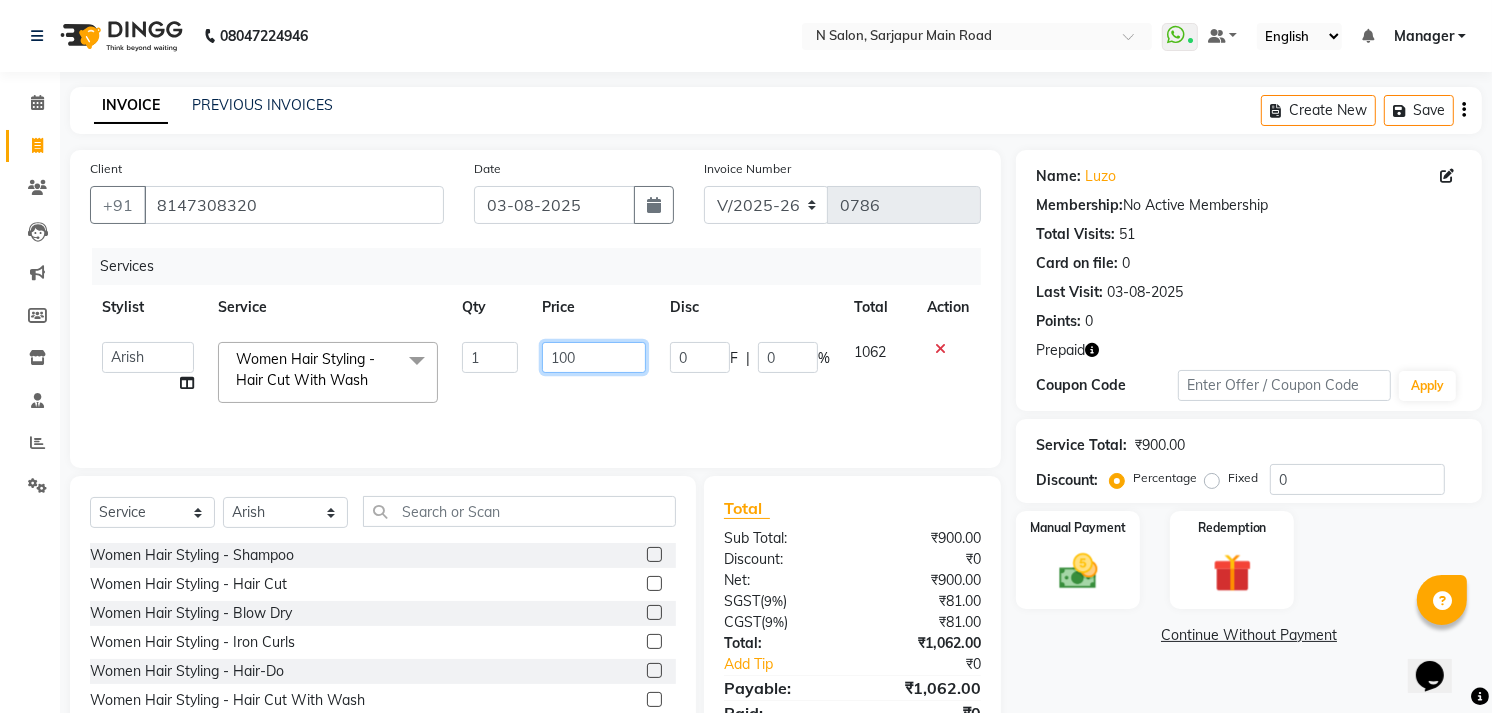 type on "1000" 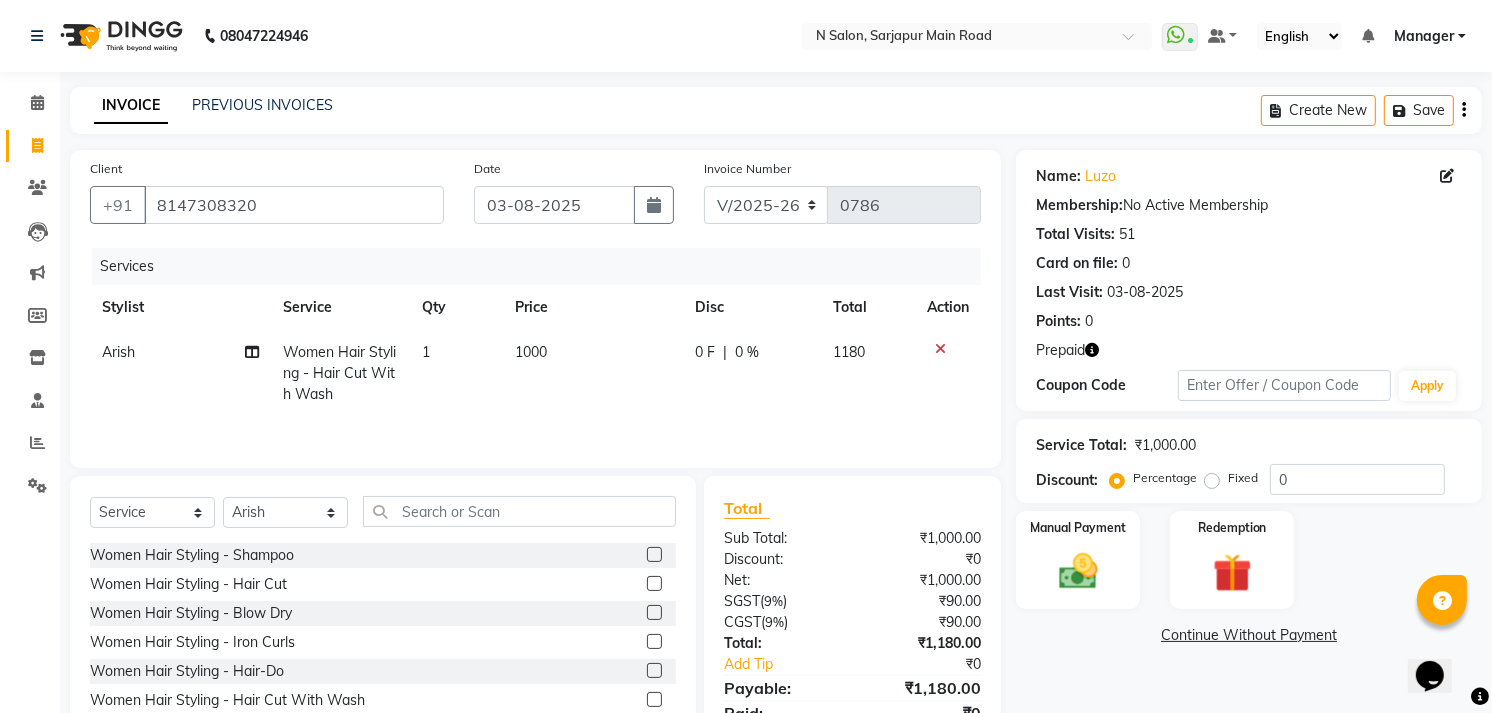 click on "Name: Luzo  Membership:  No Active Membership  Total Visits:  51 Card on file:  0 Last Visit:   03-08-2025 Points:   0  Prepaid Coupon Code Apply Service Total:  ₹1,000.00  Discount:  Percentage   Fixed  0 Manual Payment Redemption  Continue Without Payment" 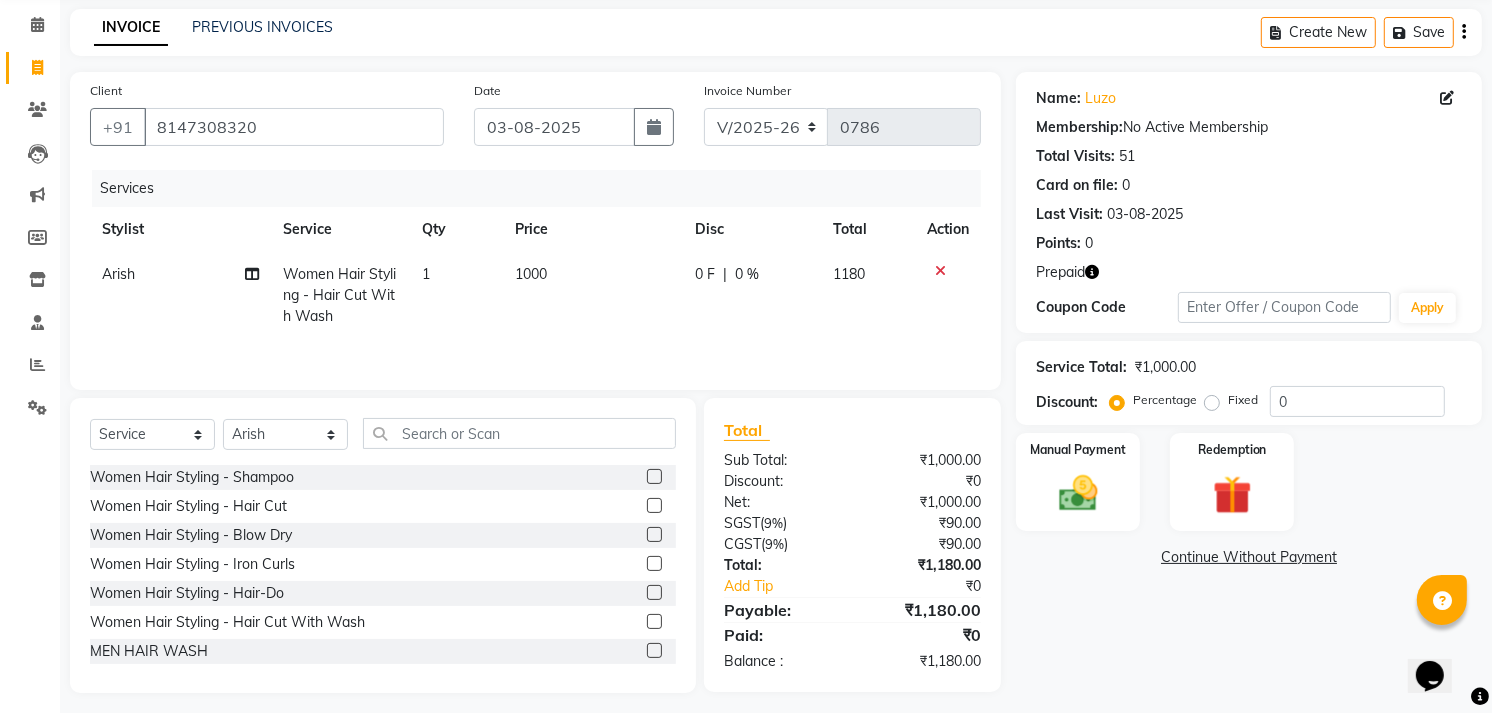scroll, scrollTop: 90, scrollLeft: 0, axis: vertical 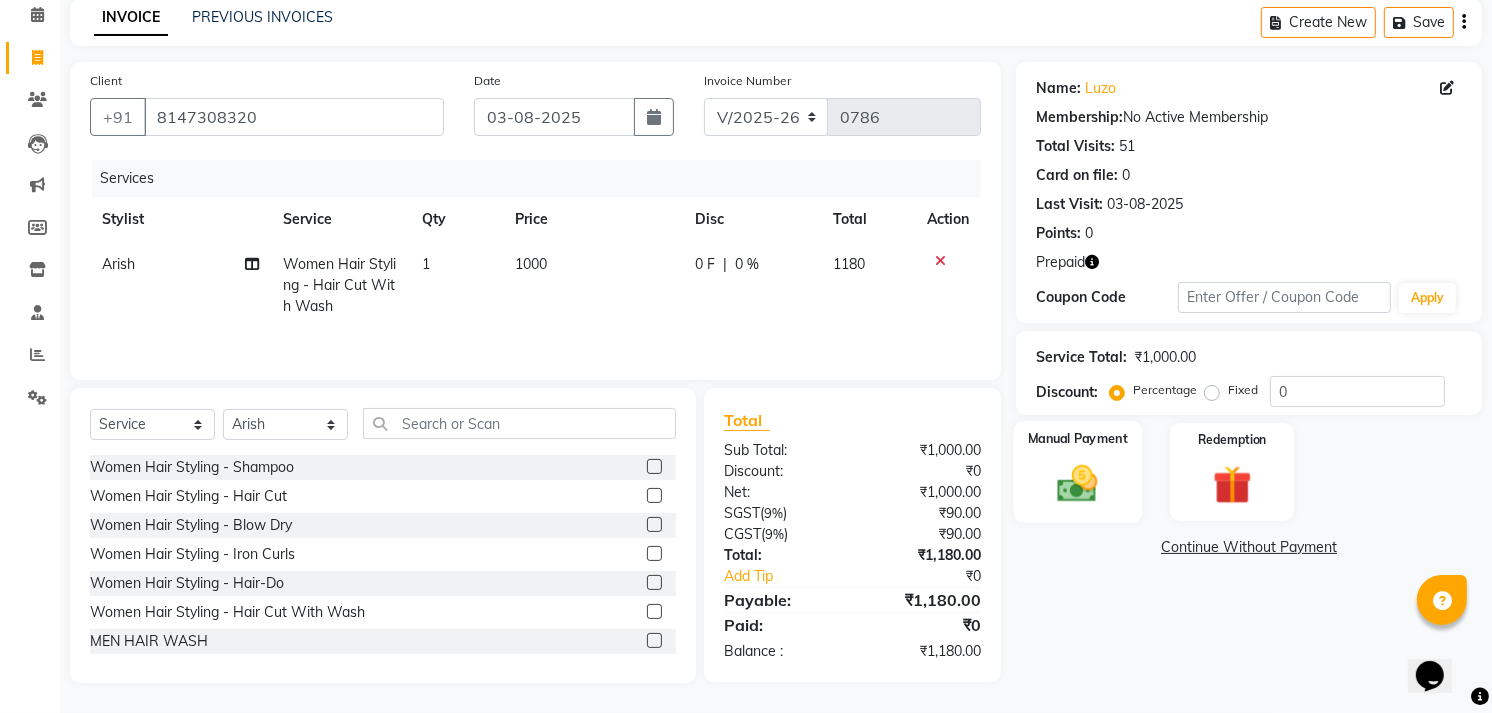 click 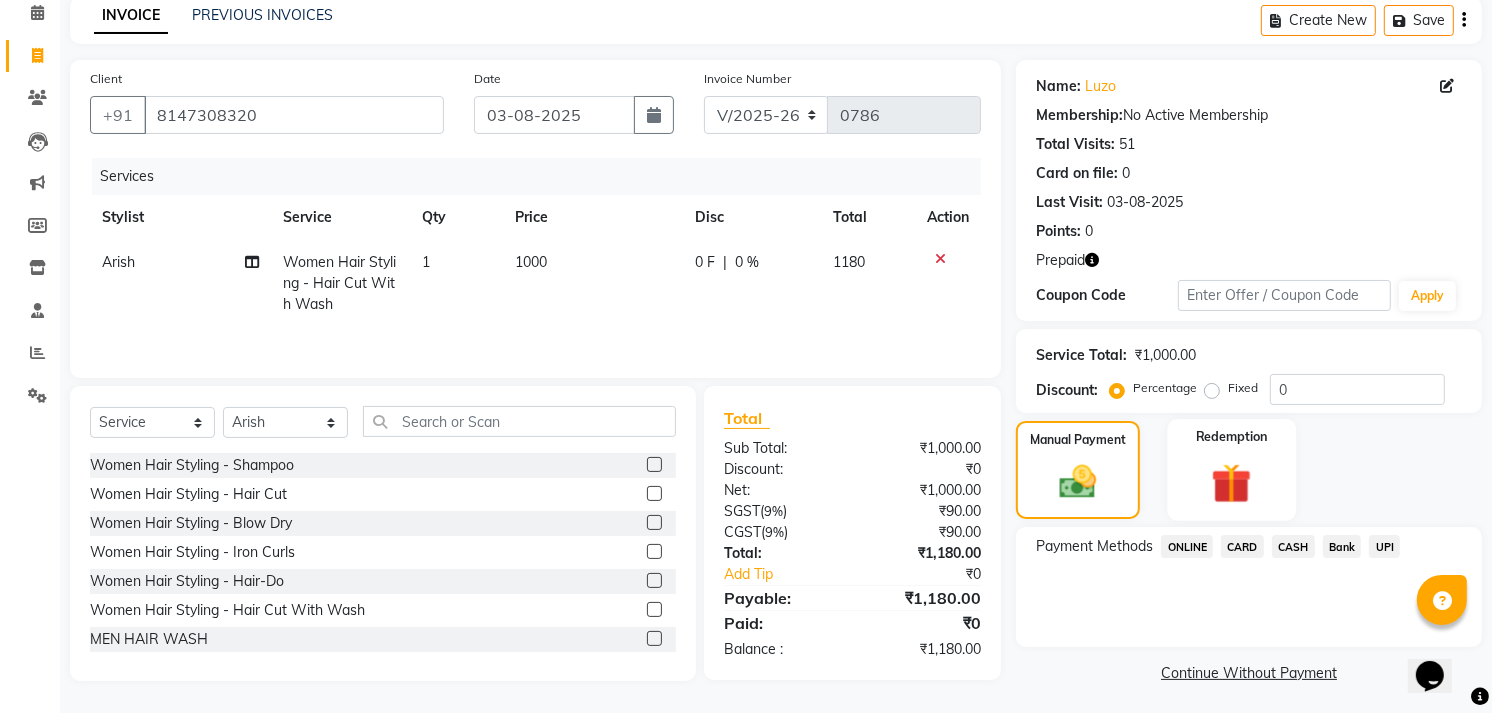 click 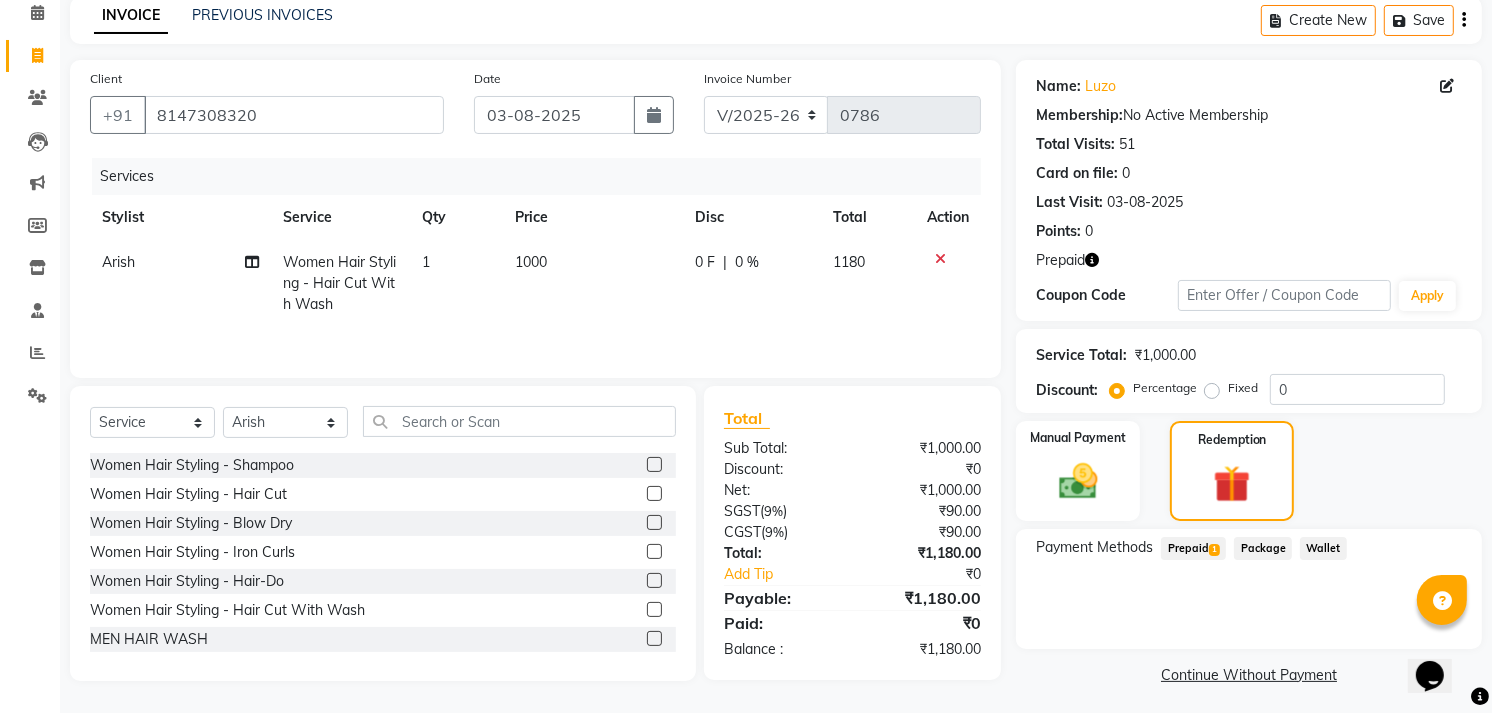 click on "1" 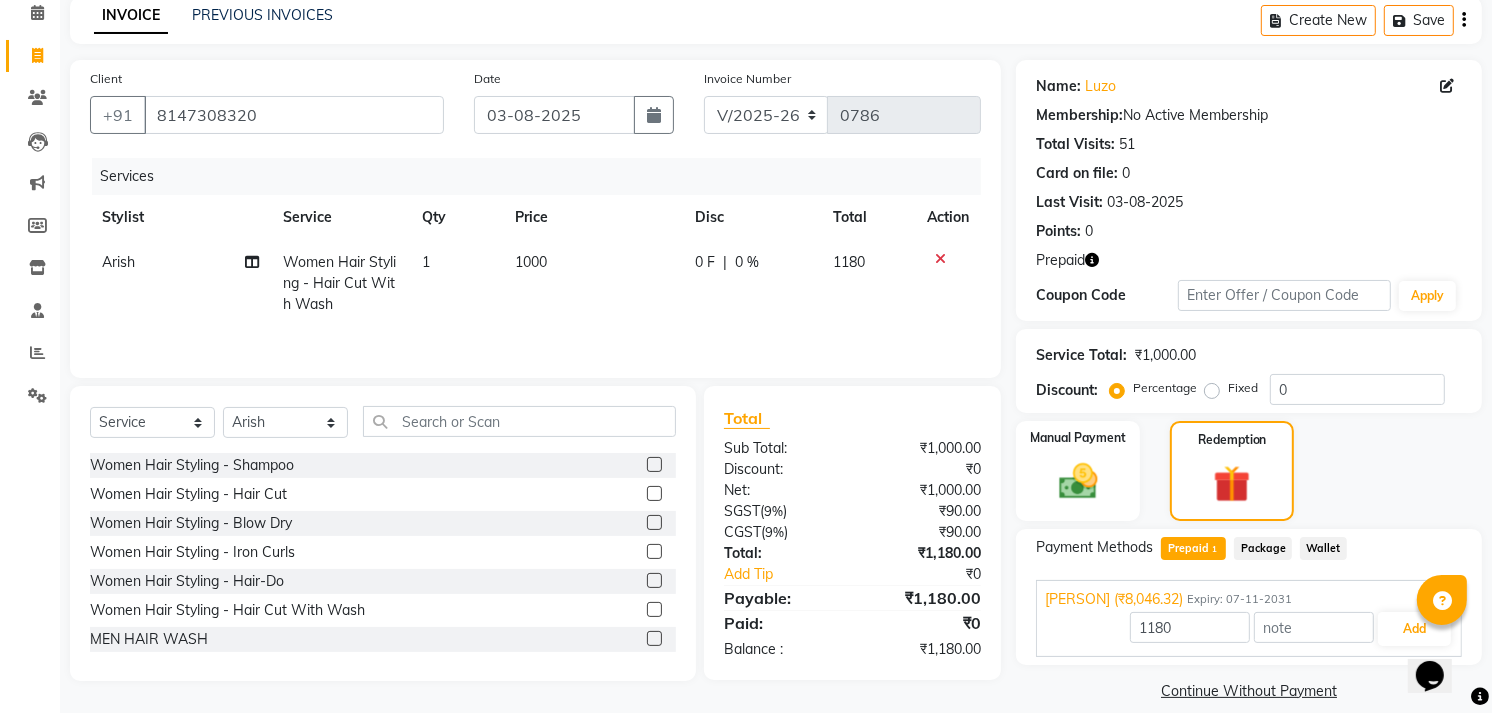 scroll, scrollTop: 112, scrollLeft: 0, axis: vertical 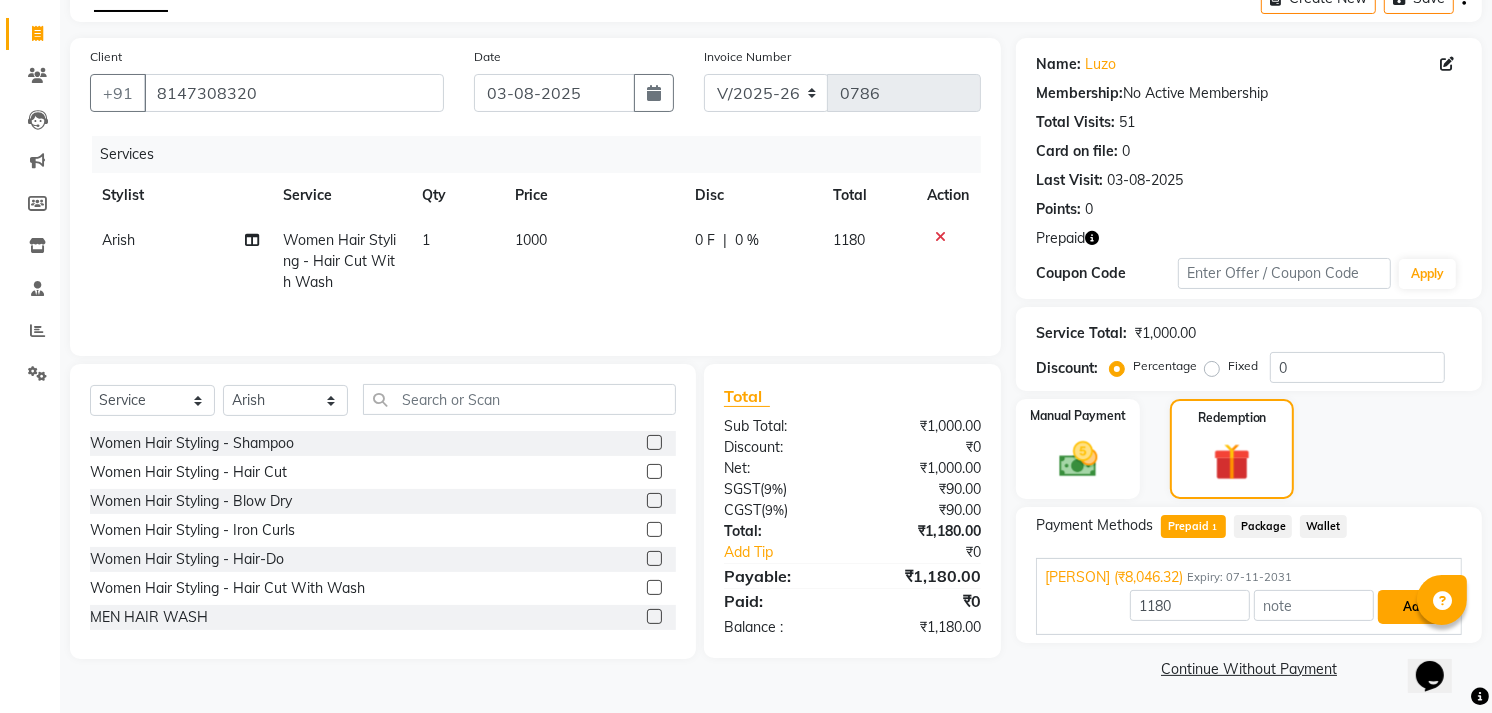 click on "Add" at bounding box center [1414, 607] 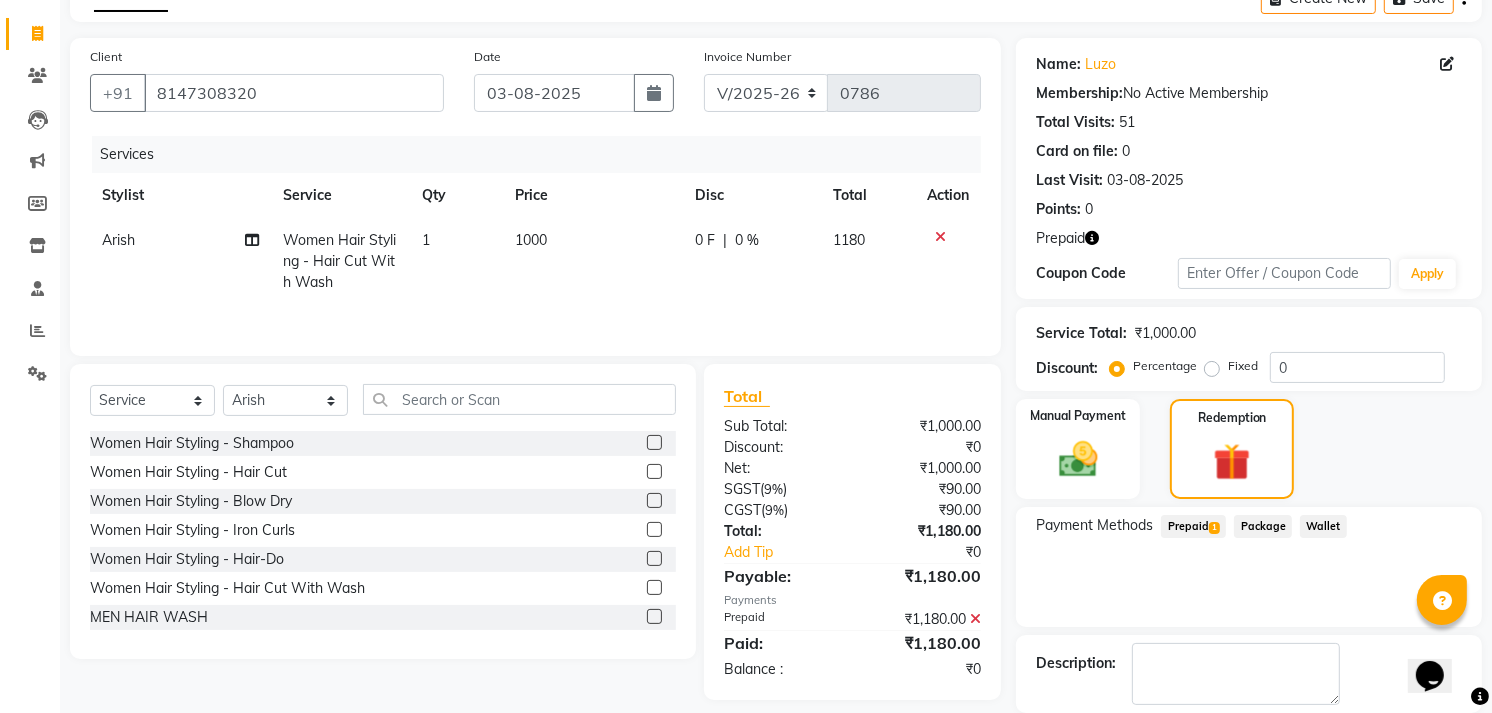 scroll, scrollTop: 208, scrollLeft: 0, axis: vertical 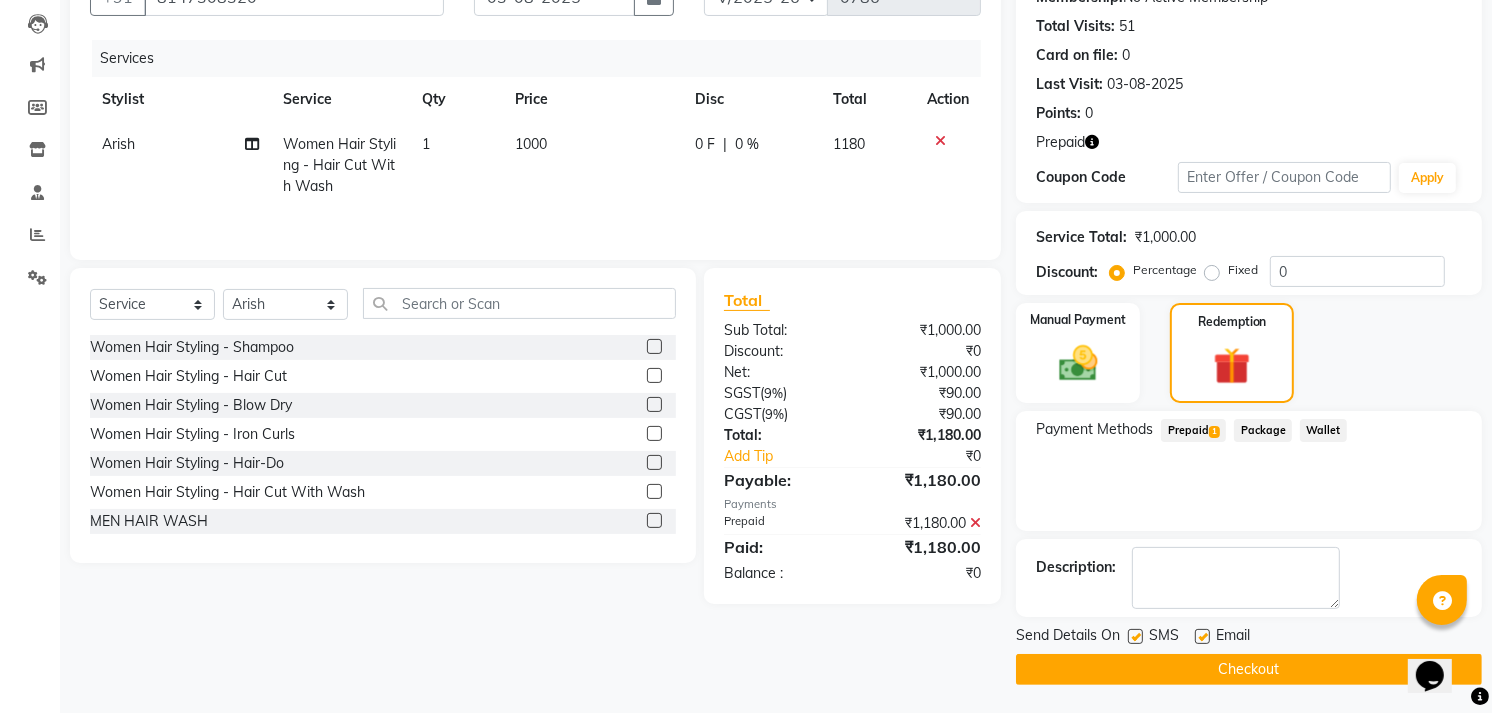 click on "Checkout" 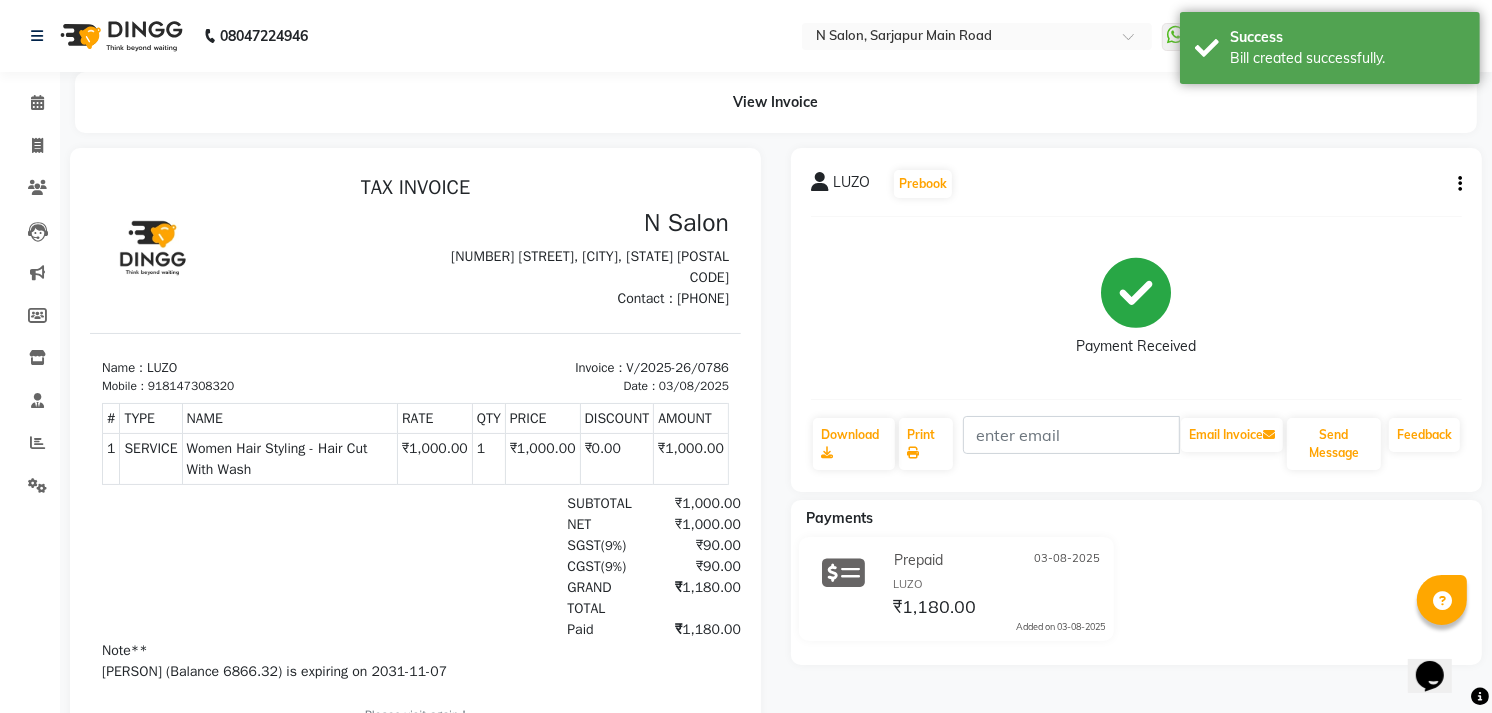scroll, scrollTop: 0, scrollLeft: 0, axis: both 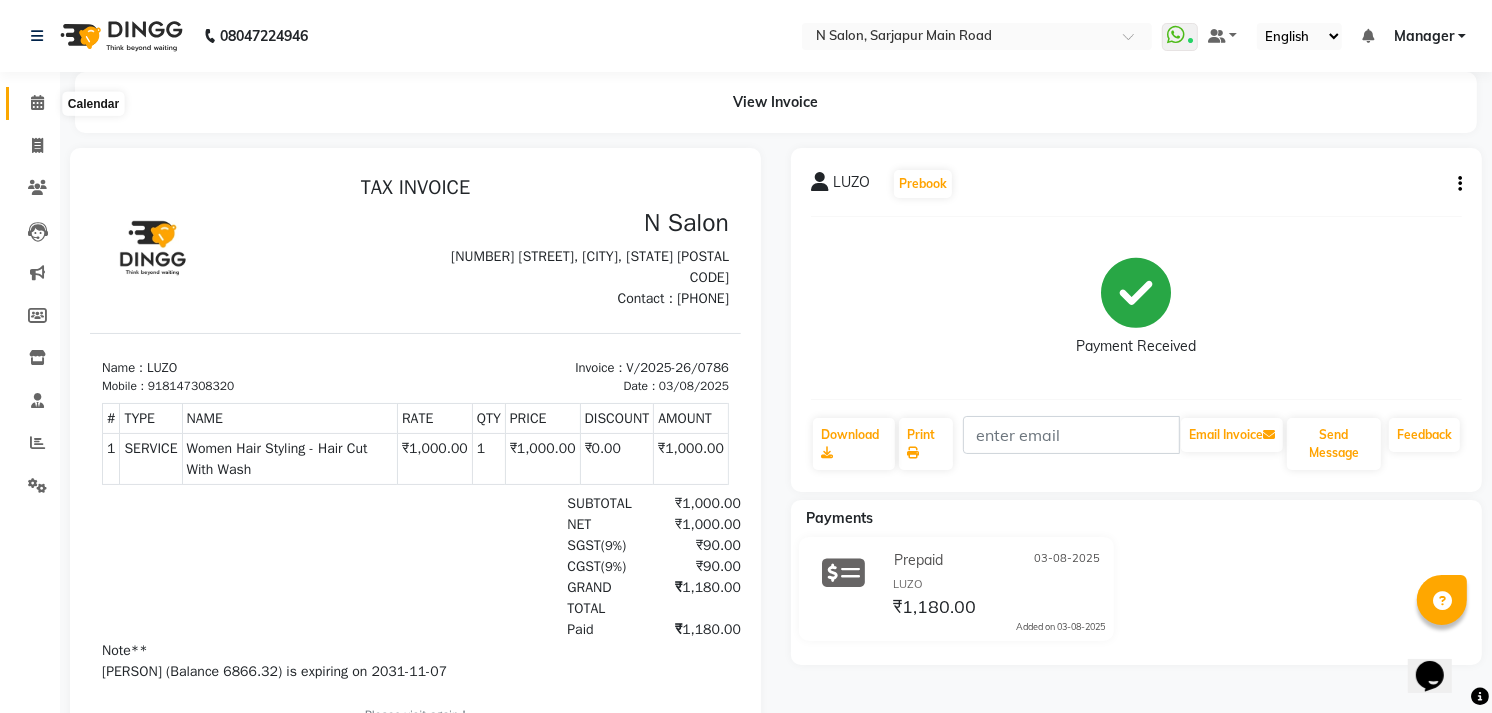 click 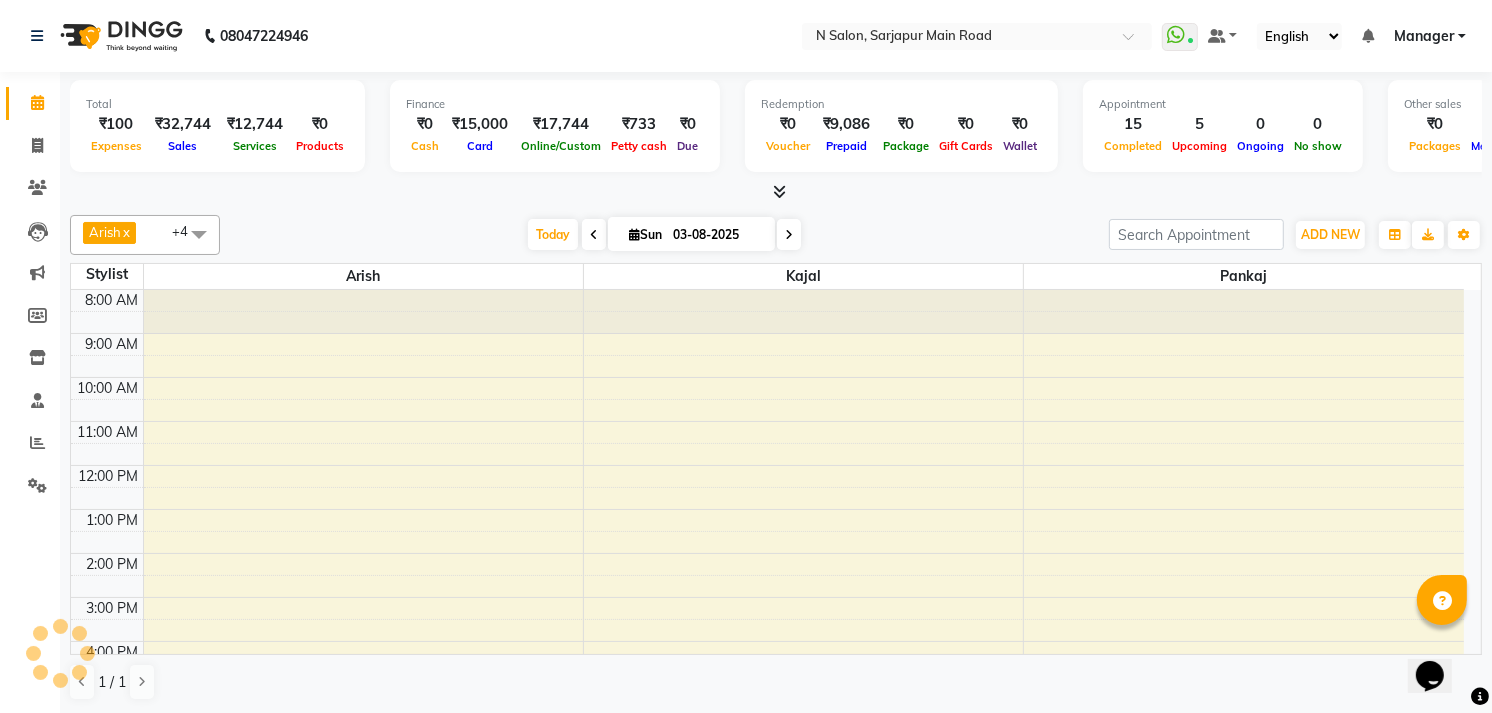 scroll, scrollTop: 172, scrollLeft: 0, axis: vertical 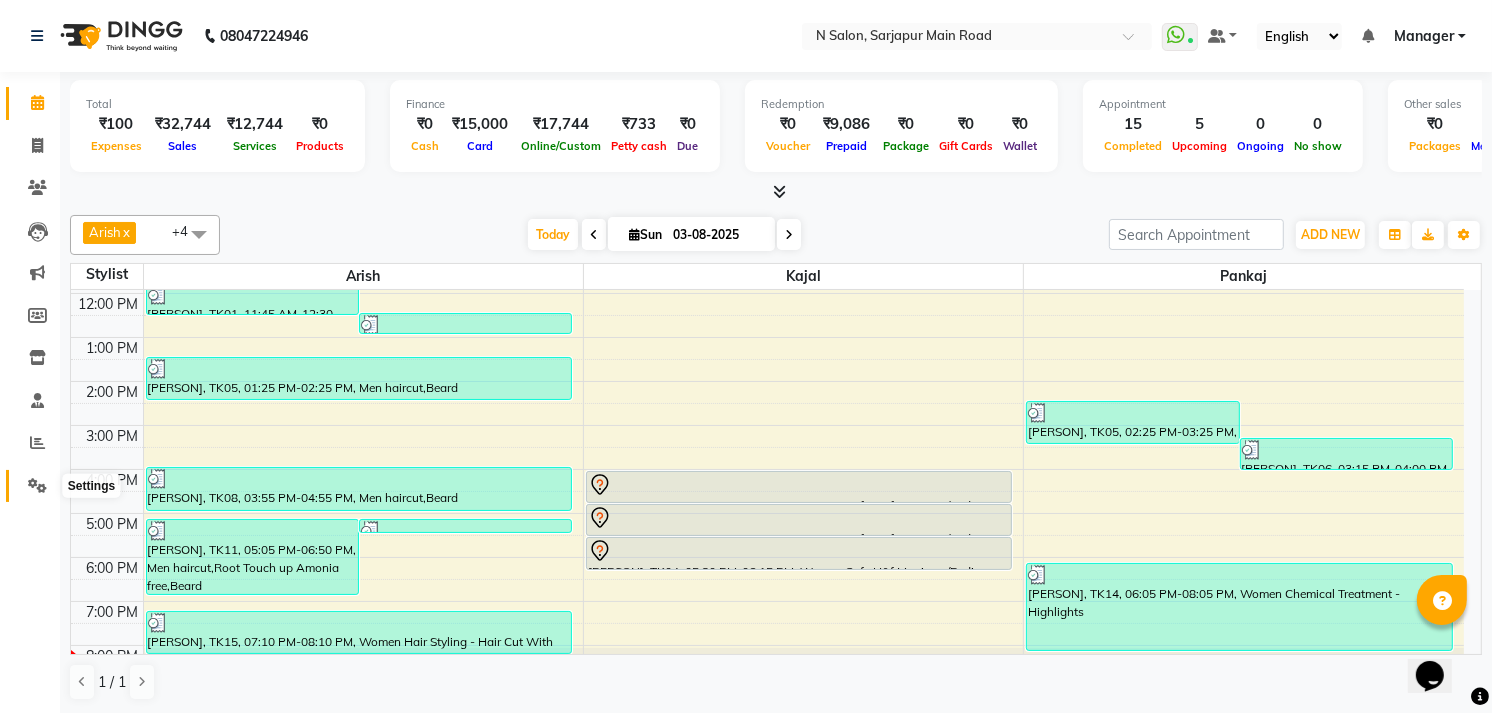 click 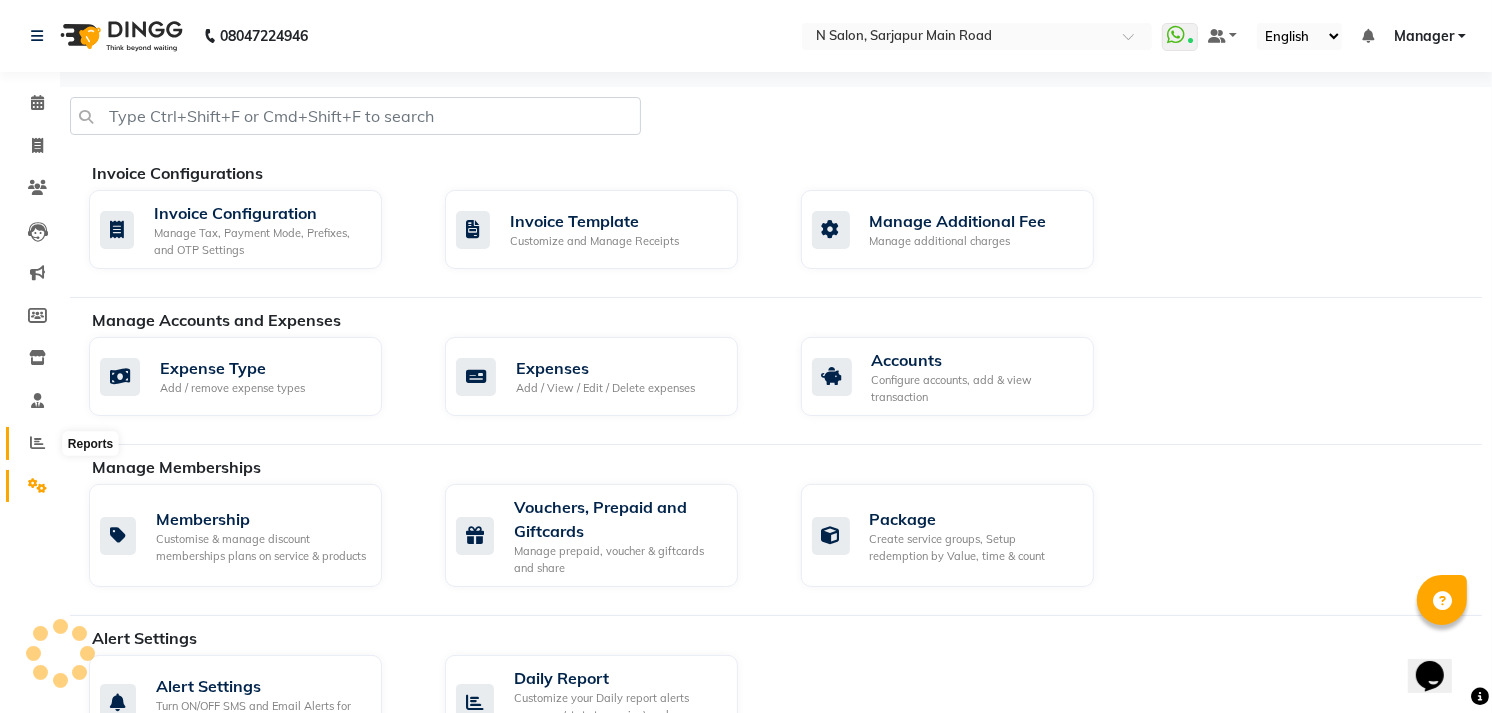 click 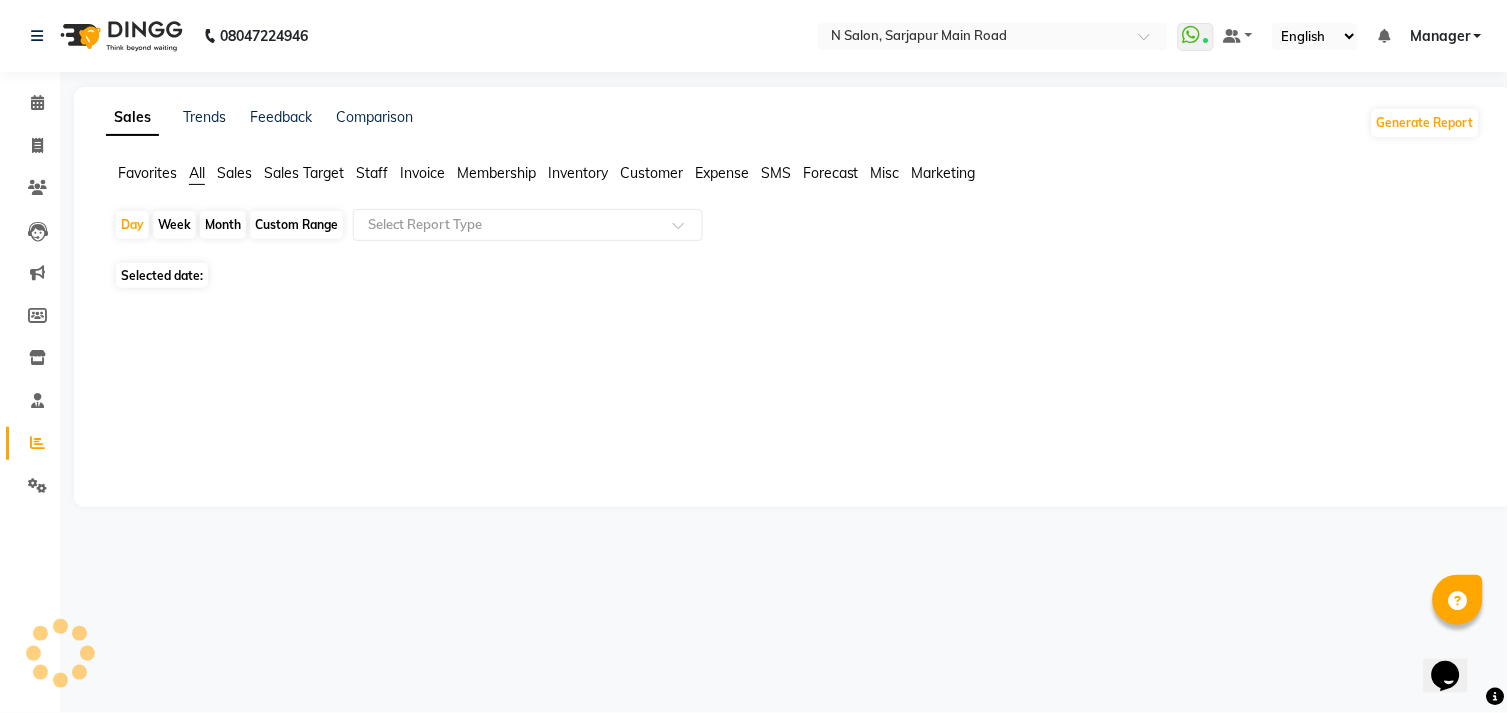 click on "Staff" 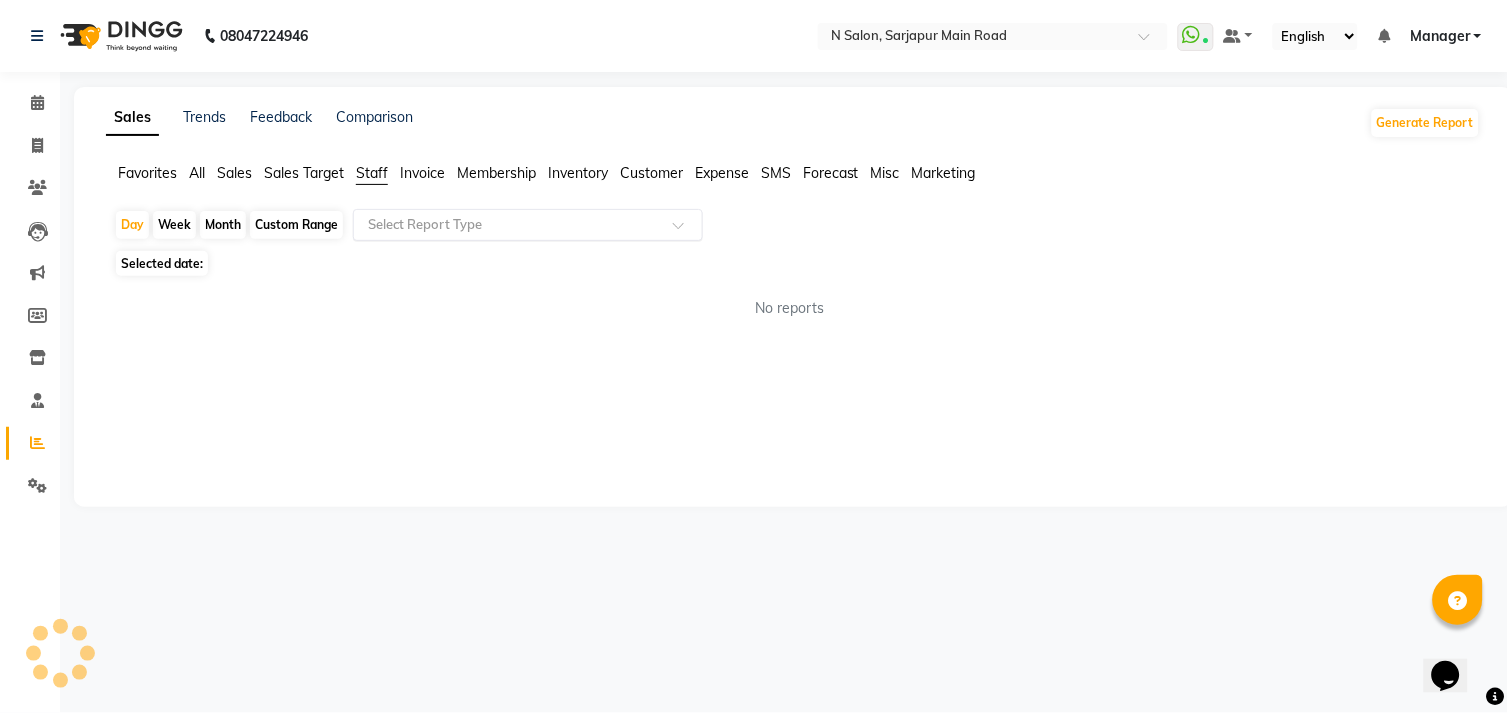 click on "Select Report Type" 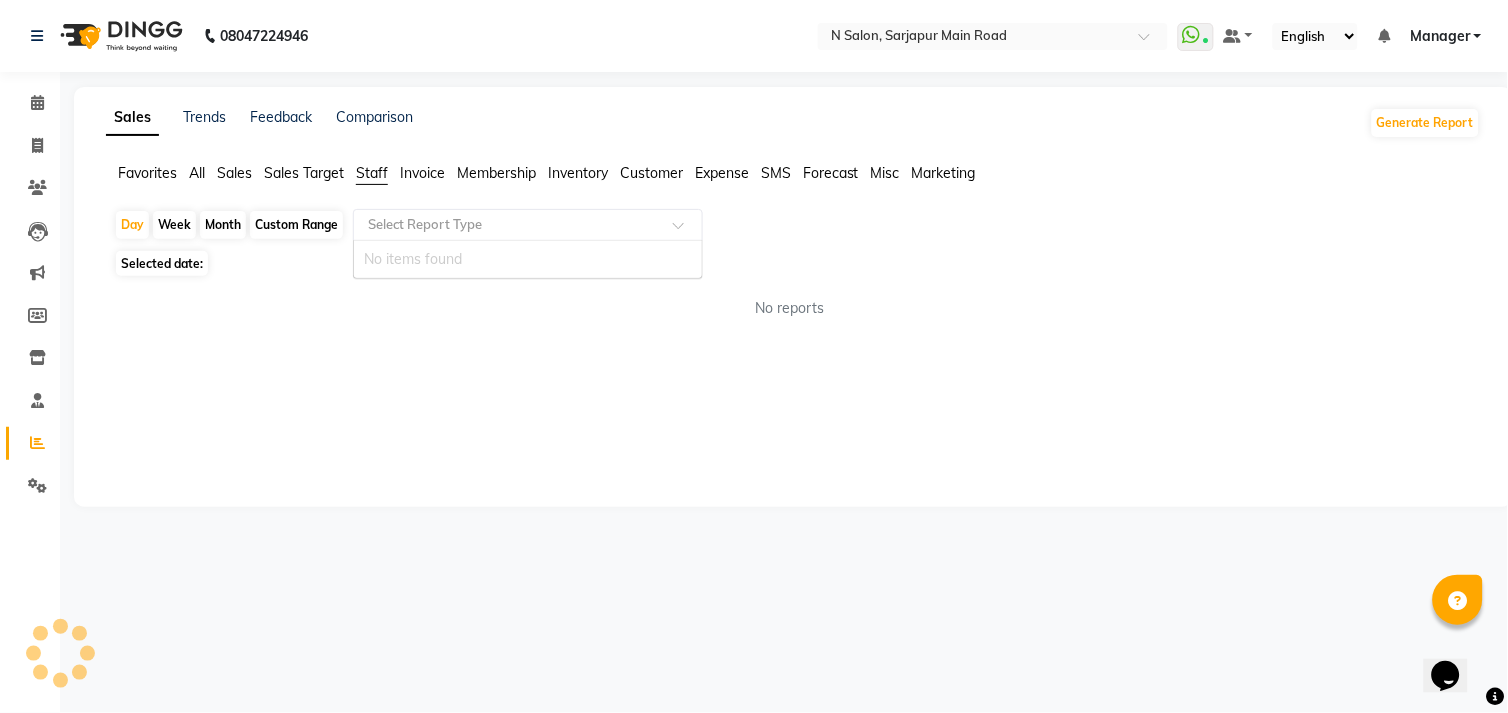 click 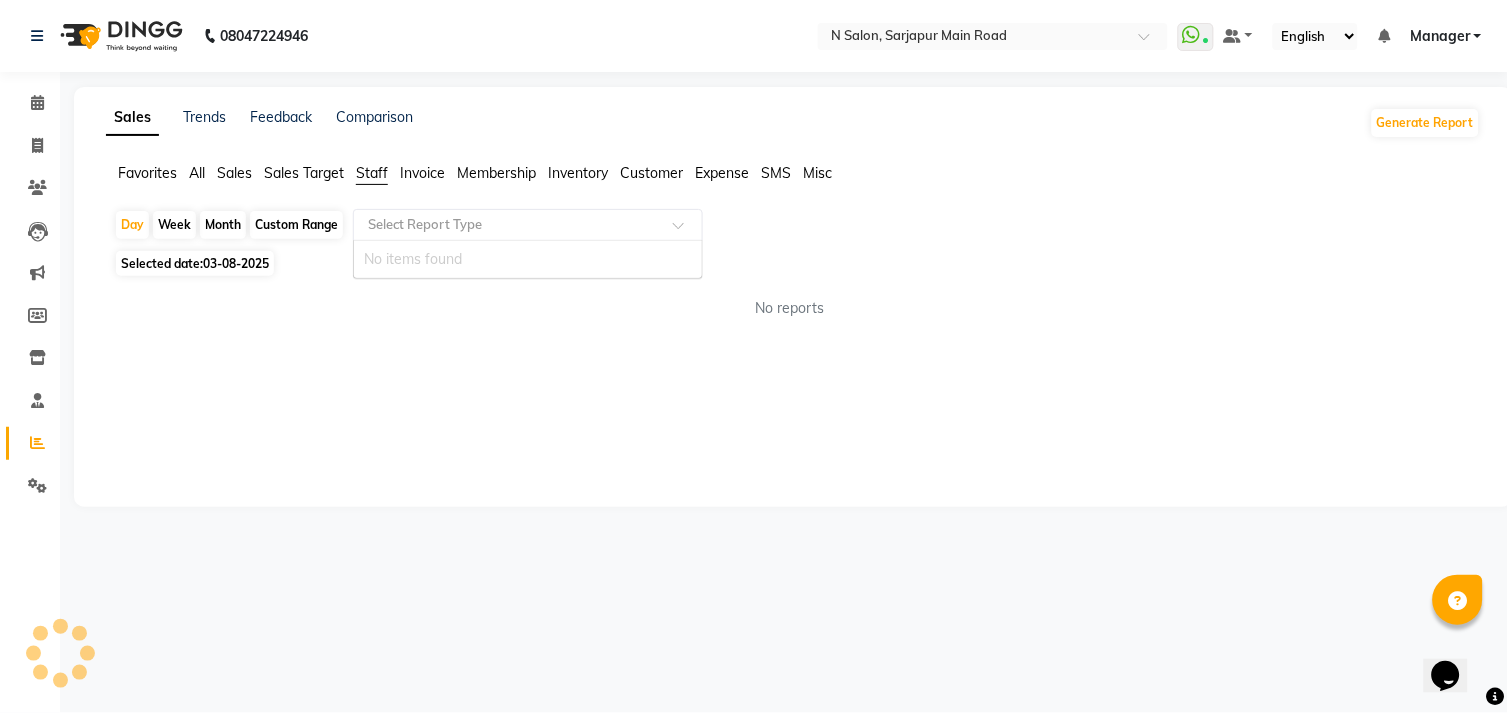 click 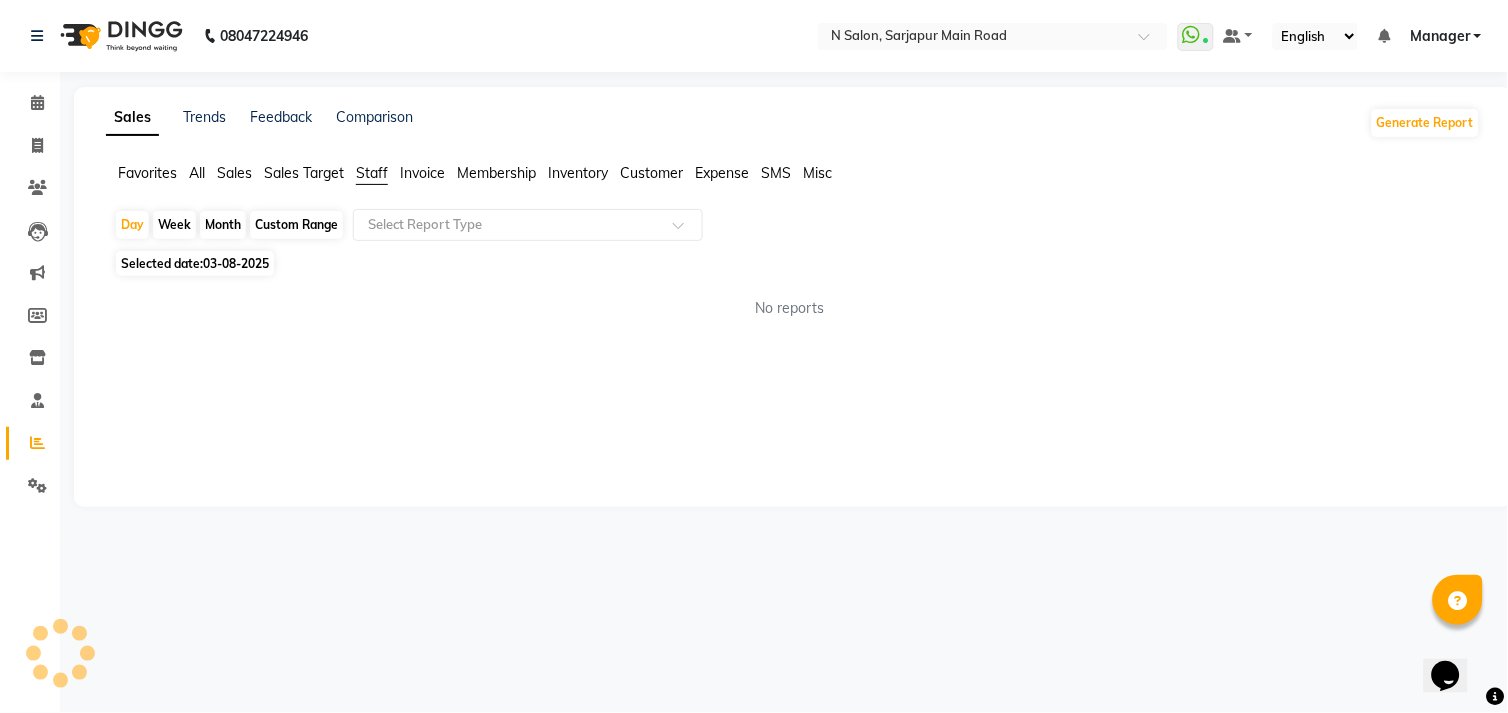 click on "Sales Trends Feedback Comparison Generate Report Favorites All Sales Sales Target Staff Invoice Membership Inventory Customer Expense SMS Misc  Day   Week   Month   Custom Range  Select Report Type Selected date:  03-08-2025  No reports ★ Mark as Favorite  Choose how you'd like to save "" report to favorites  Save to Personal Favorites:   Only you can see this report in your favorites tab. Share with Organization:   Everyone in your organization can see this report in their favorites tab.  Save to Favorites" 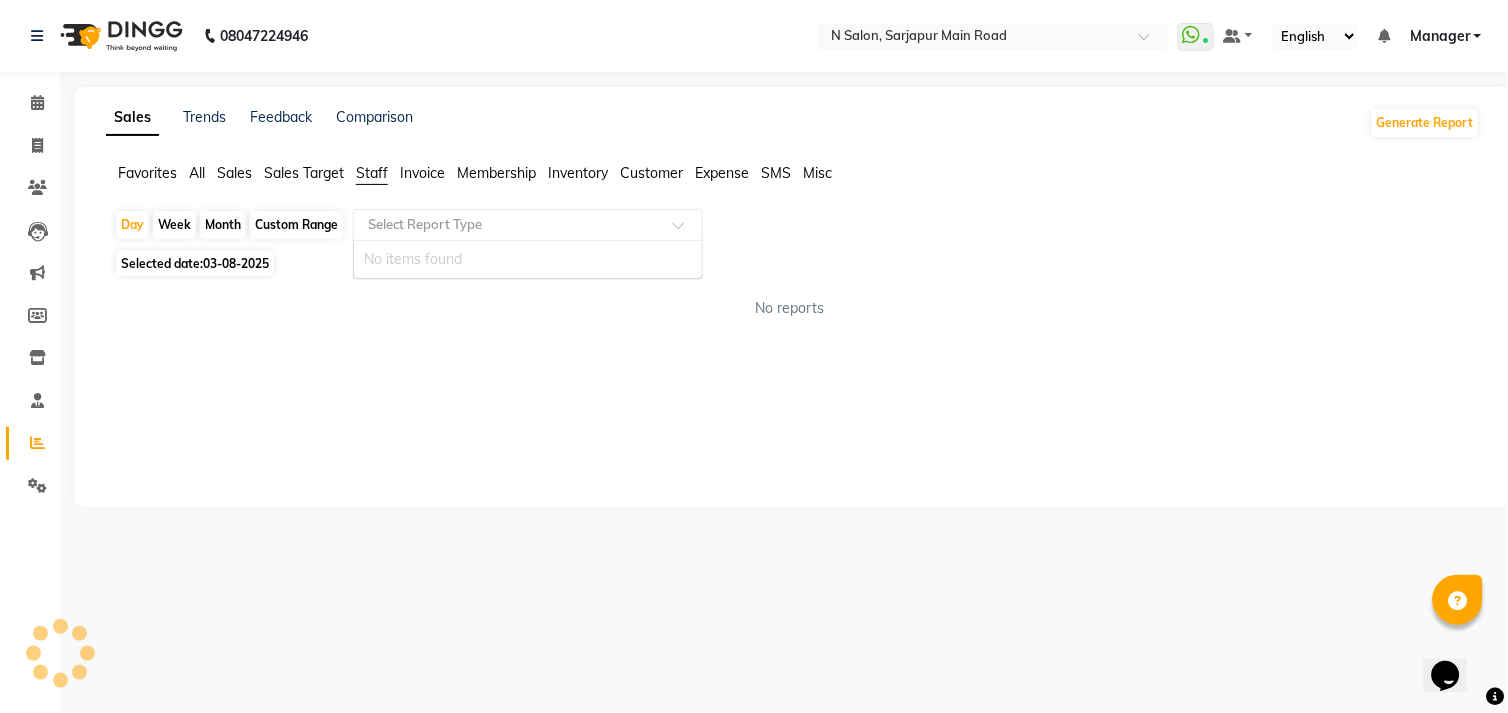 click 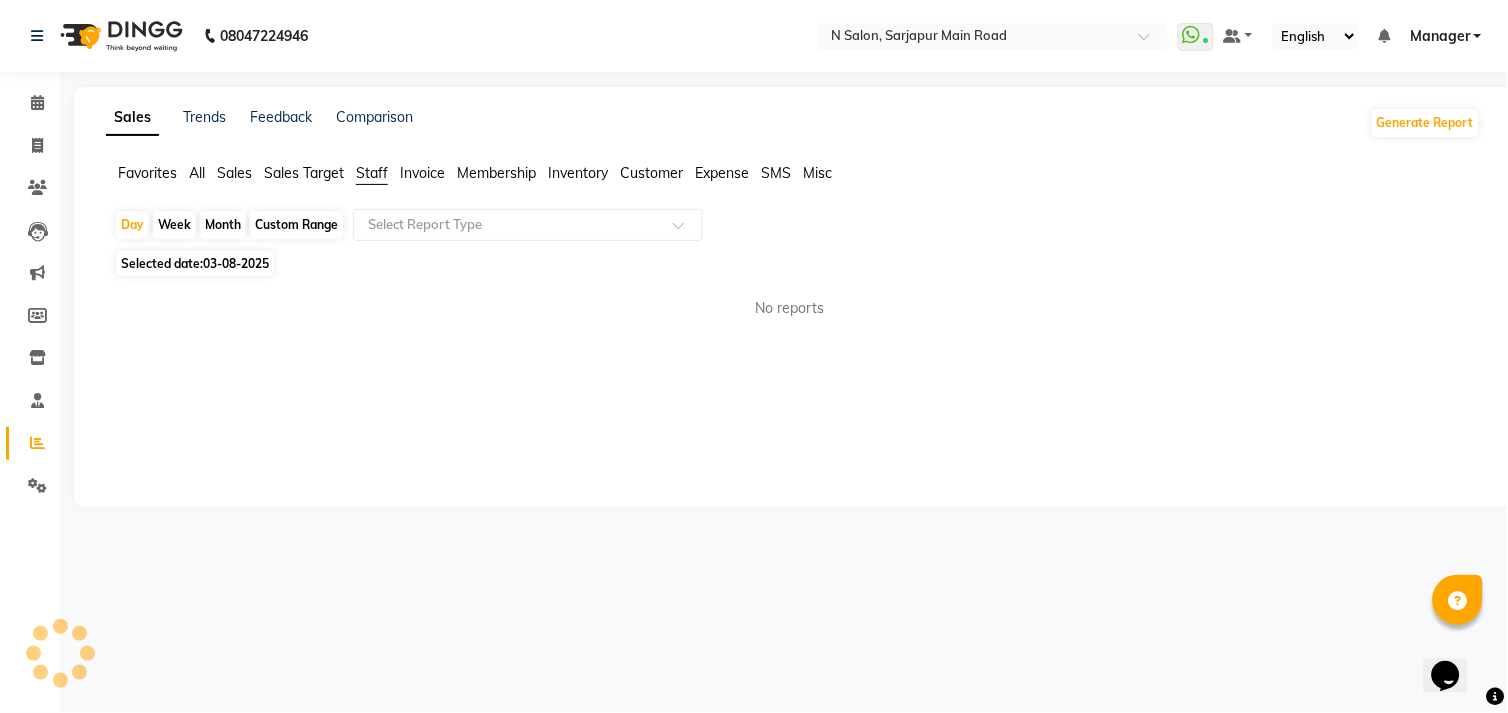 click on "Sales Trends Feedback Comparison Generate Report Favorites All Sales Sales Target Staff Invoice Membership Inventory Customer Expense SMS Misc  Day   Week   Month   Custom Range  Select Report Type Selected date:  03-08-2025  No reports ★ Mark as Favorite  Choose how you'd like to save "" report to favorites  Save to Personal Favorites:   Only you can see this report in your favorites tab. Share with Organization:   Everyone in your organization can see this report in their favorites tab.  Save to Favorites" 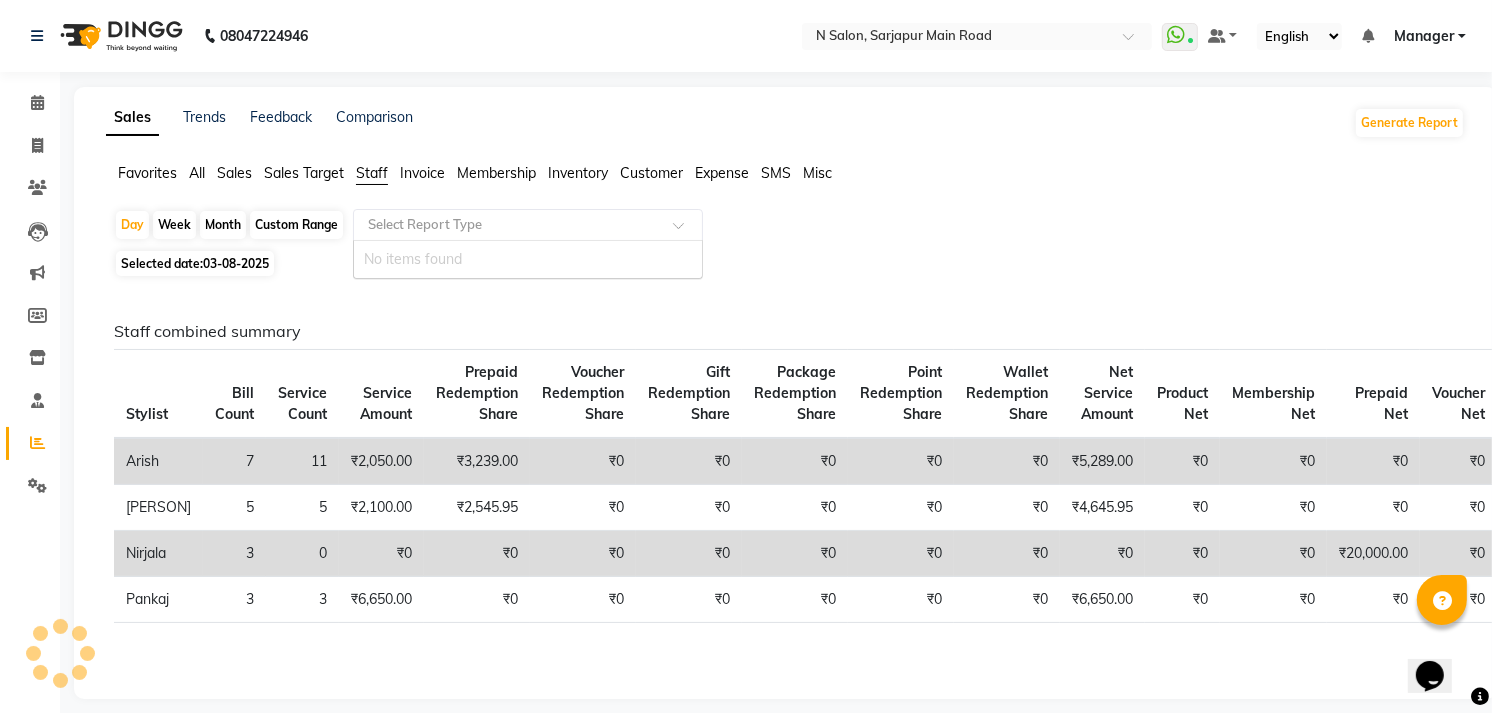 click 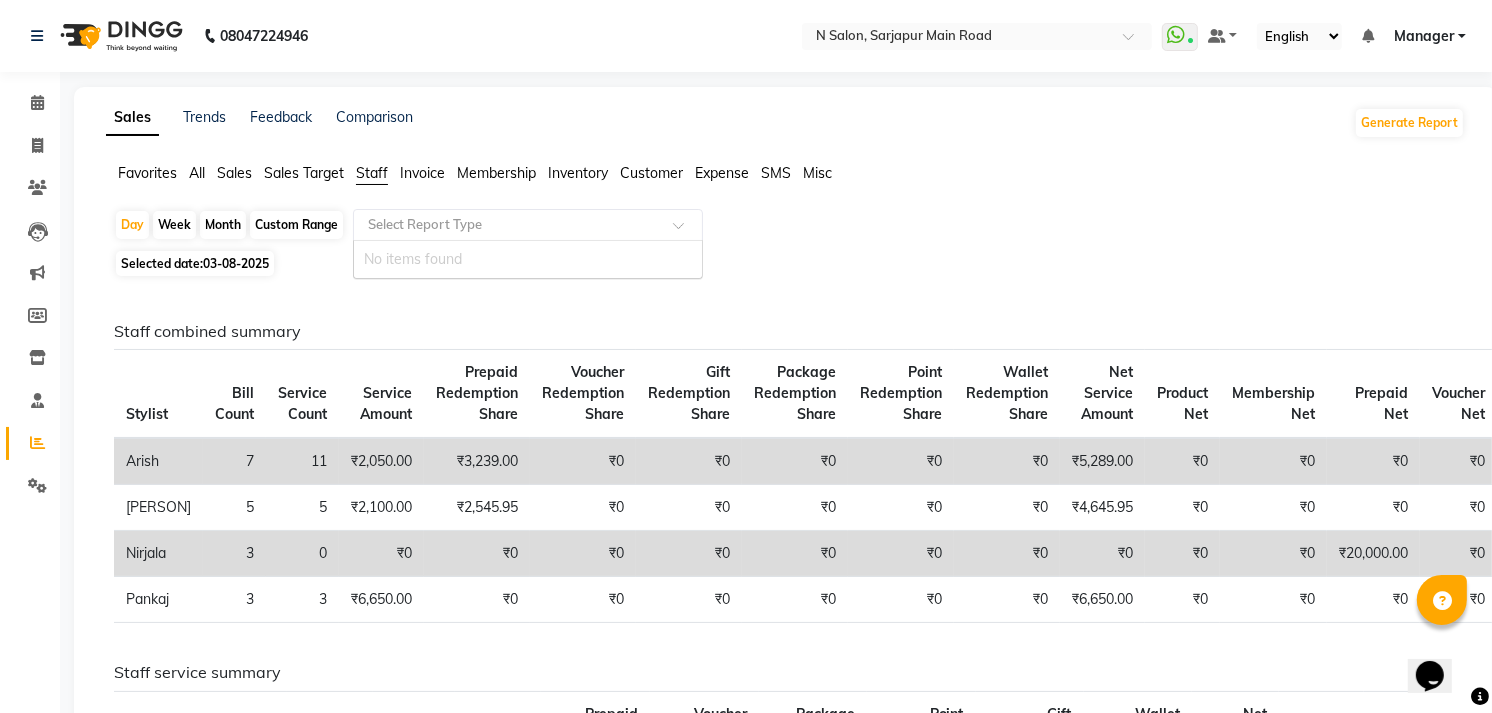 click 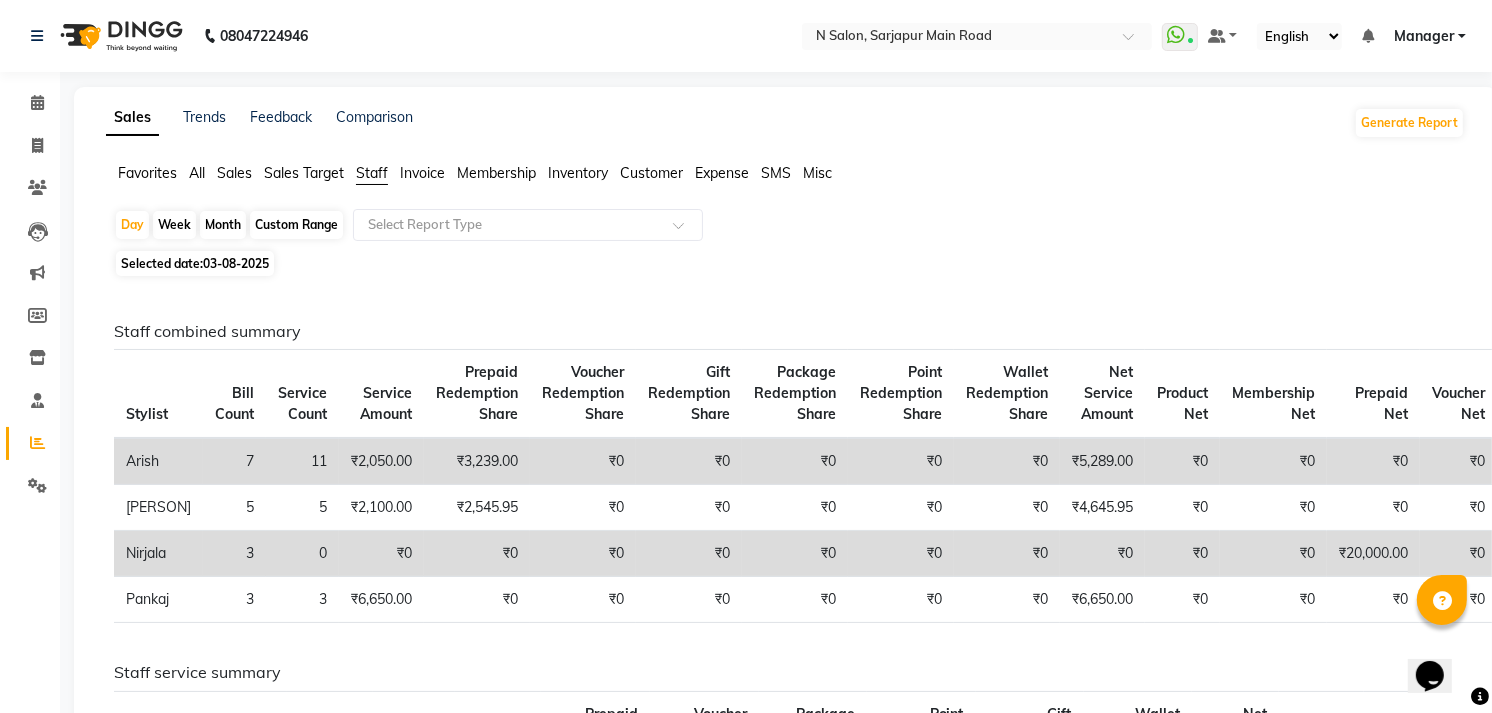 click on "Day   Week   Month   Custom Range  Select Report Type" 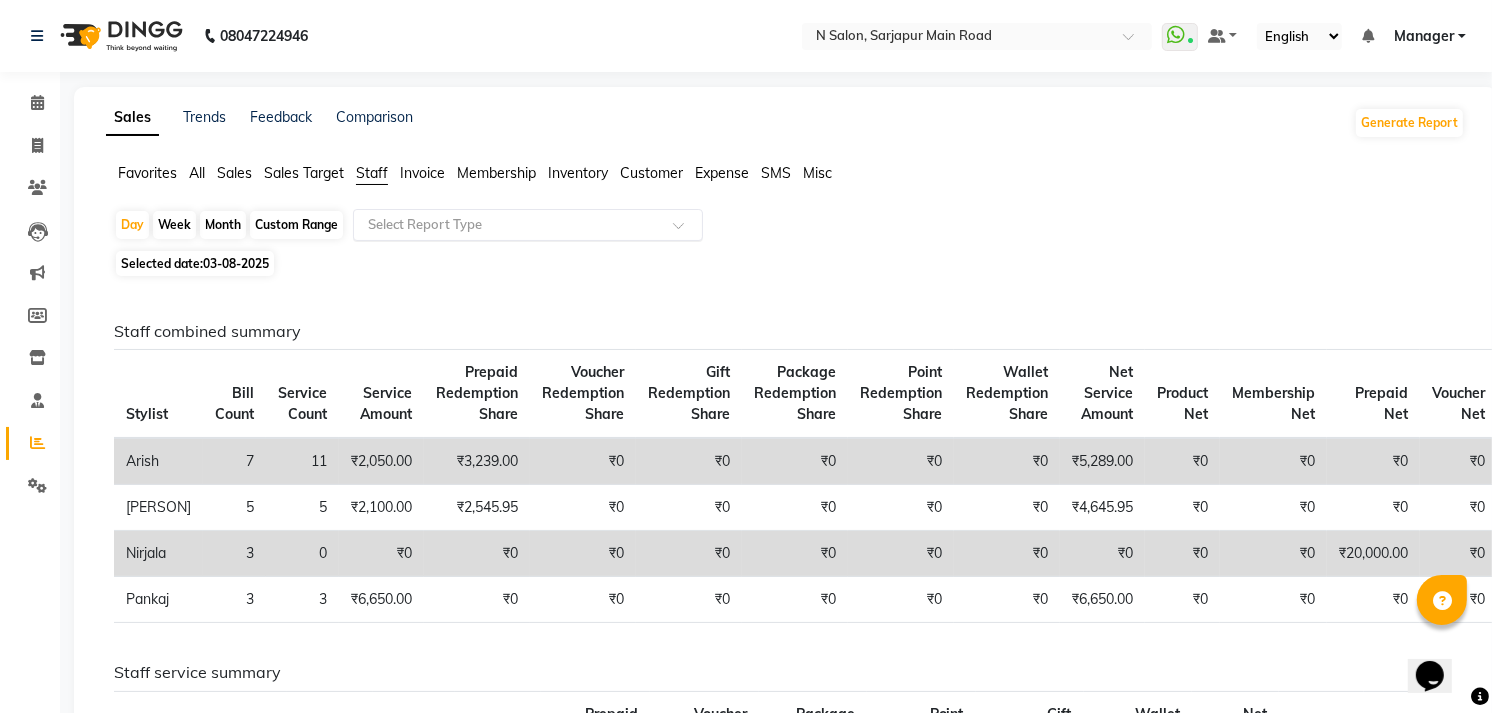 click 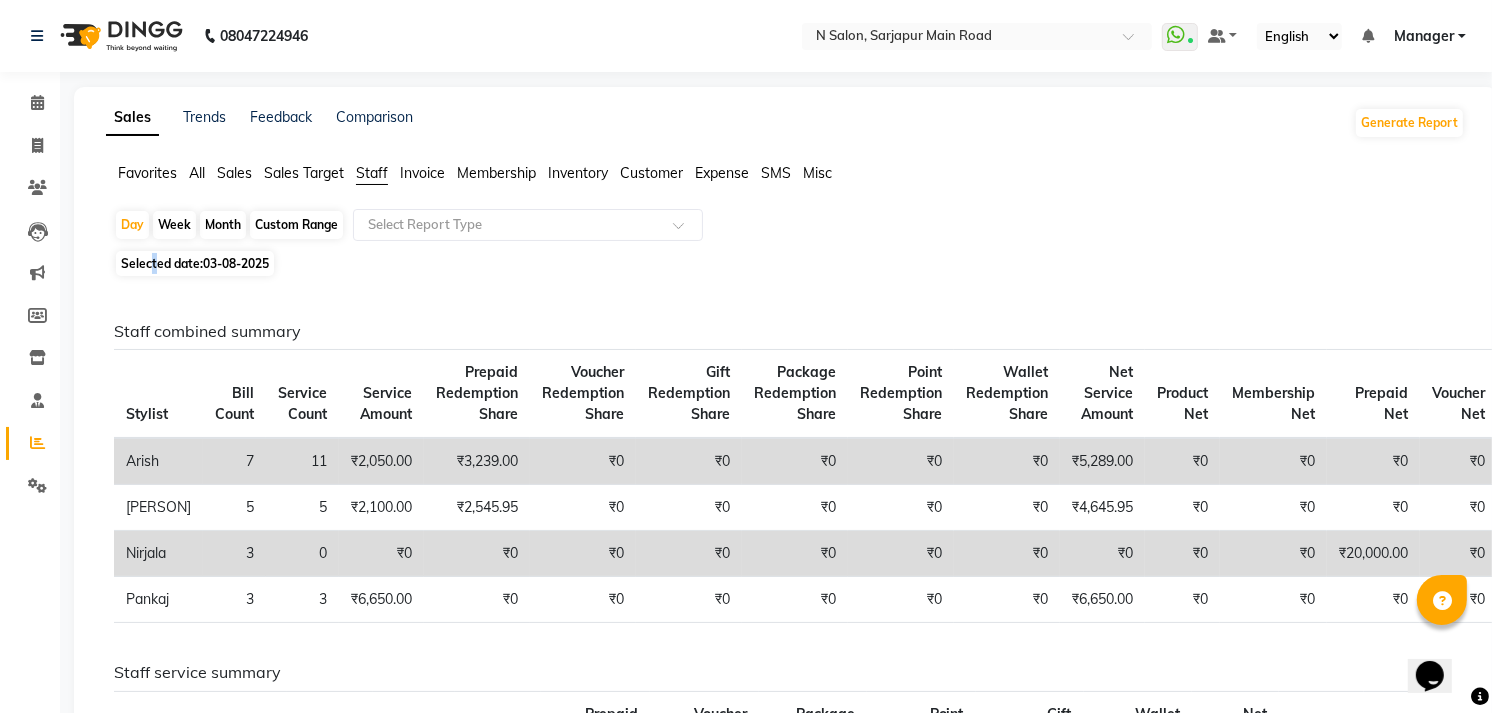 click on "Selected date:  03-08-2025" 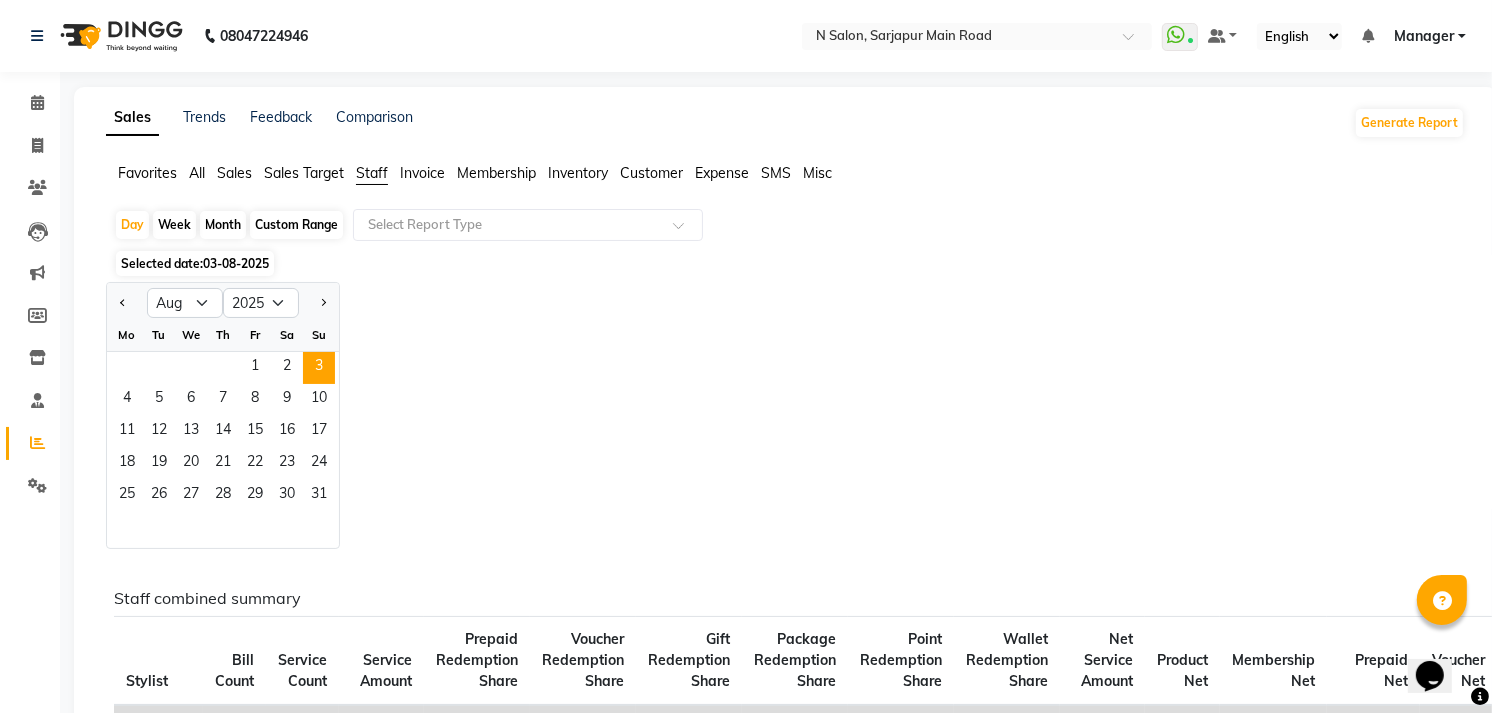 drag, startPoint x: 153, startPoint y: 264, endPoint x: 332, endPoint y: 358, distance: 202.18062 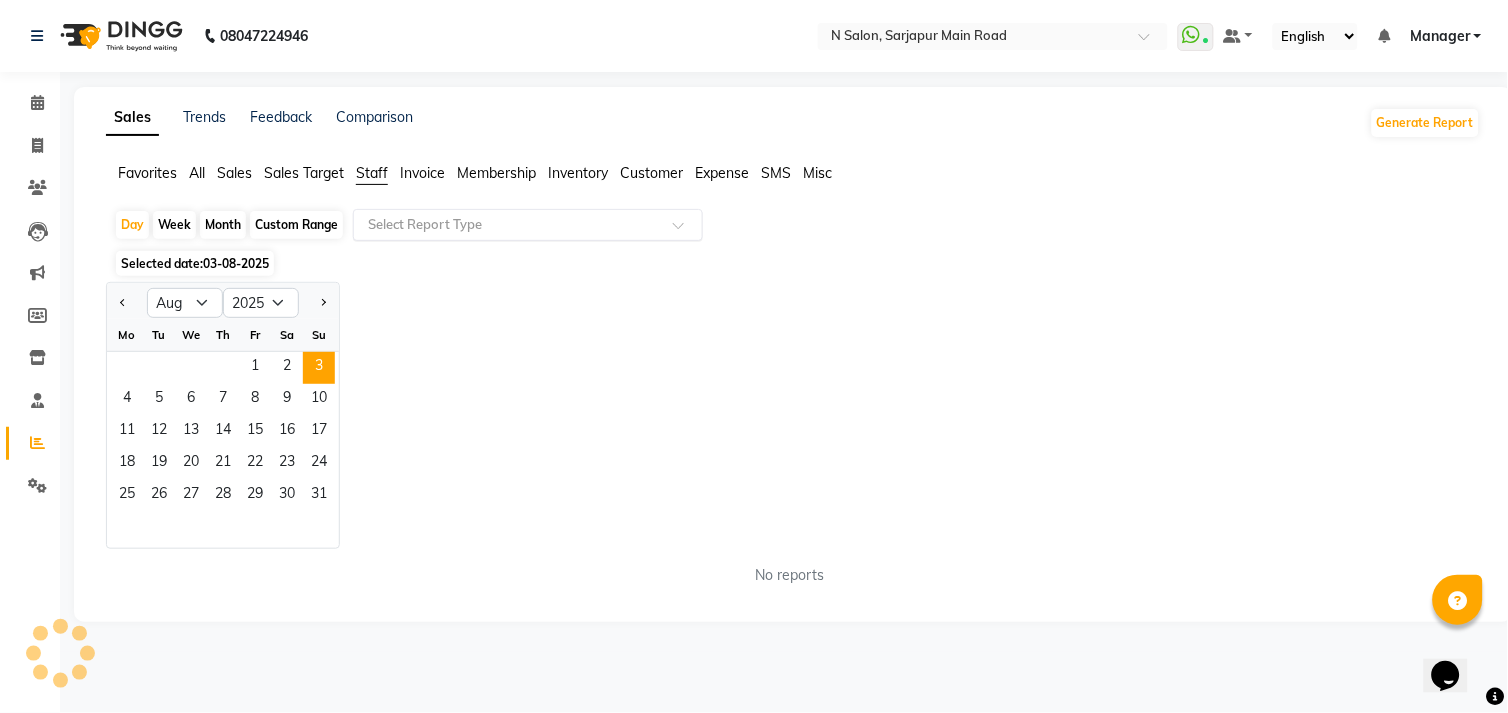 click 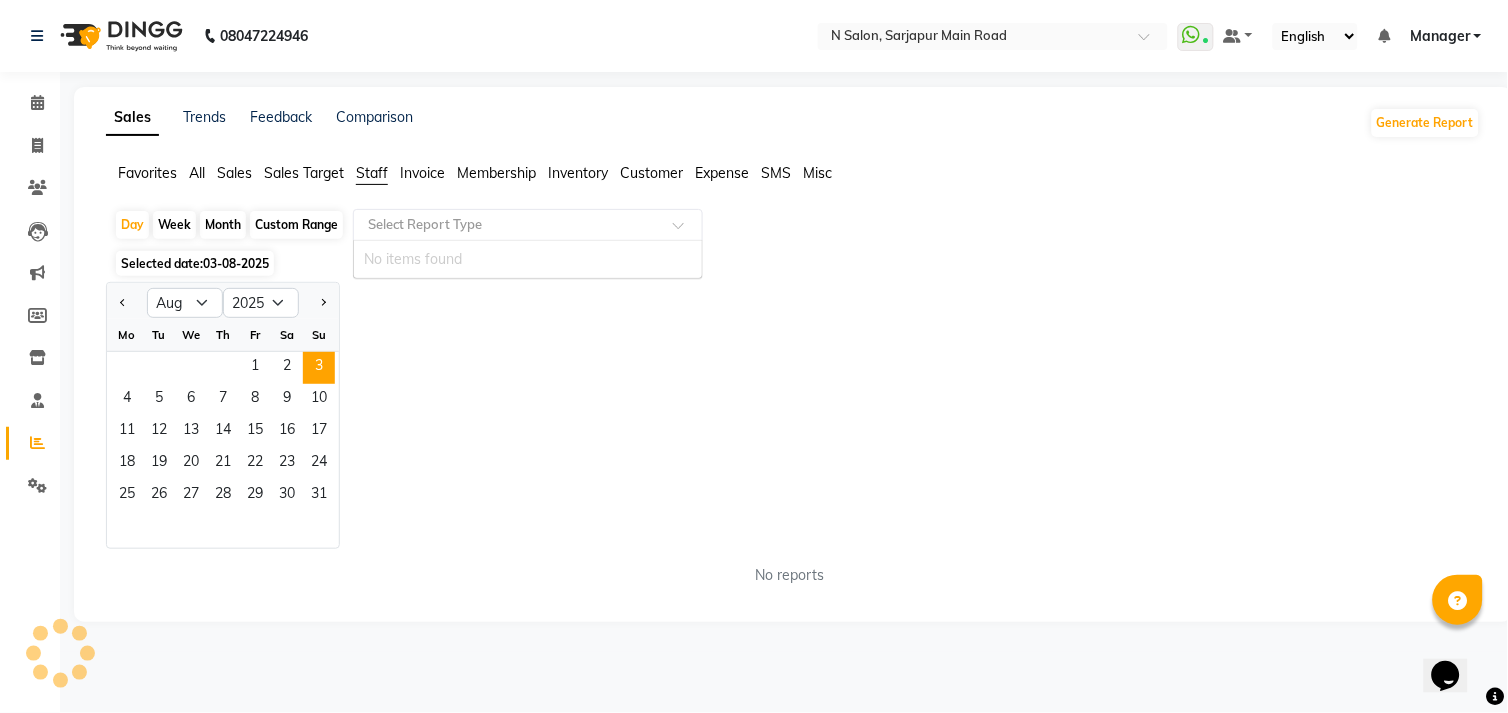 click 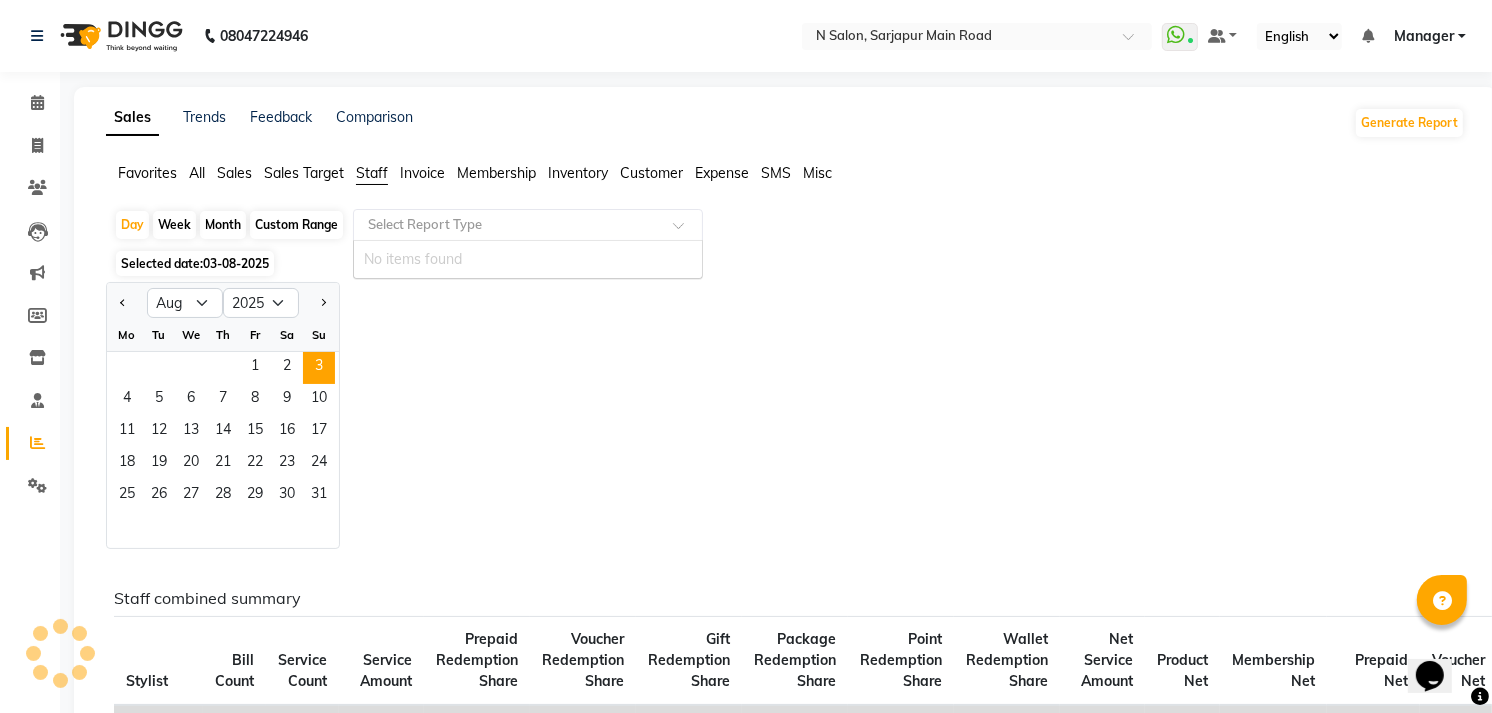 click 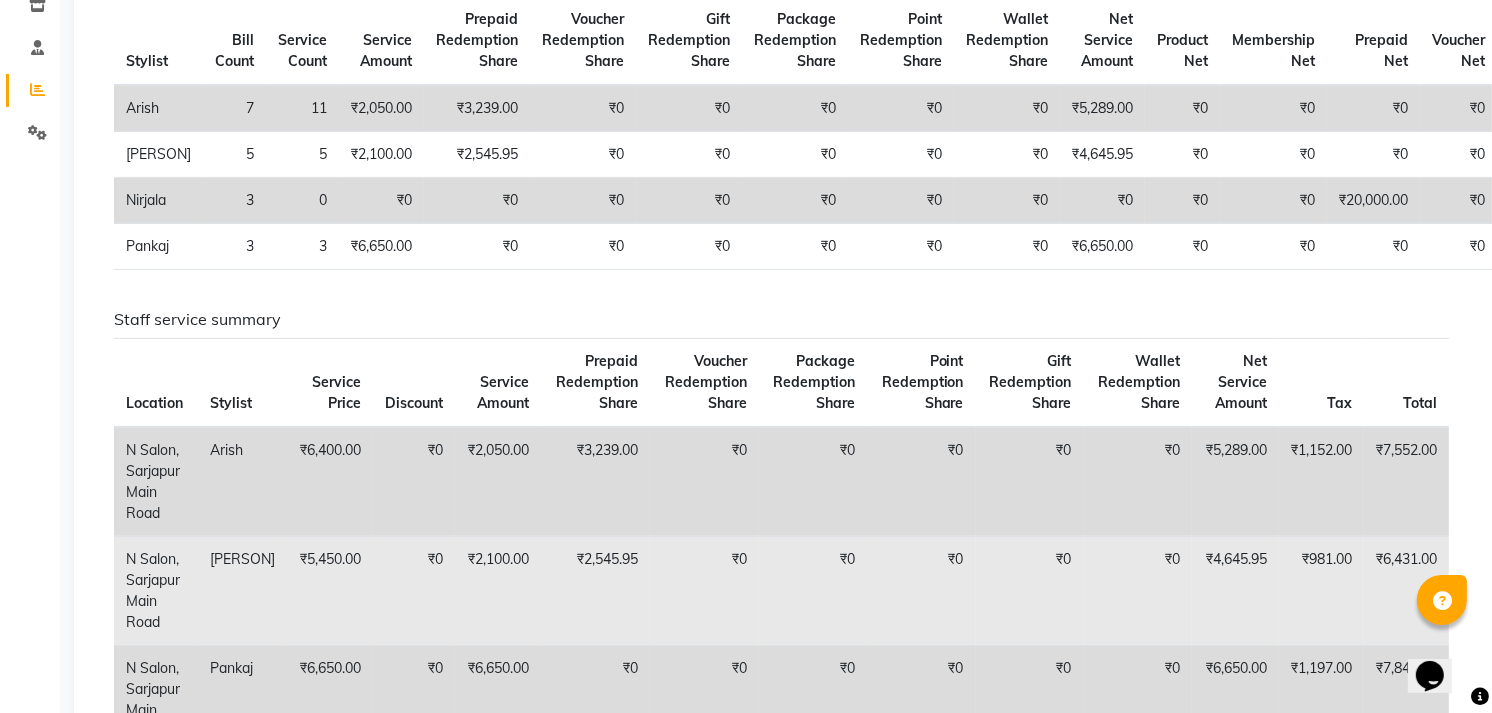 scroll, scrollTop: 0, scrollLeft: 0, axis: both 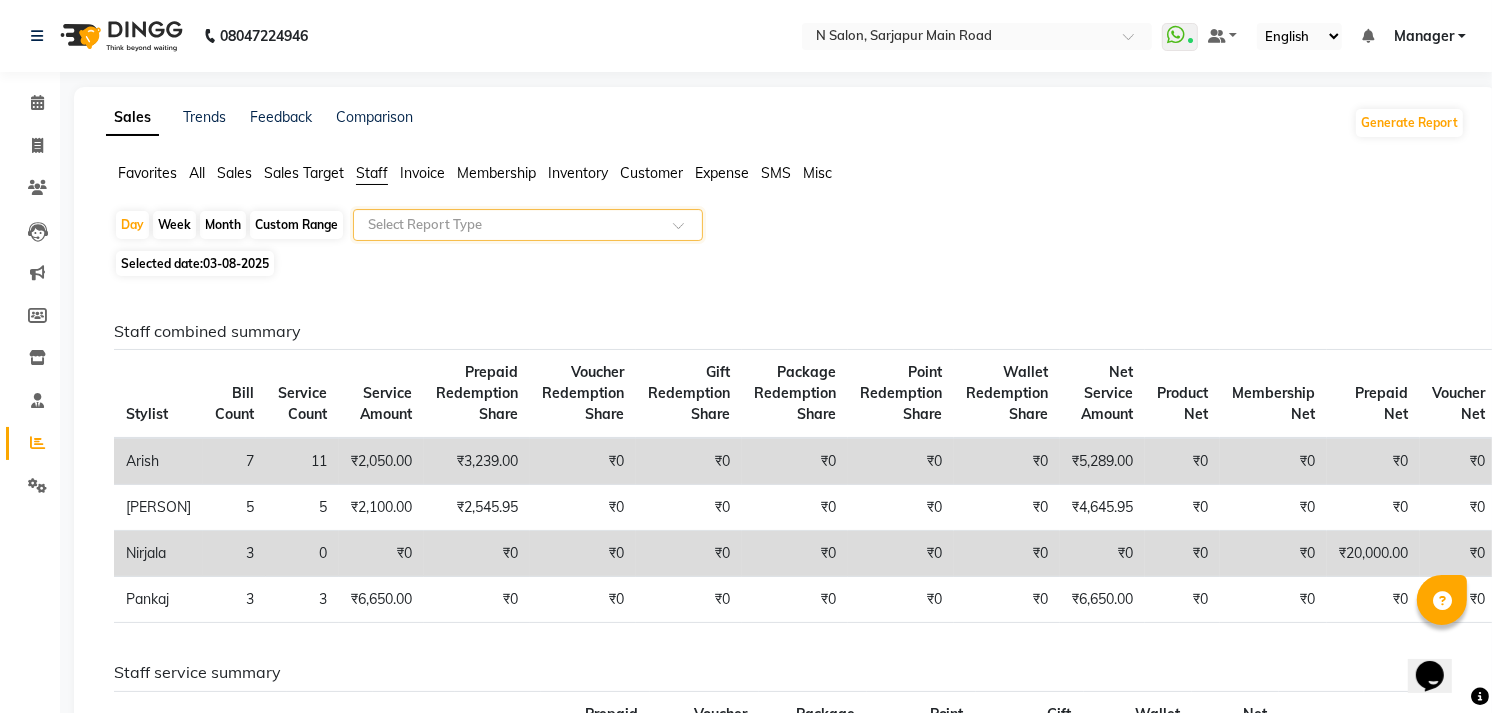 click 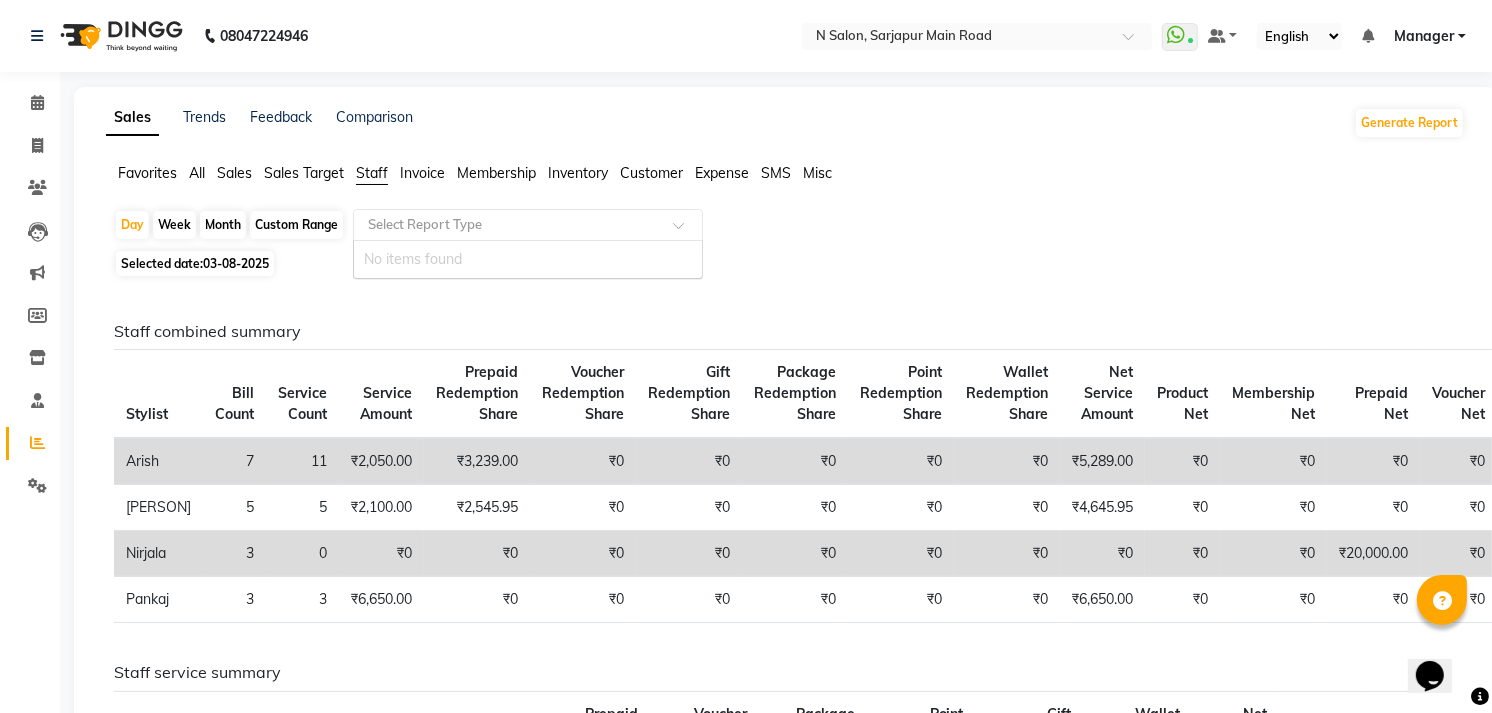 click on "Select Report Type" 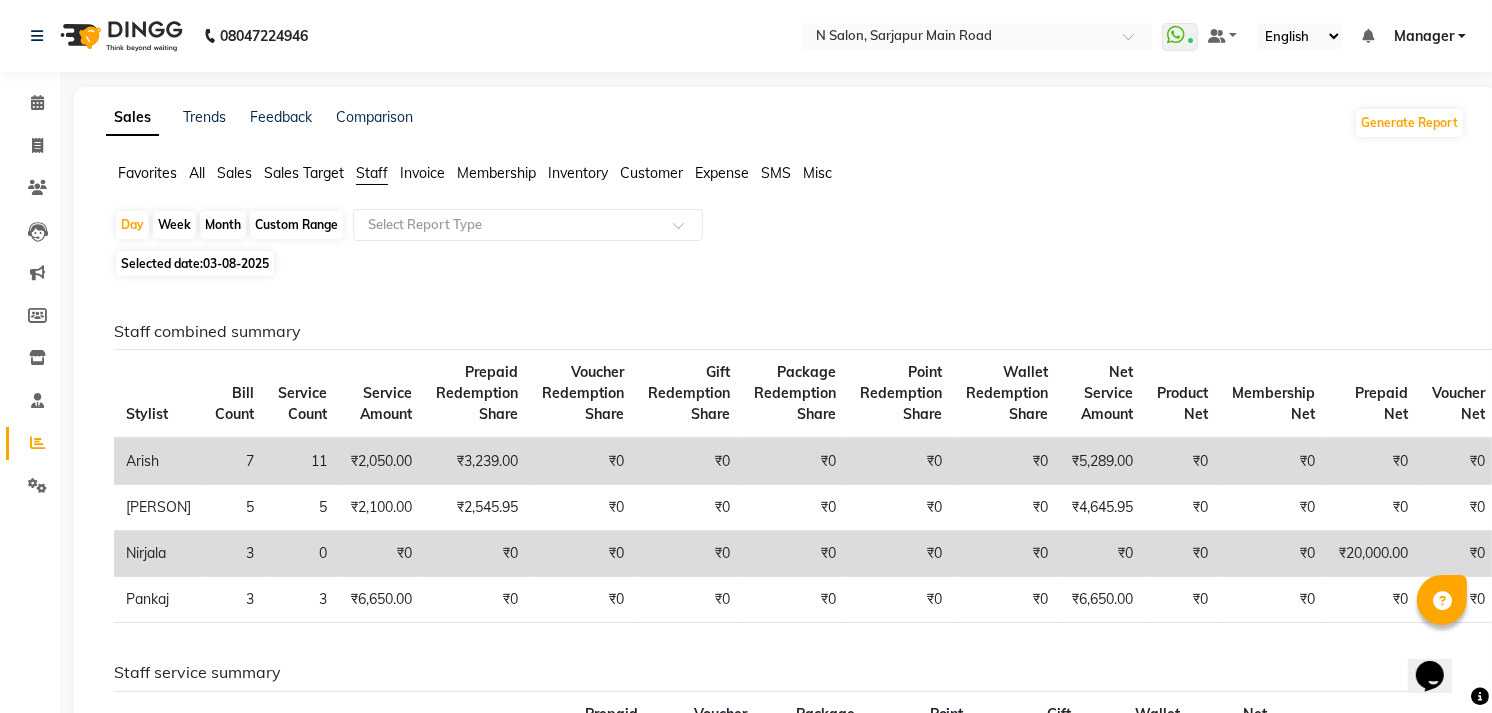 click on "Week" 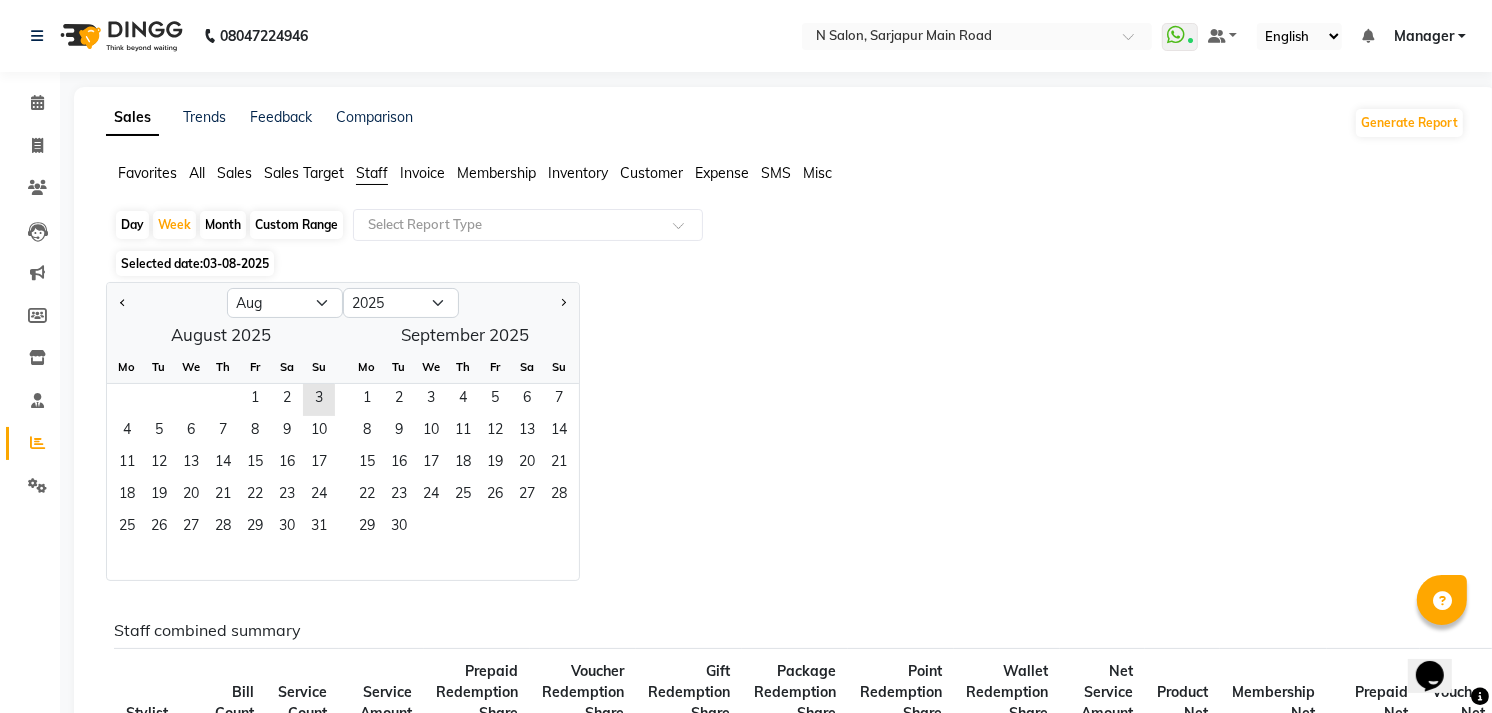 click on "Month" 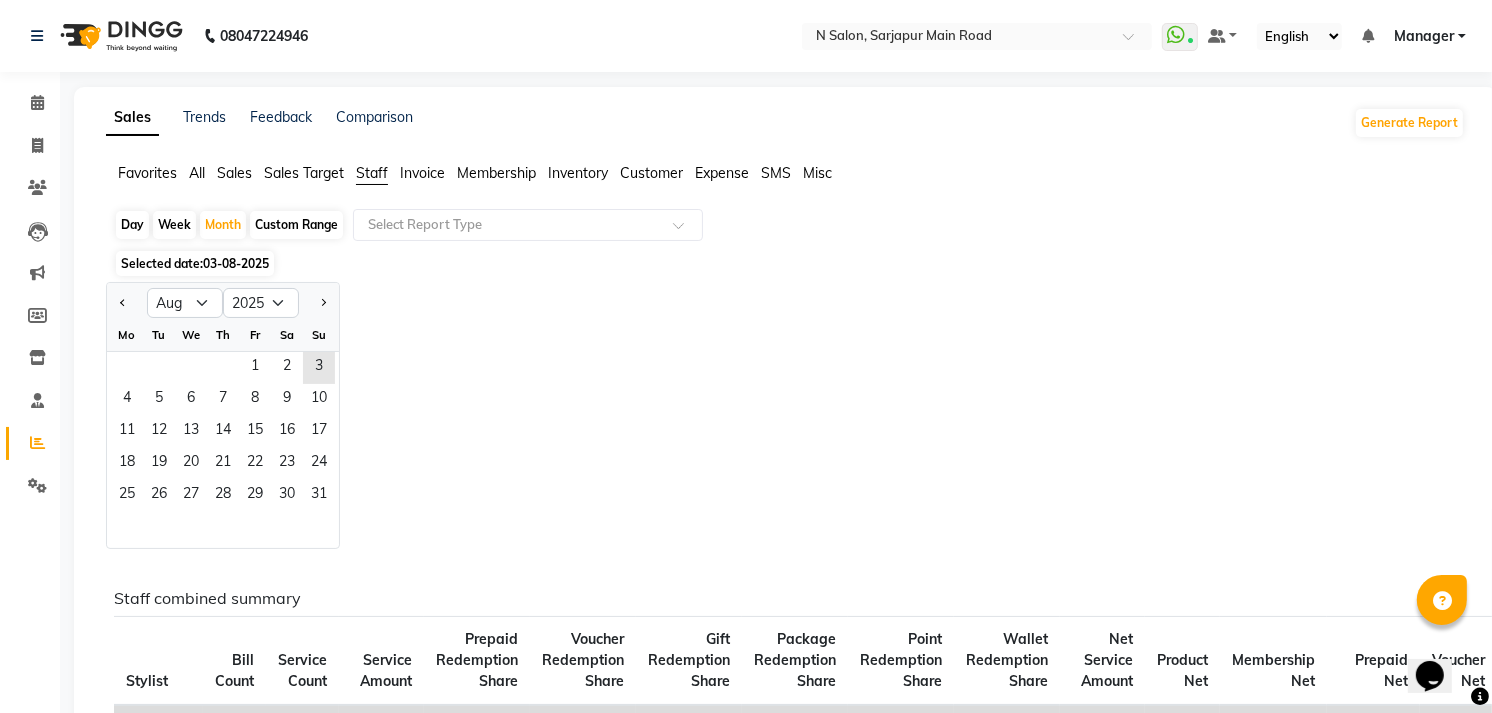 click on "Day" 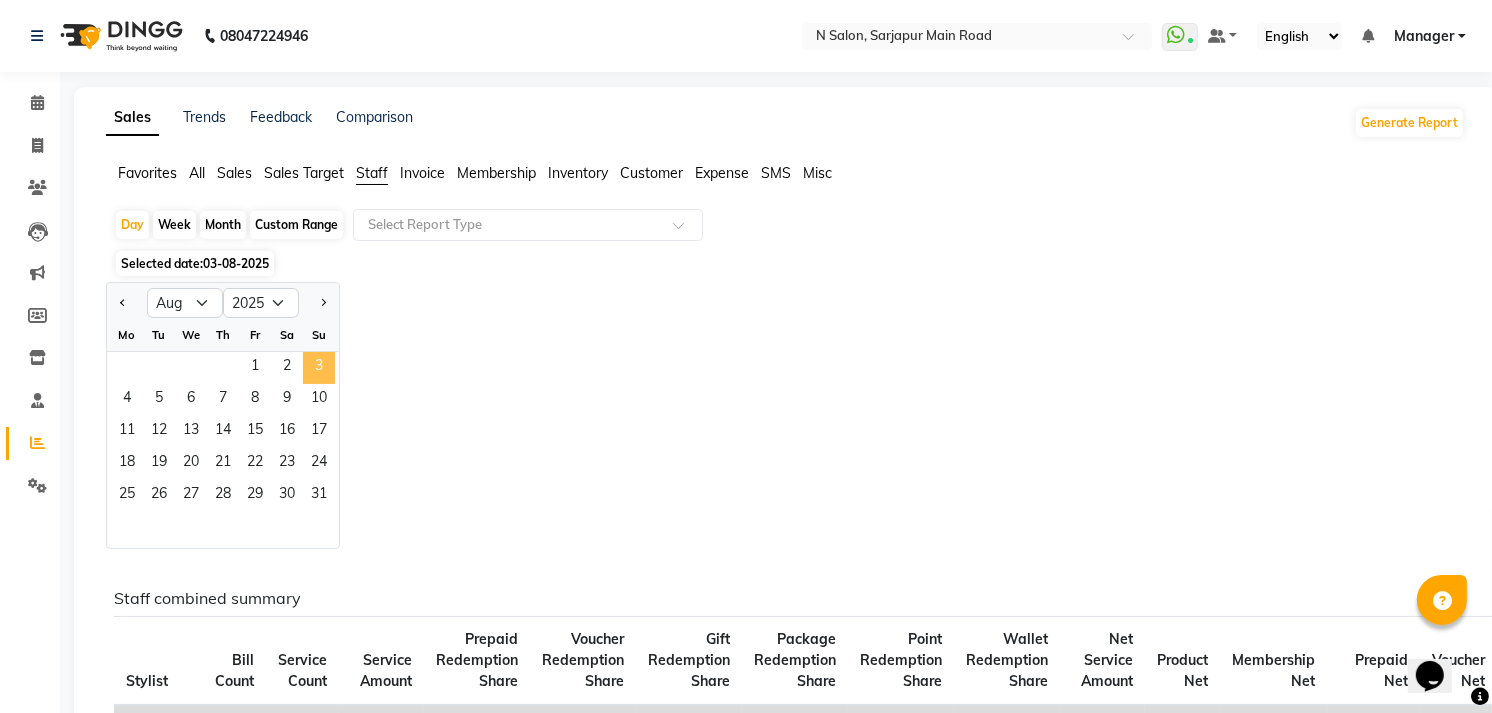 click on "3" 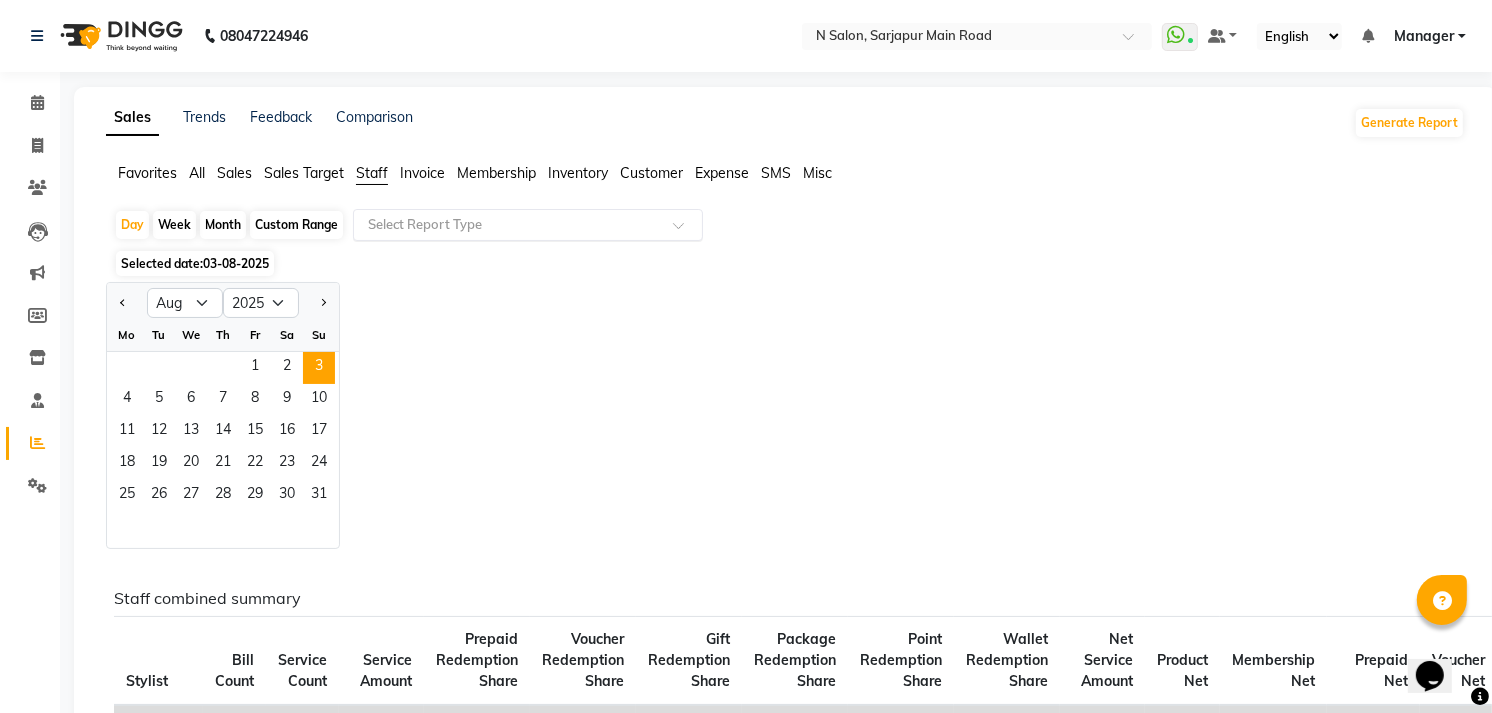 click 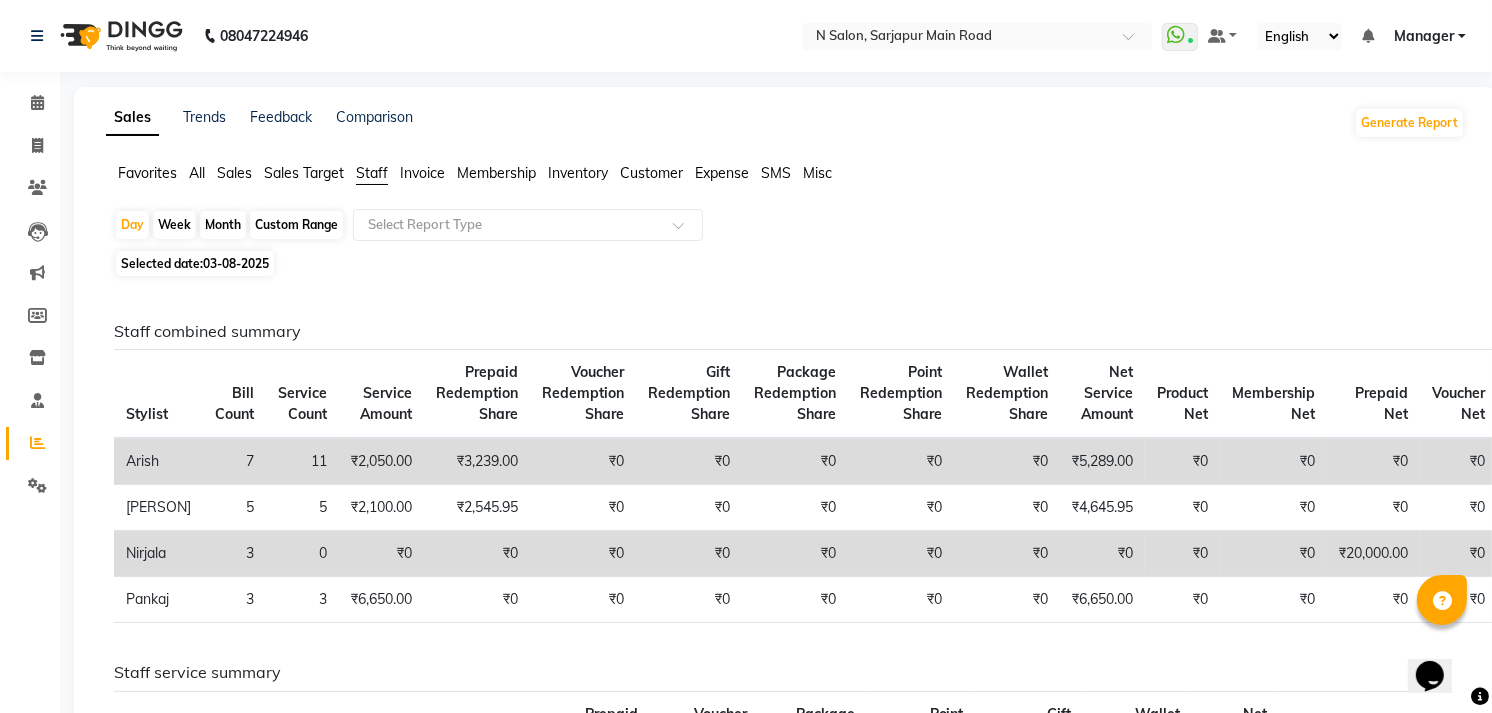 click on "Favorites All Sales Sales Target Staff Invoice Membership Inventory Customer Expense SMS Misc" 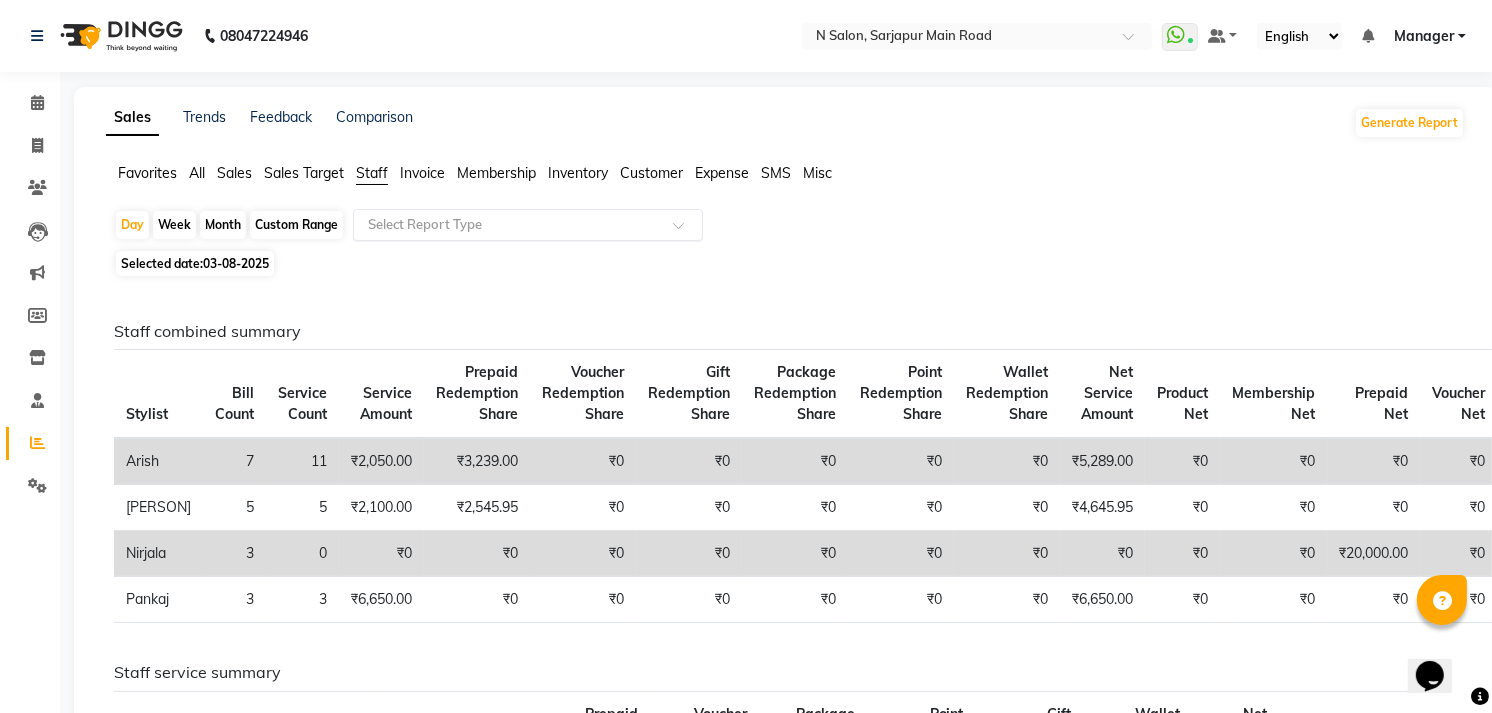 click 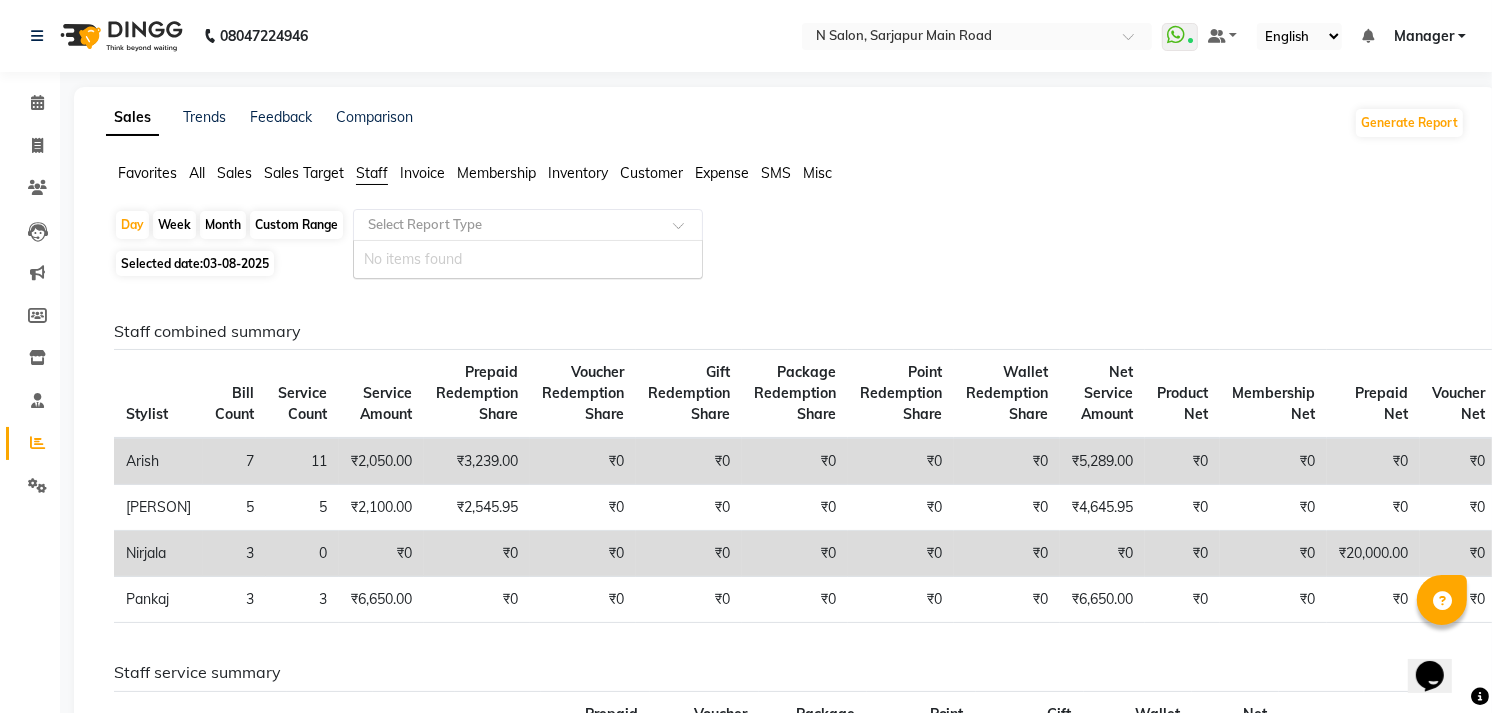 drag, startPoint x: 1031, startPoint y: 317, endPoint x: 1020, endPoint y: 314, distance: 11.401754 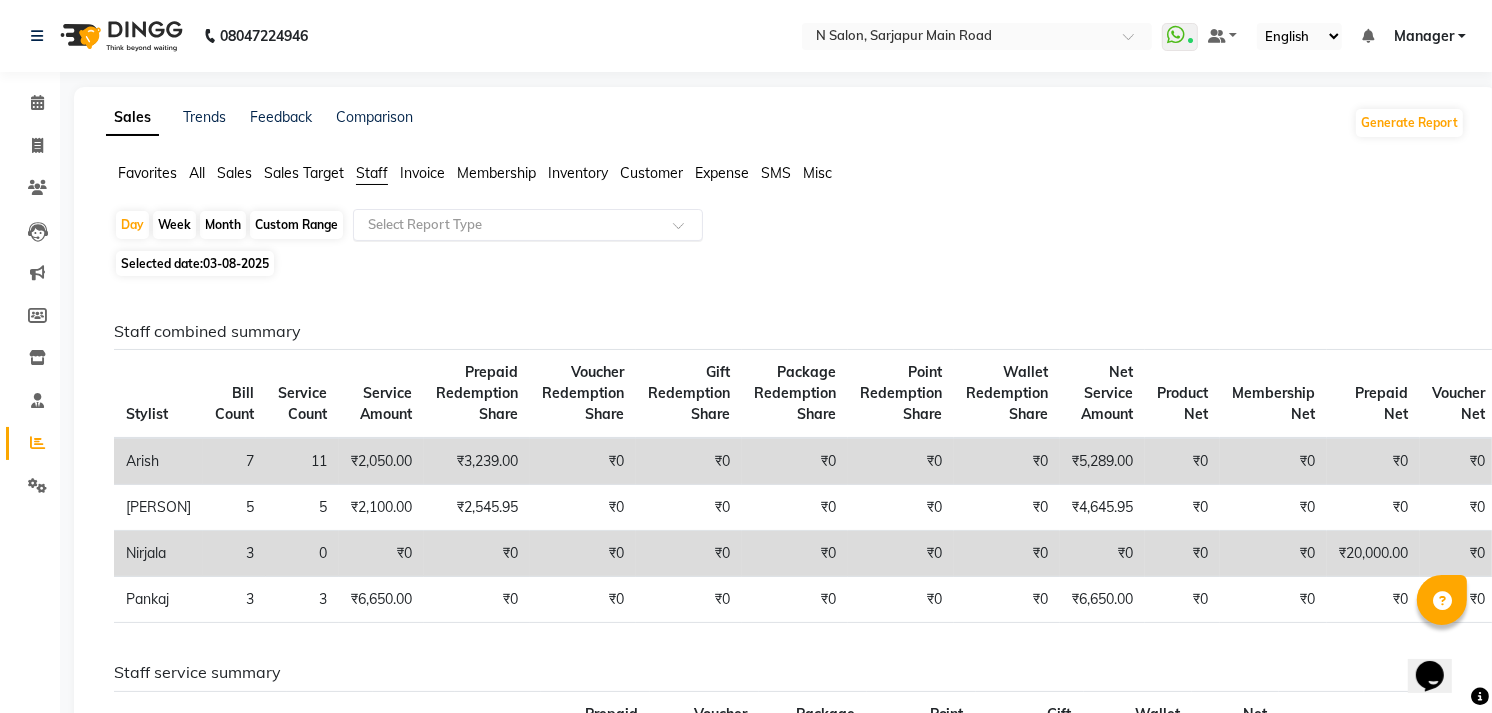 click on "Select Report Type" 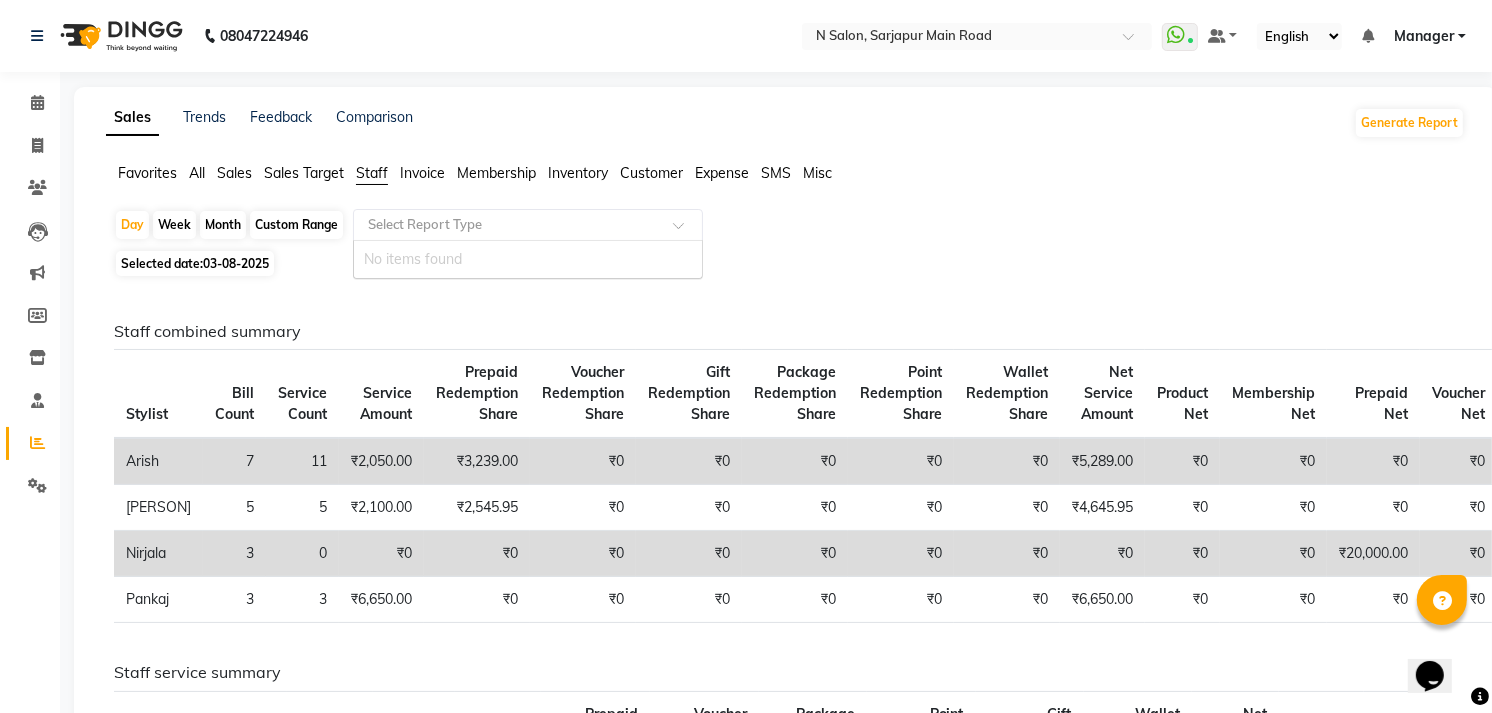 click 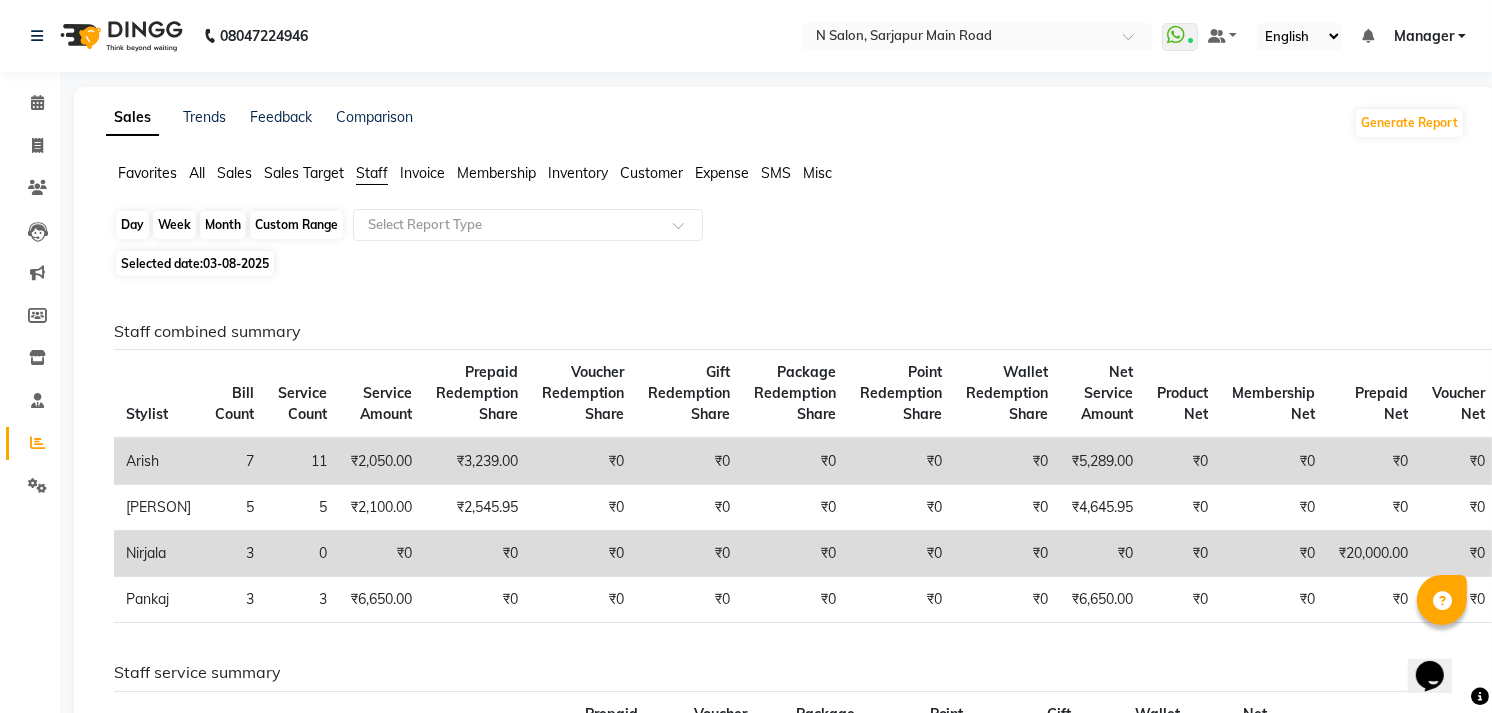 click on "Day" 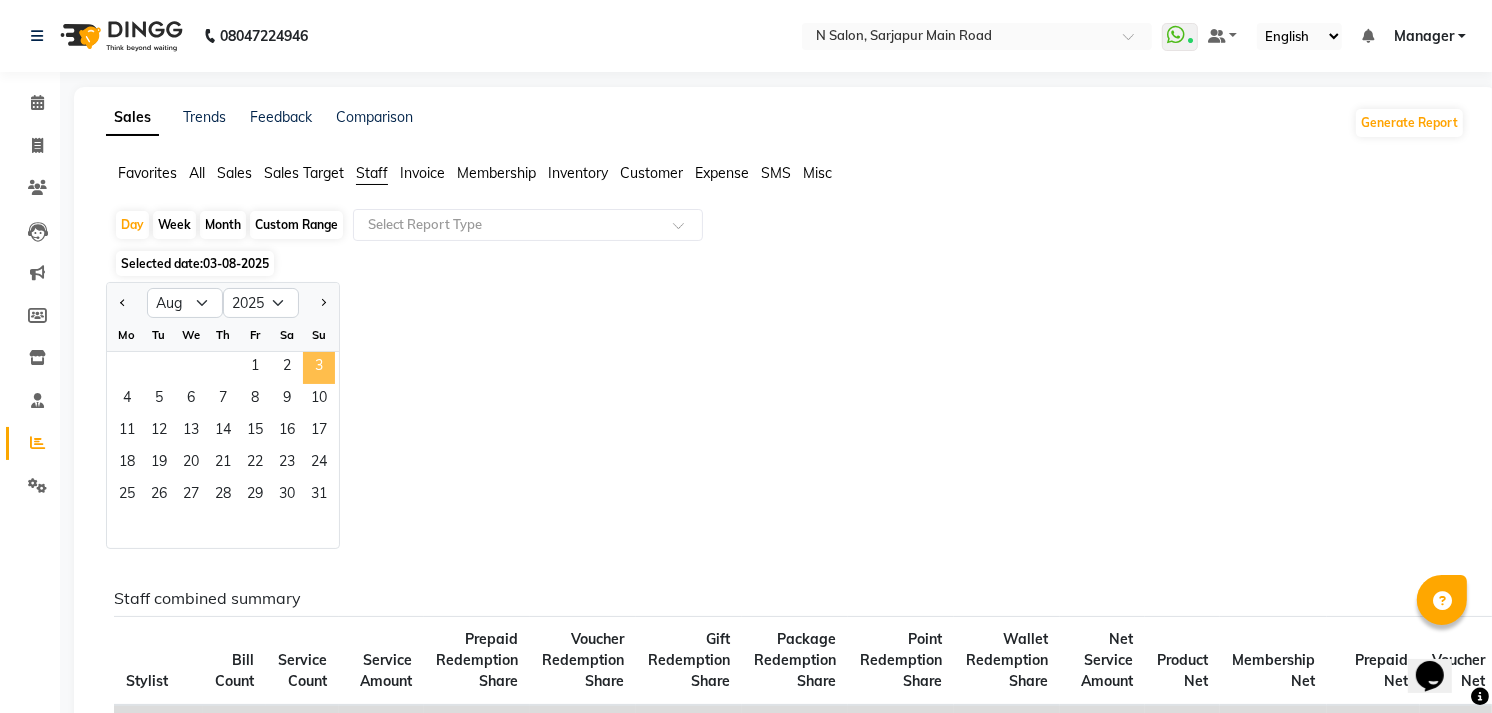 click on "3" 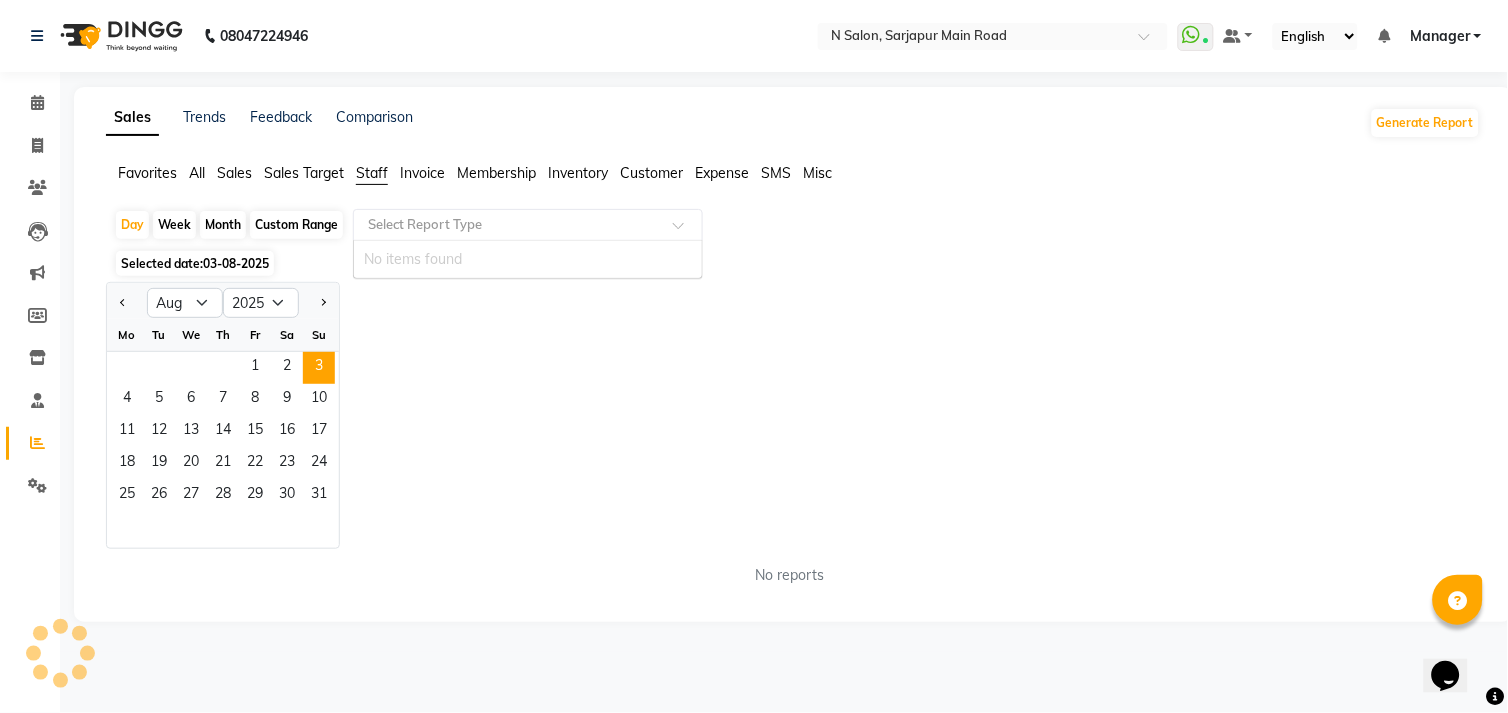 click 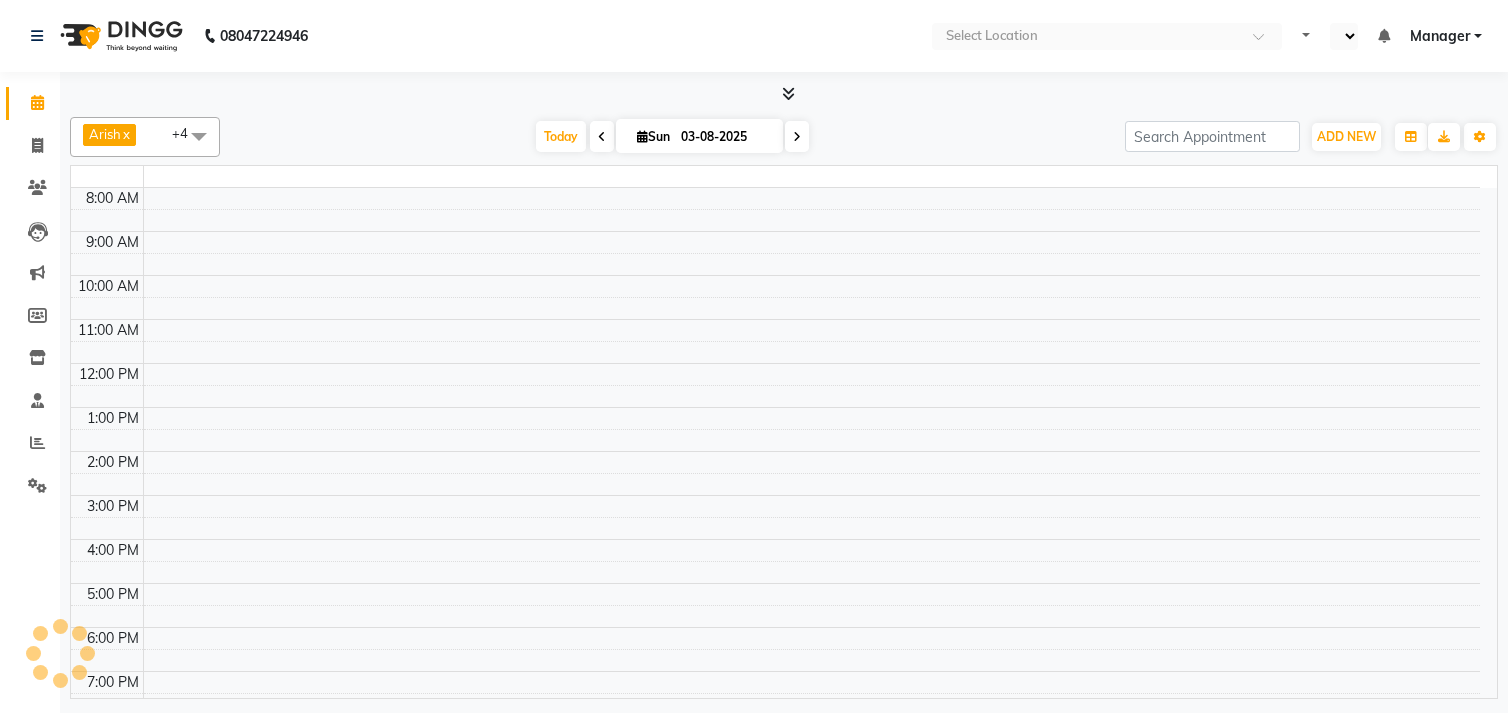 select on "en" 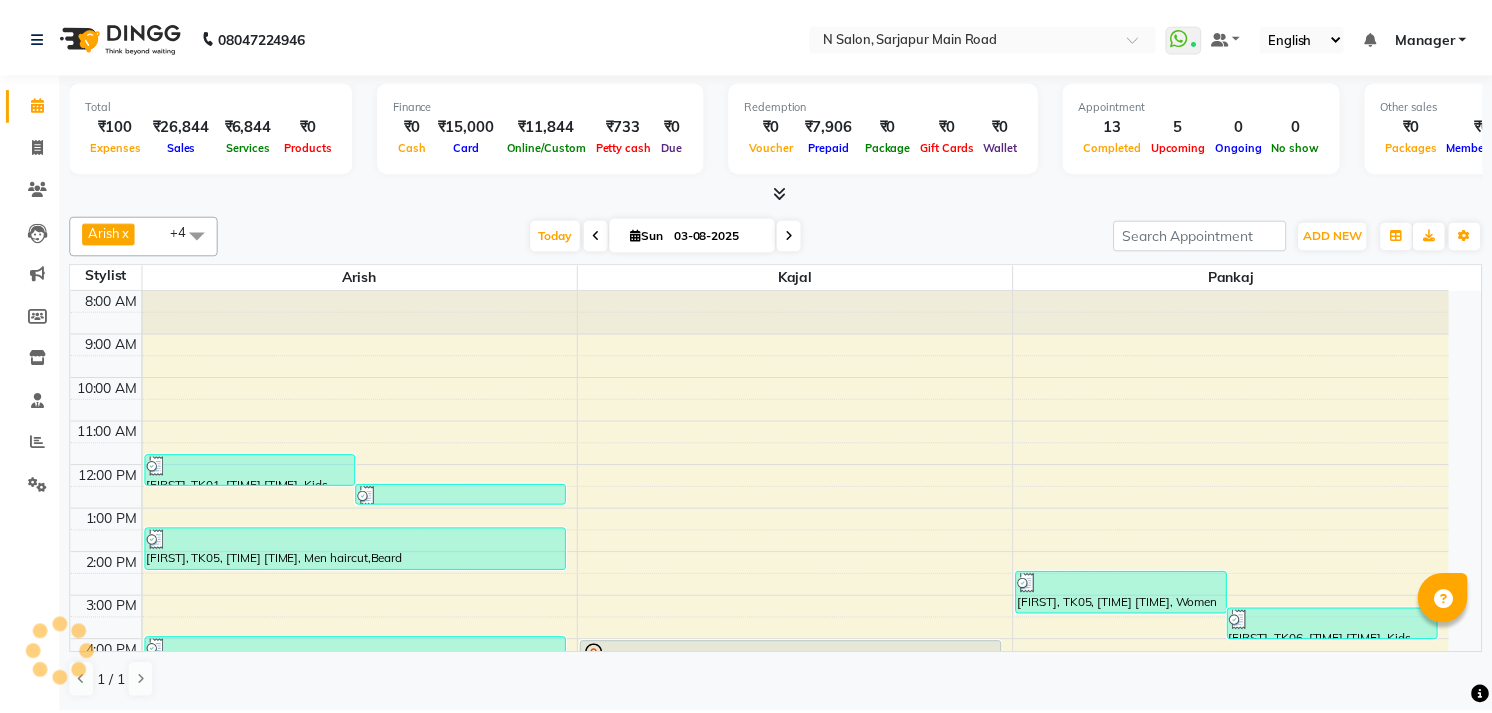 scroll, scrollTop: 0, scrollLeft: 0, axis: both 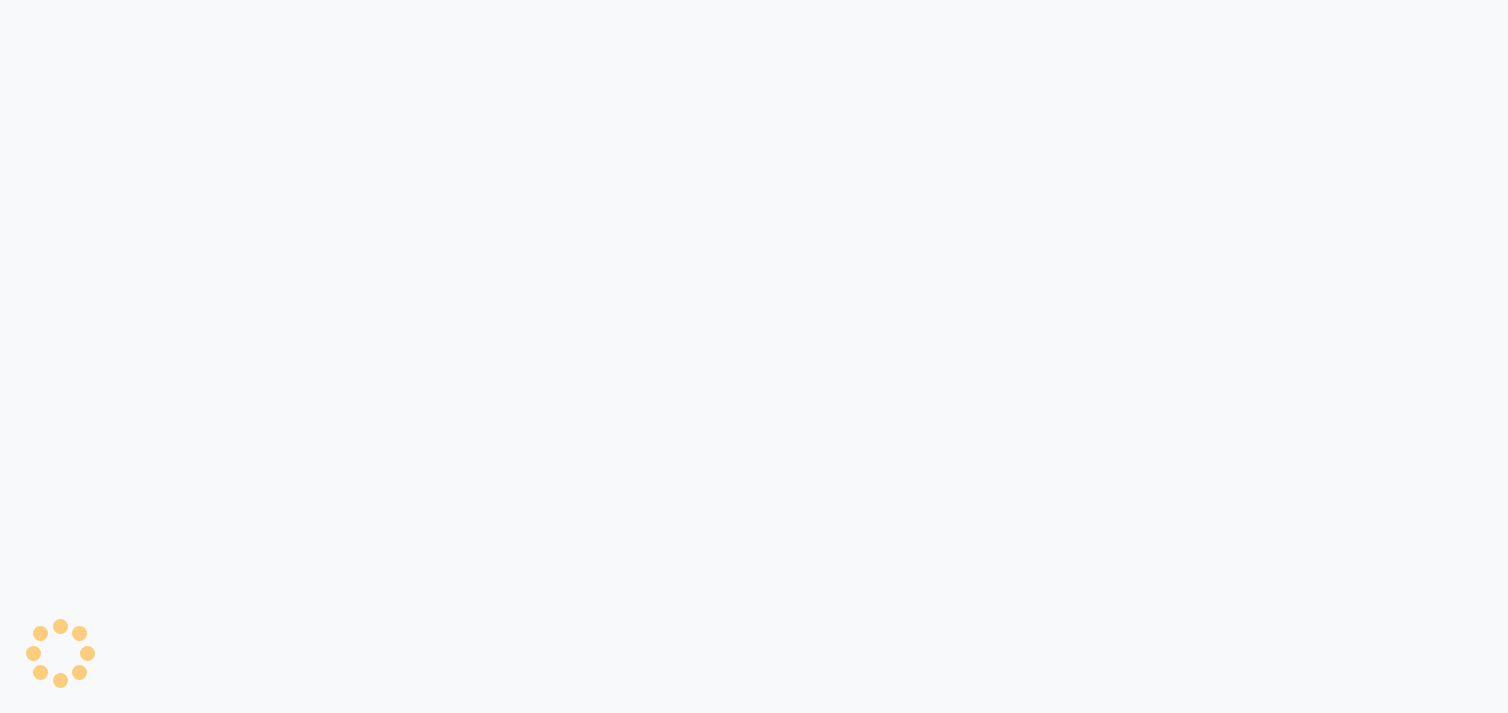 select on "service" 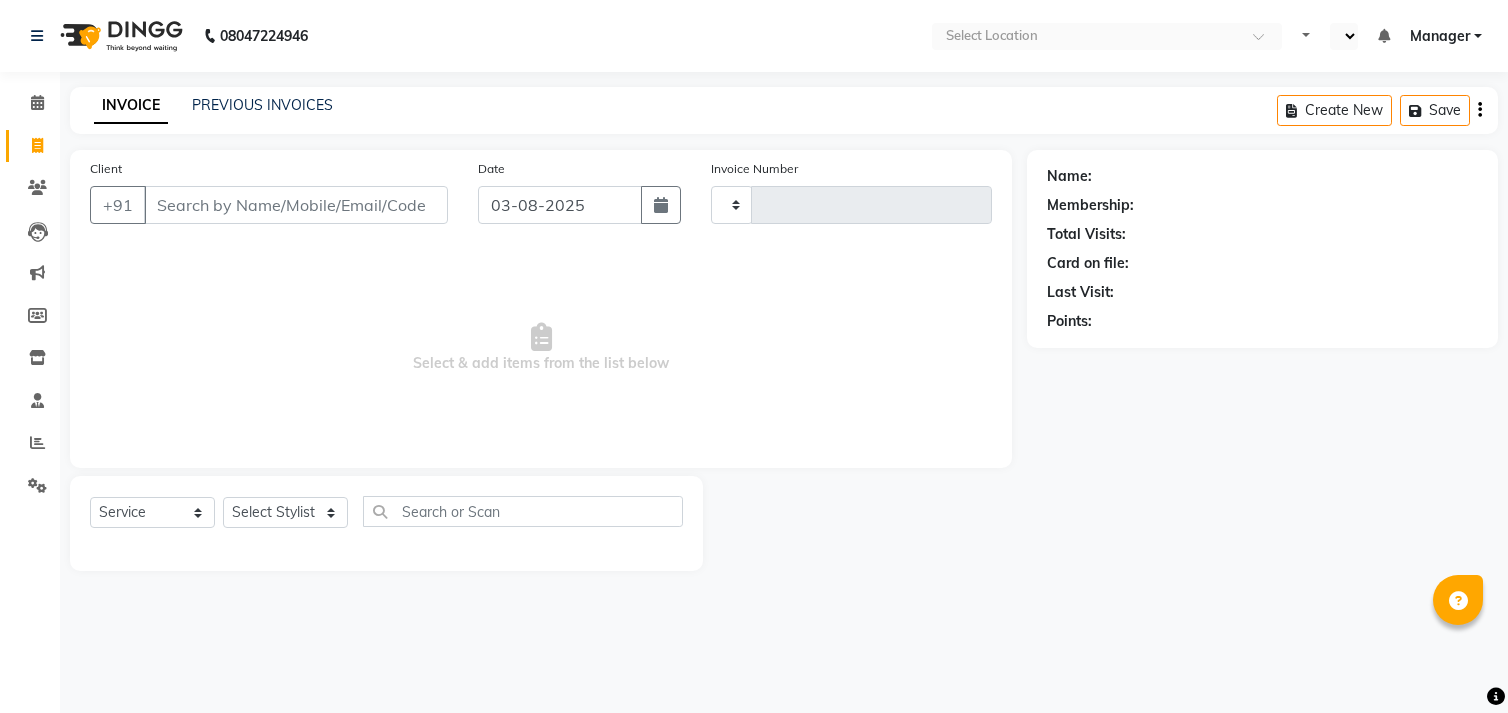 select on "en" 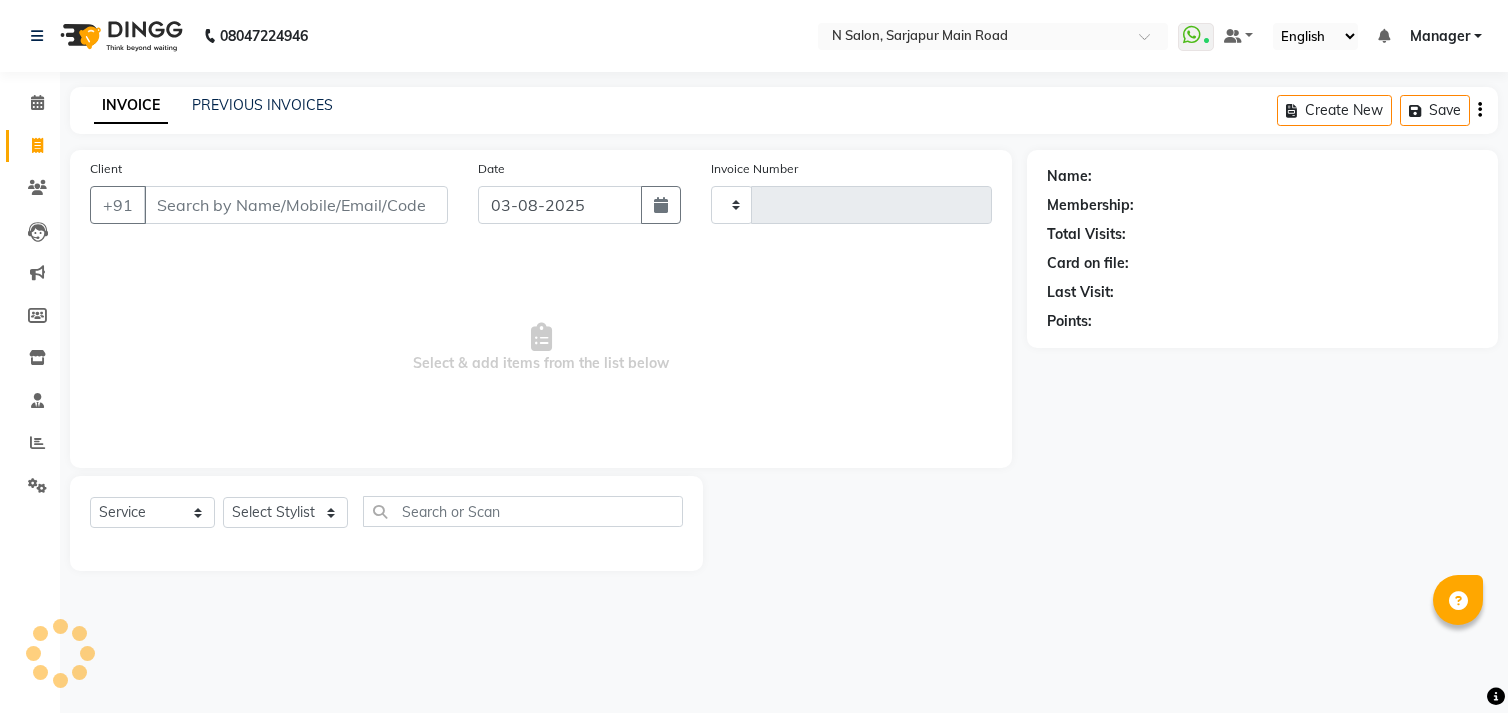 type on "0787" 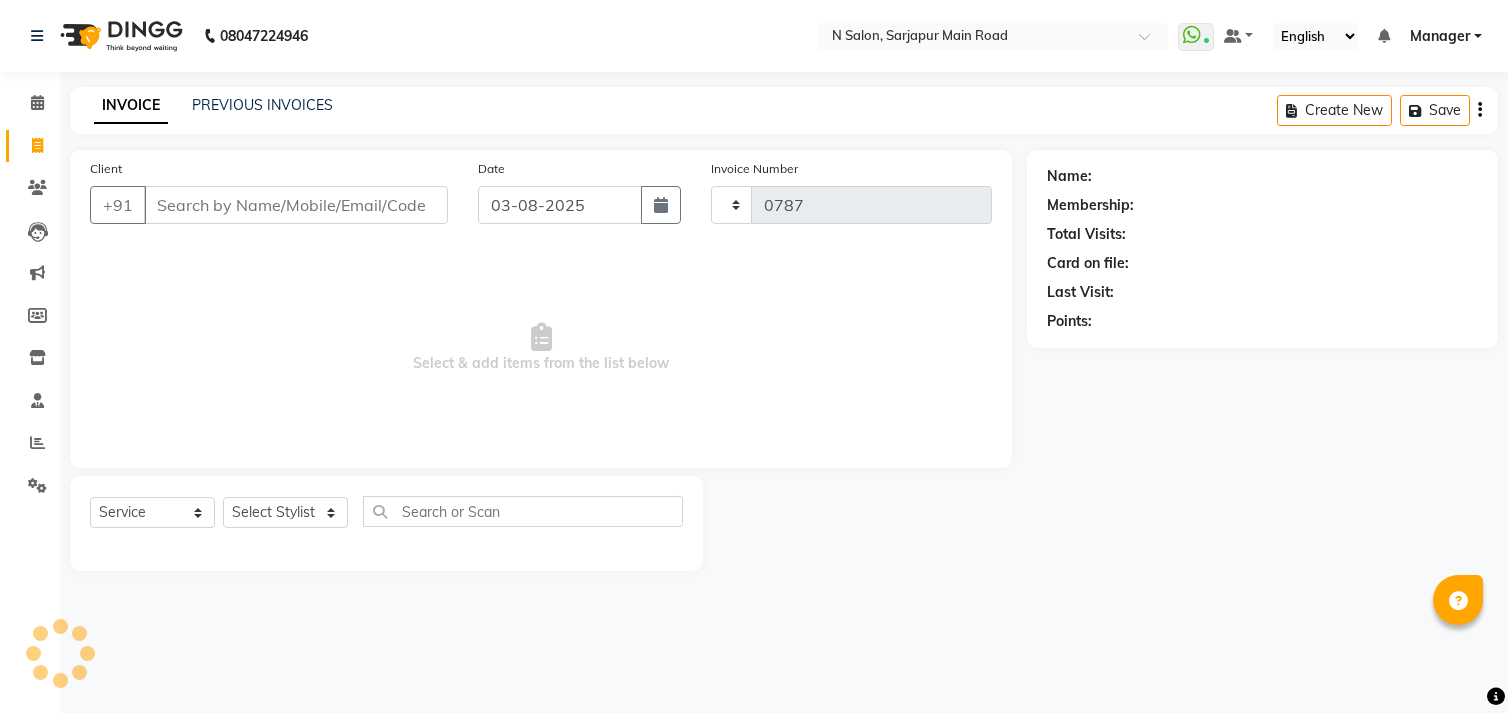 select on "7871" 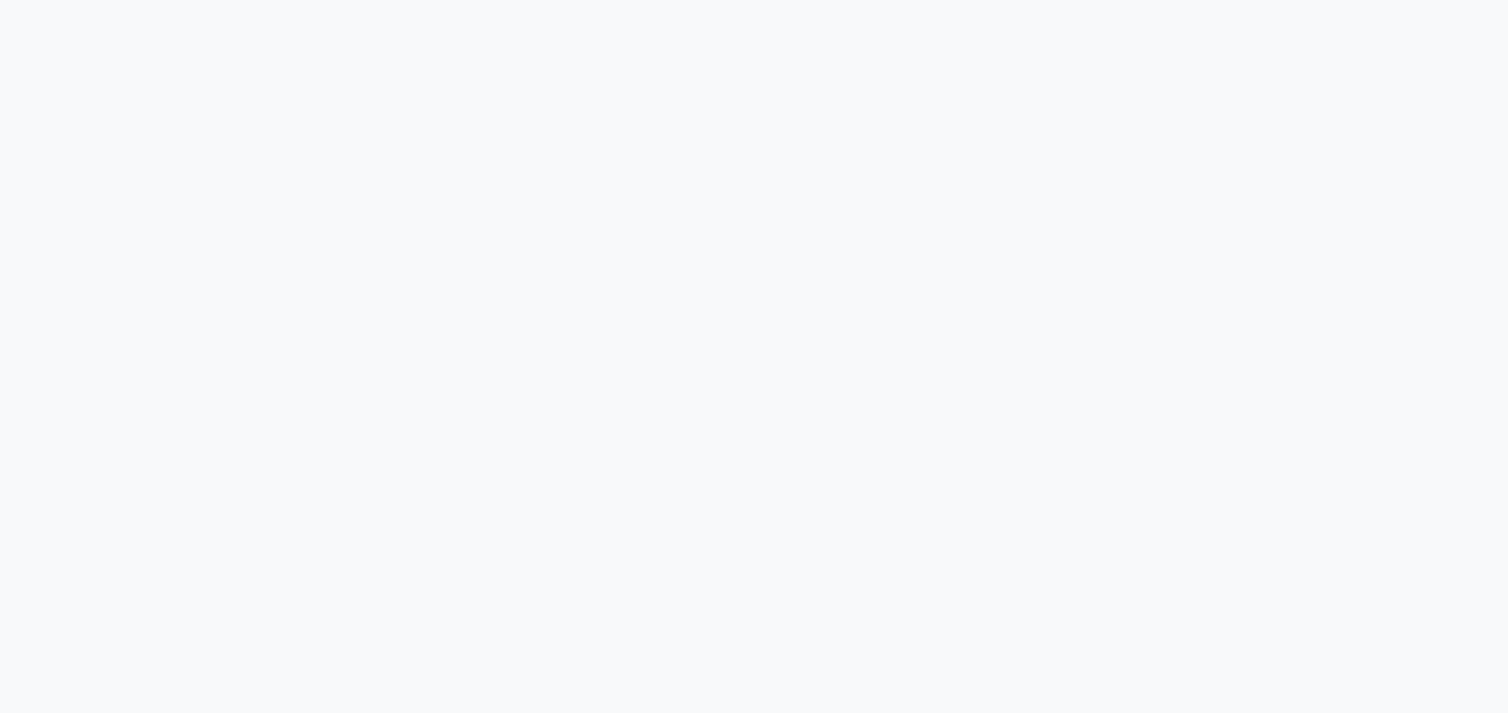 scroll, scrollTop: 0, scrollLeft: 0, axis: both 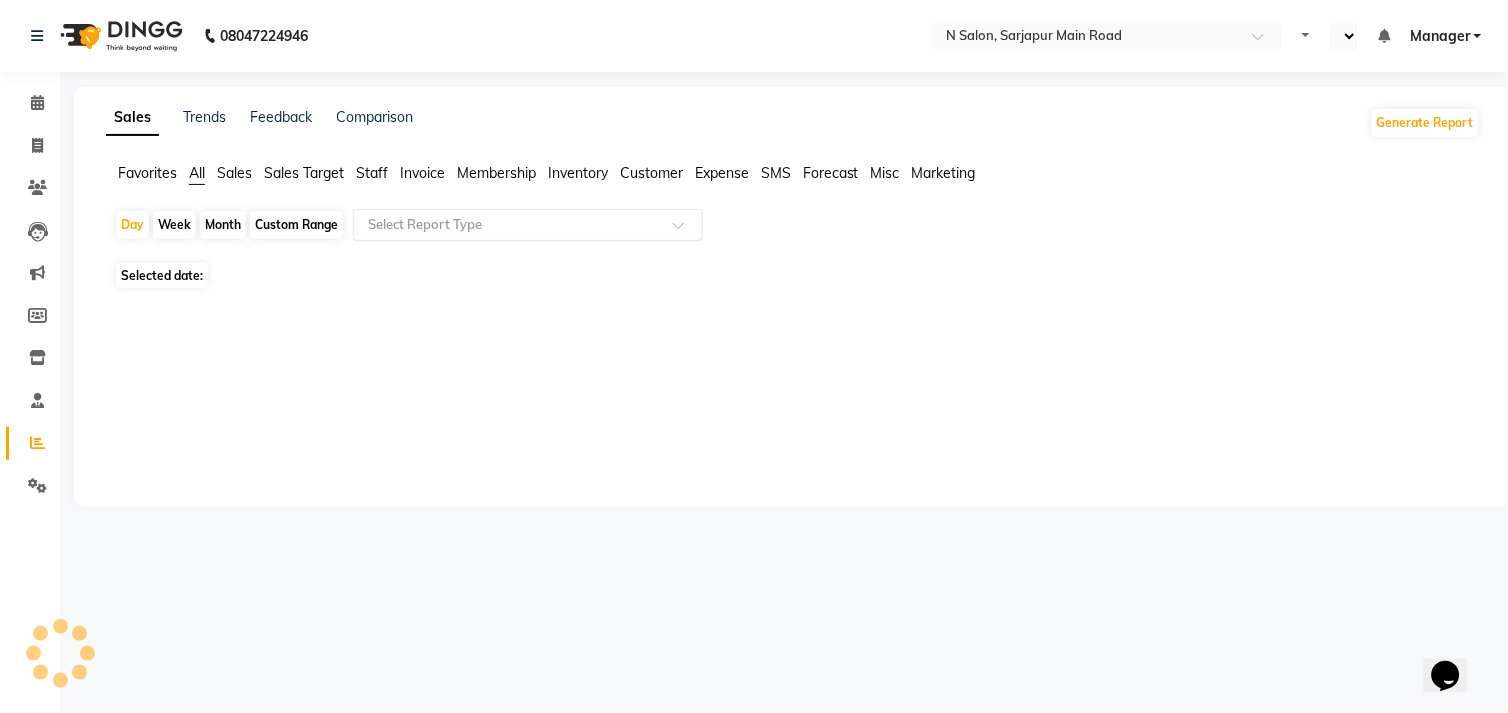 select on "en" 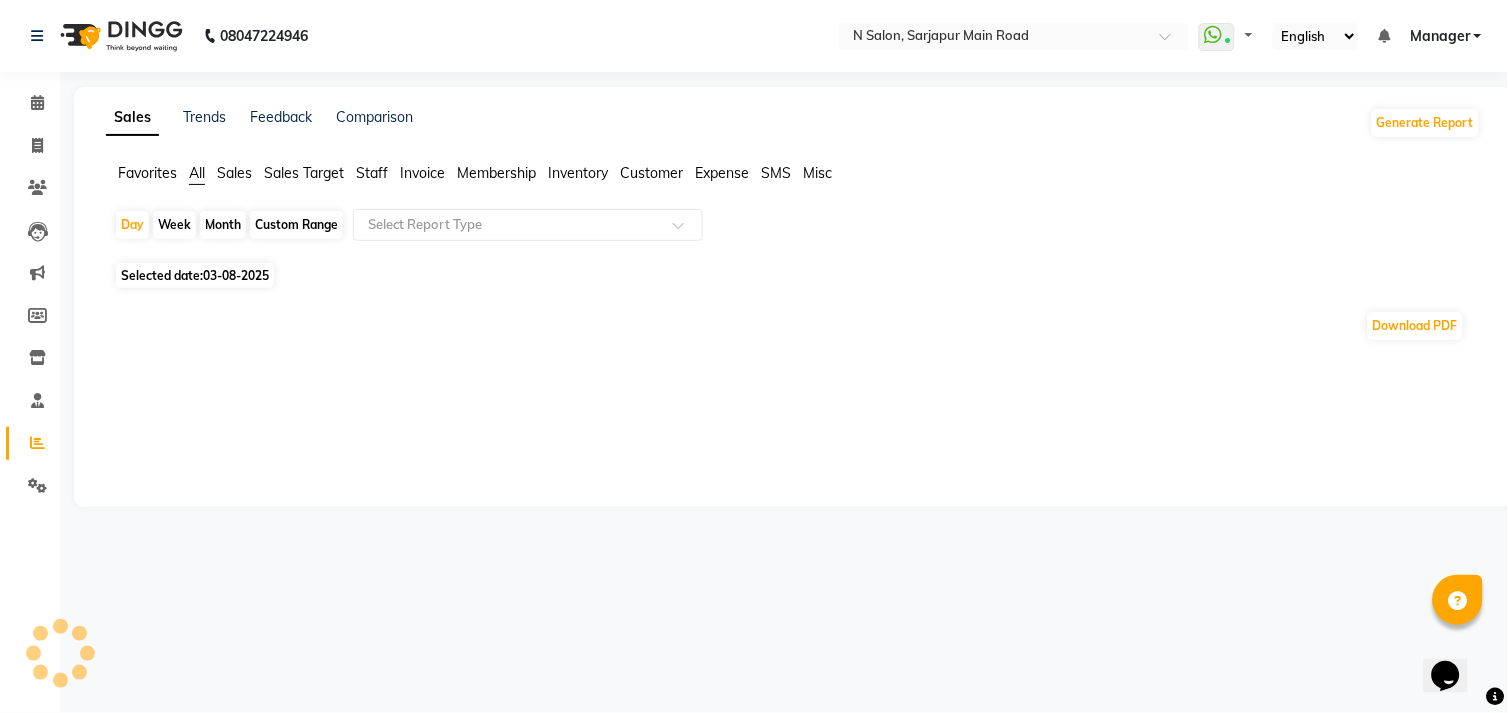 click on "Staff" 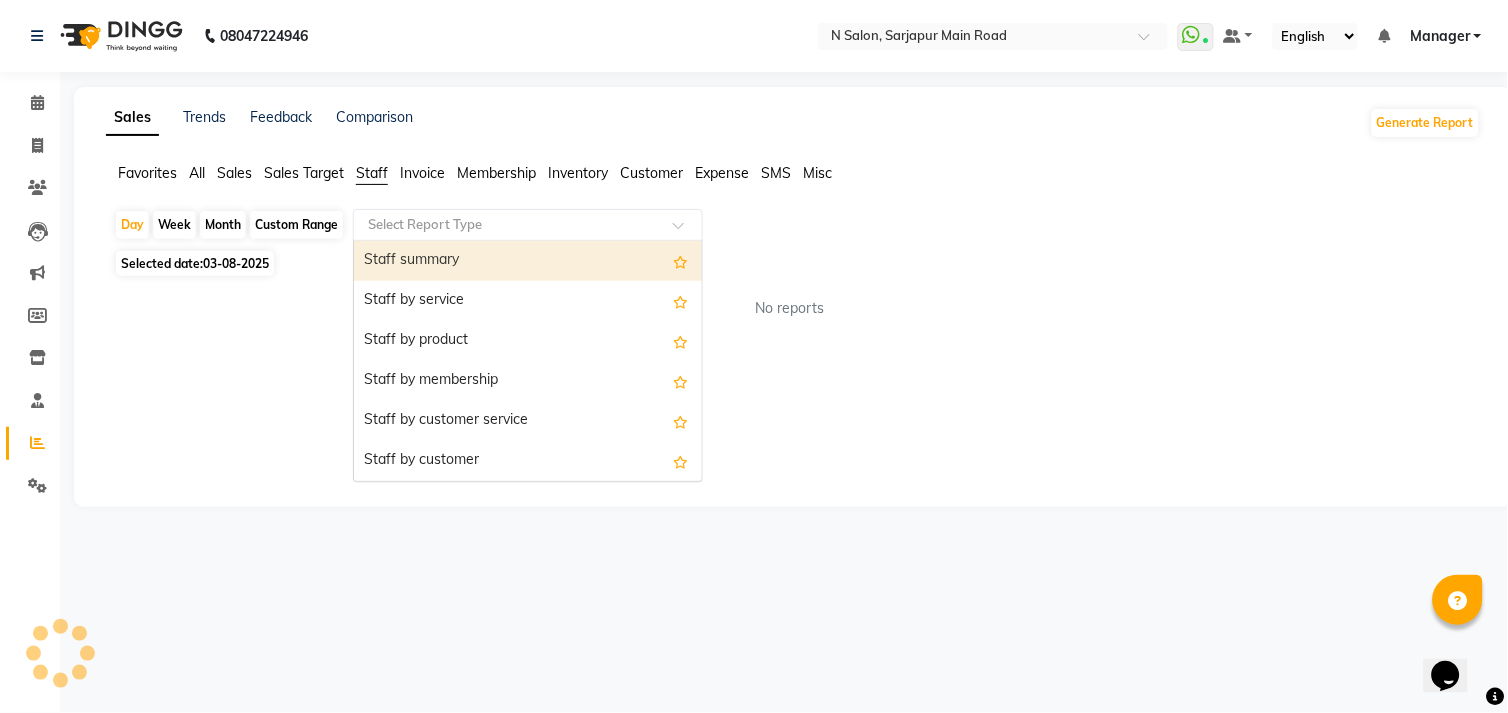 click 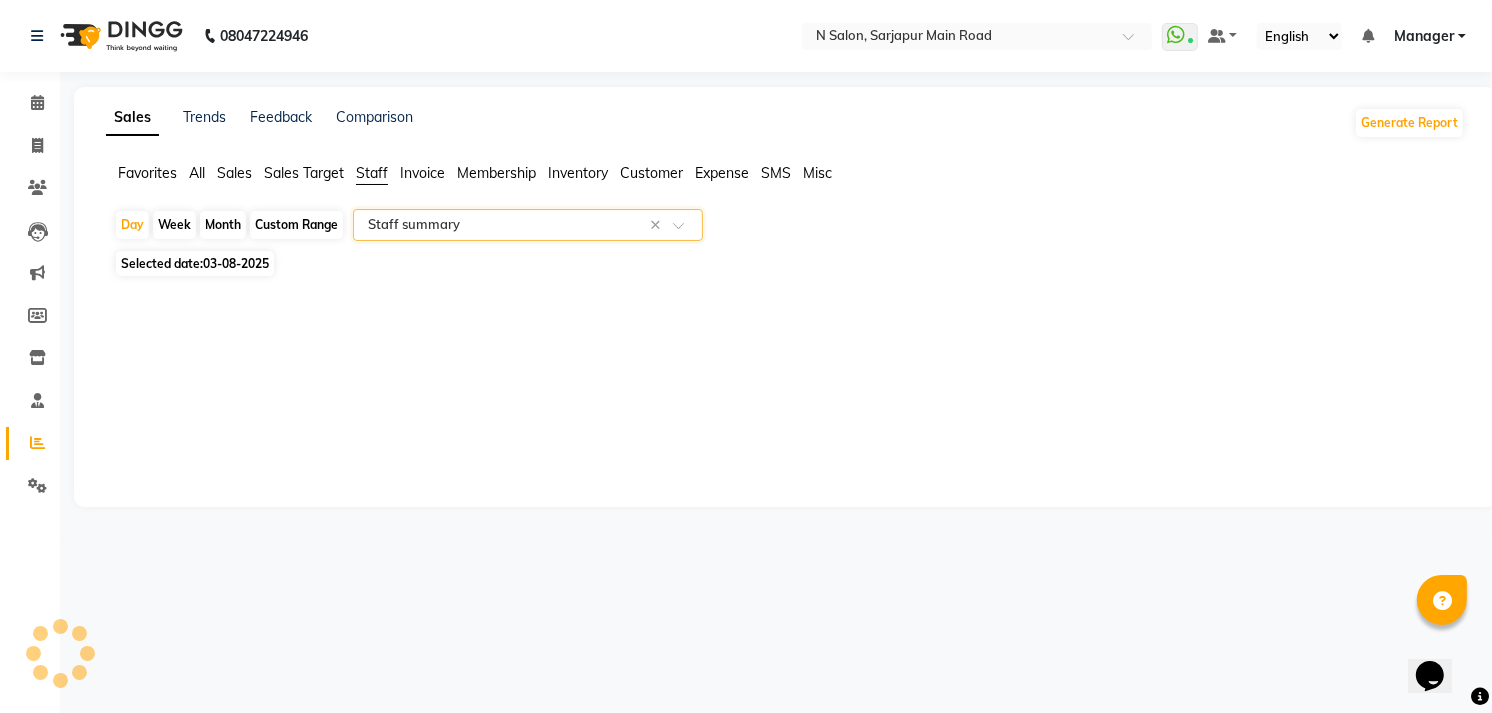select on "full_report" 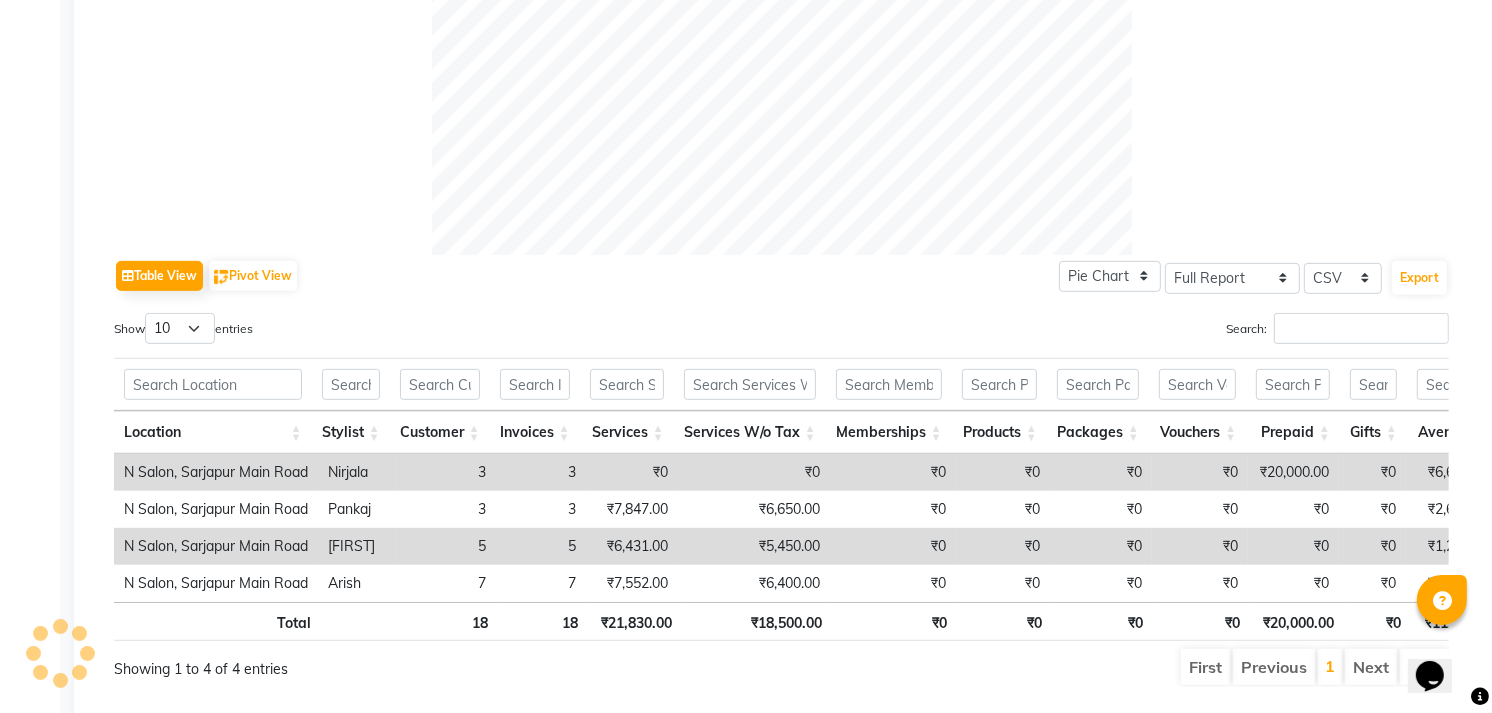 scroll, scrollTop: 777, scrollLeft: 0, axis: vertical 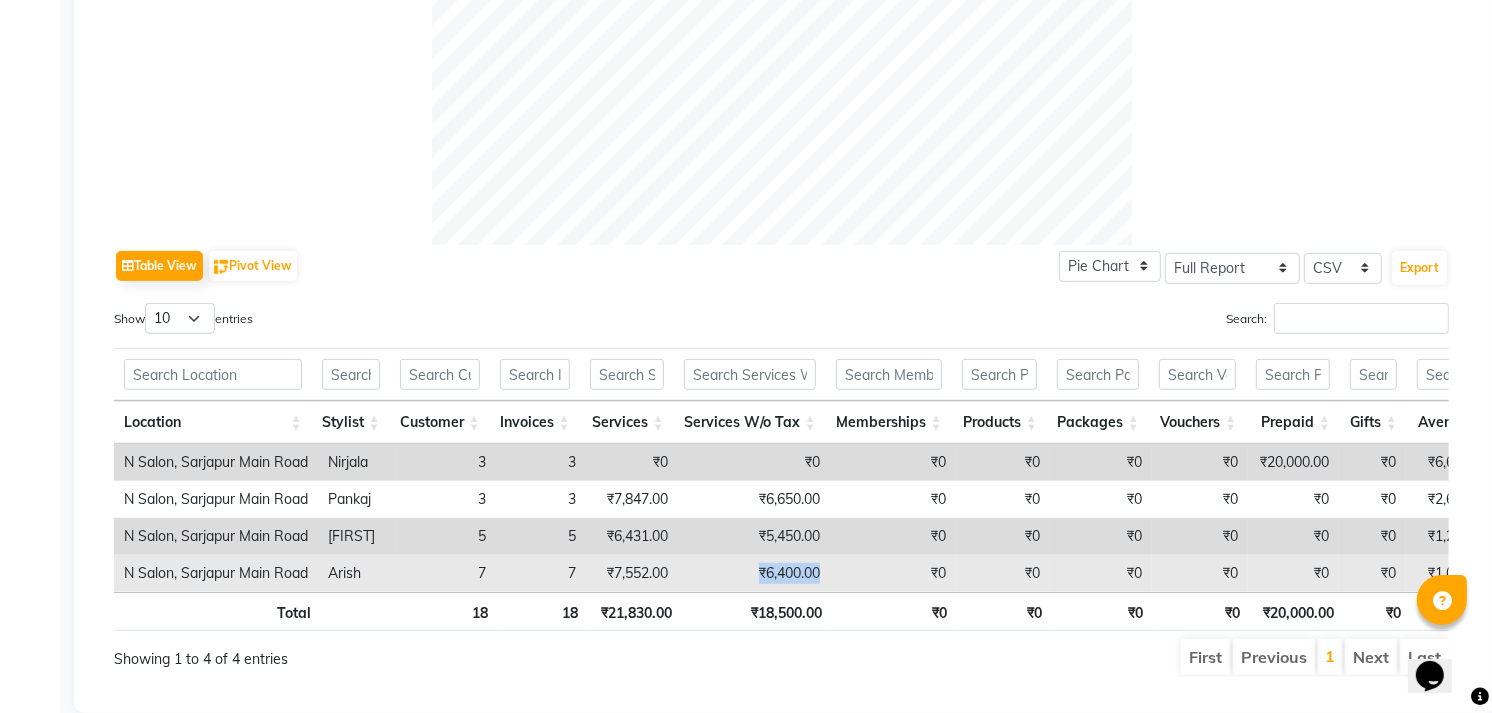 drag, startPoint x: 750, startPoint y: 573, endPoint x: 841, endPoint y: 571, distance: 91.02197 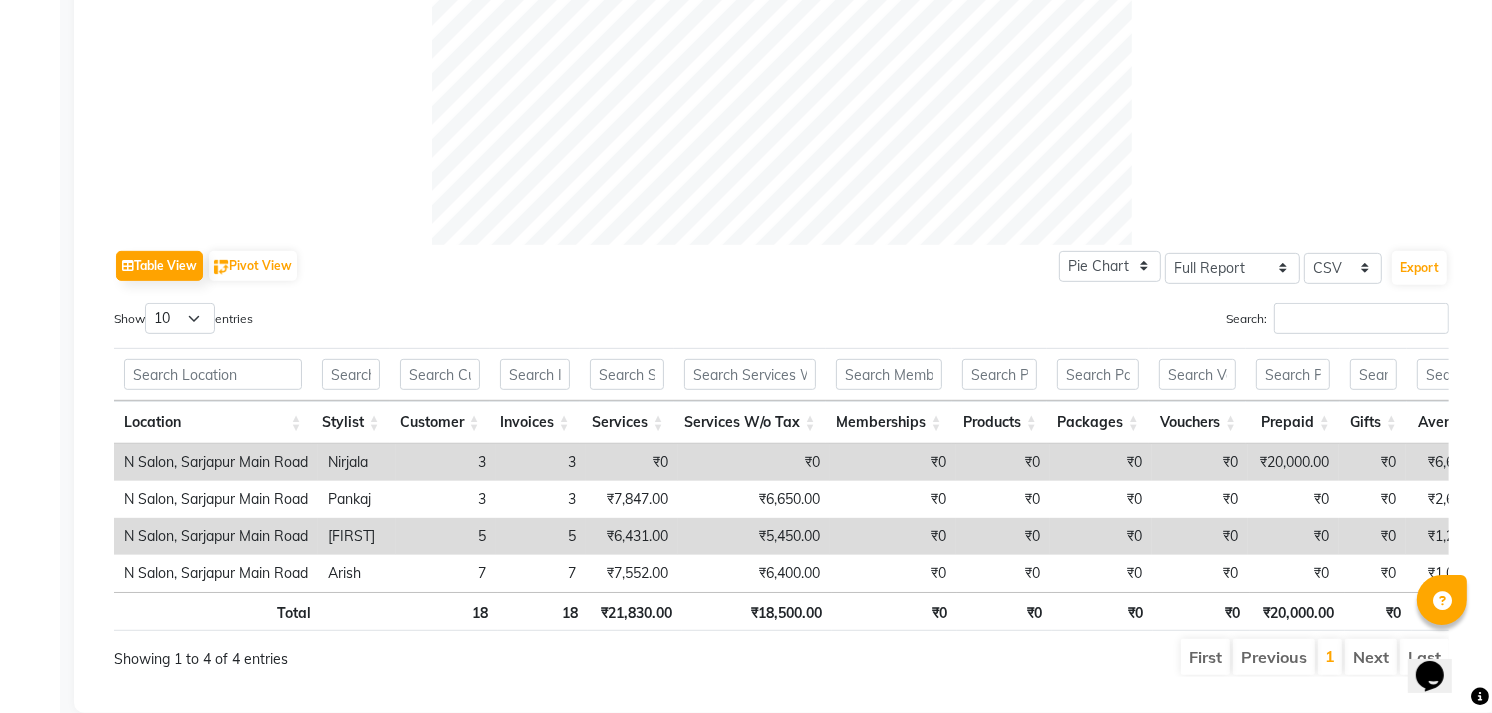 click on "Show  10 25 50 100  entries" at bounding box center (440, 322) 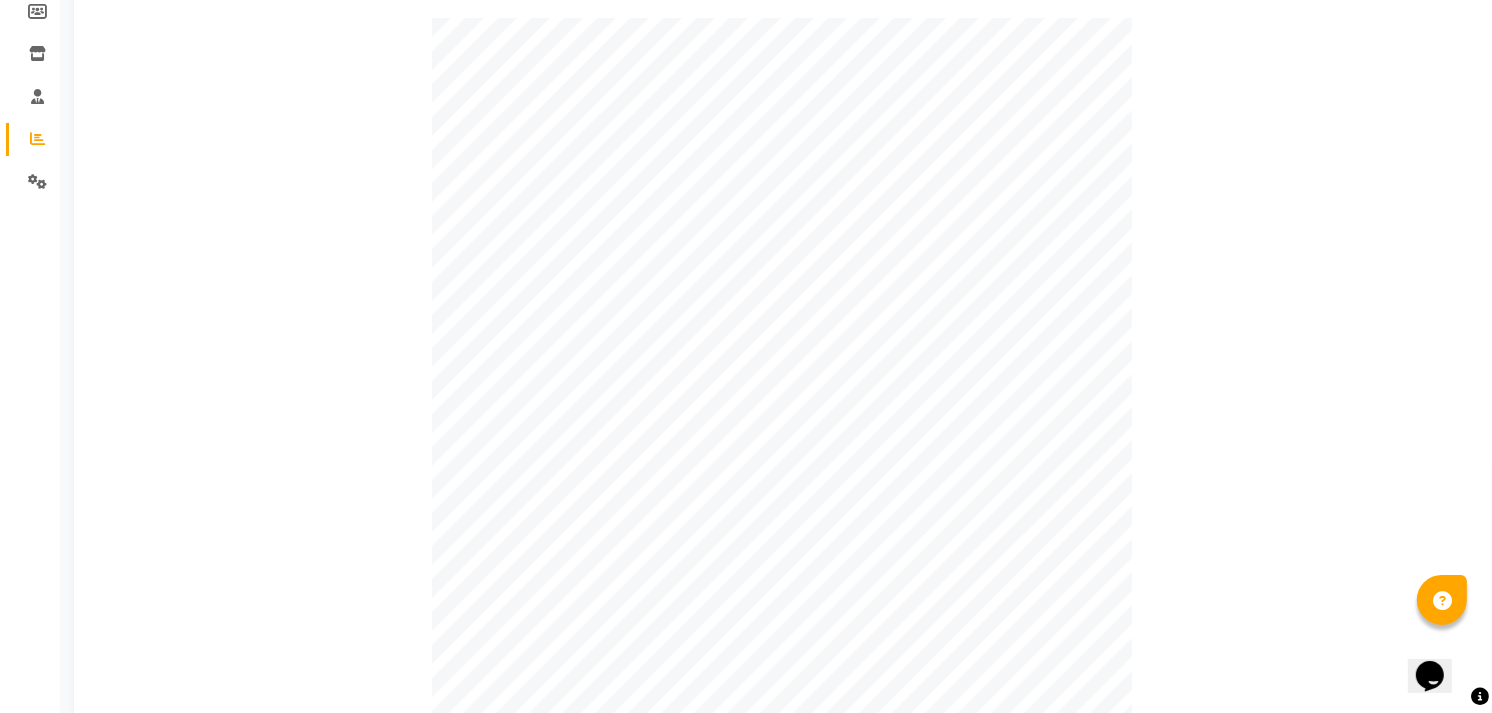 scroll, scrollTop: 0, scrollLeft: 0, axis: both 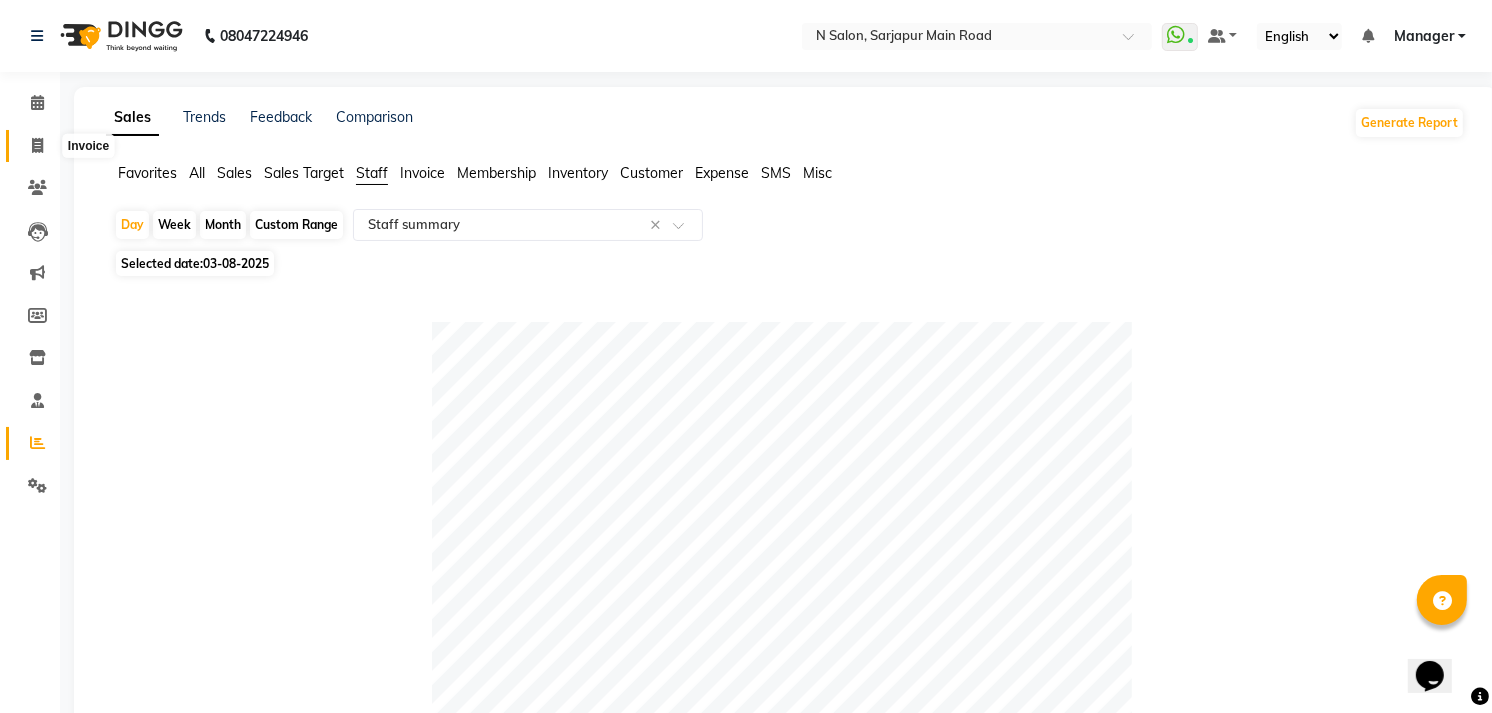 click 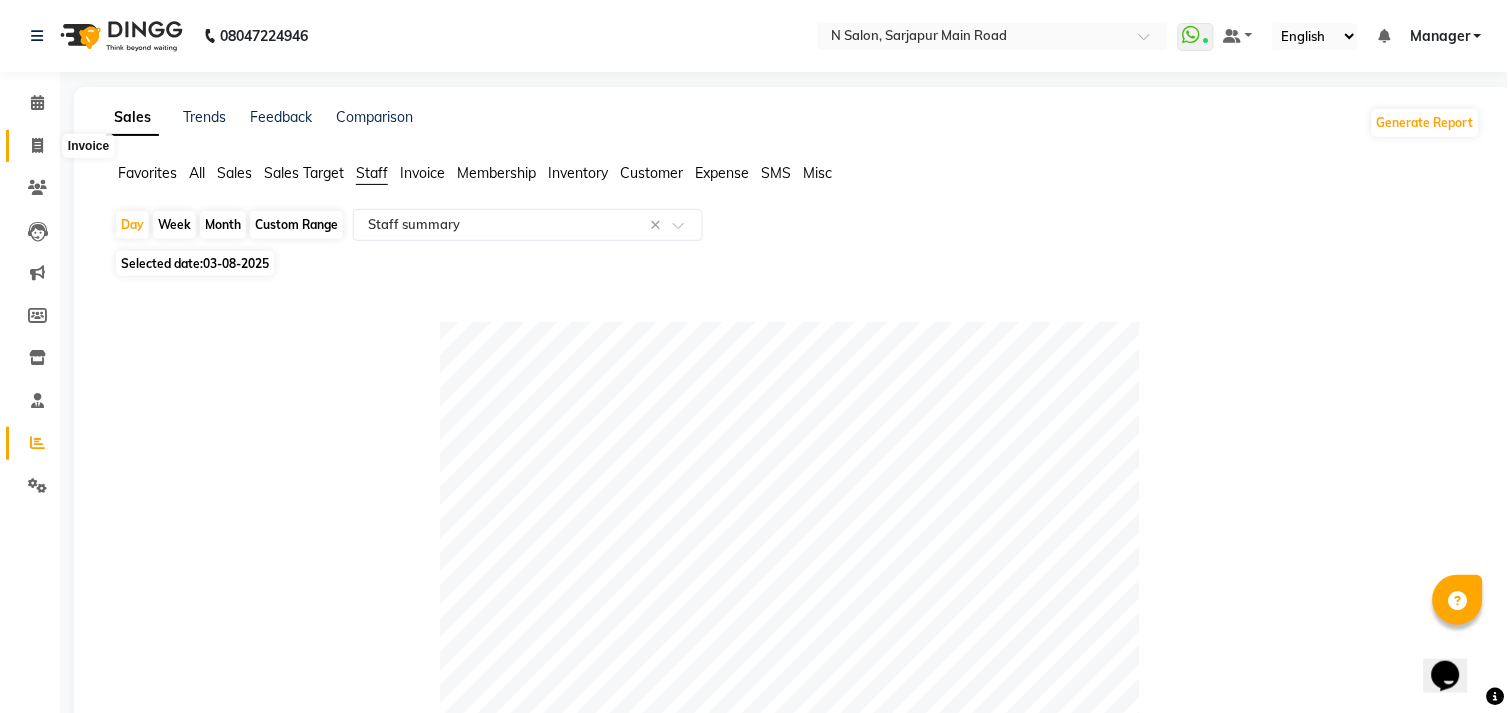 select on "service" 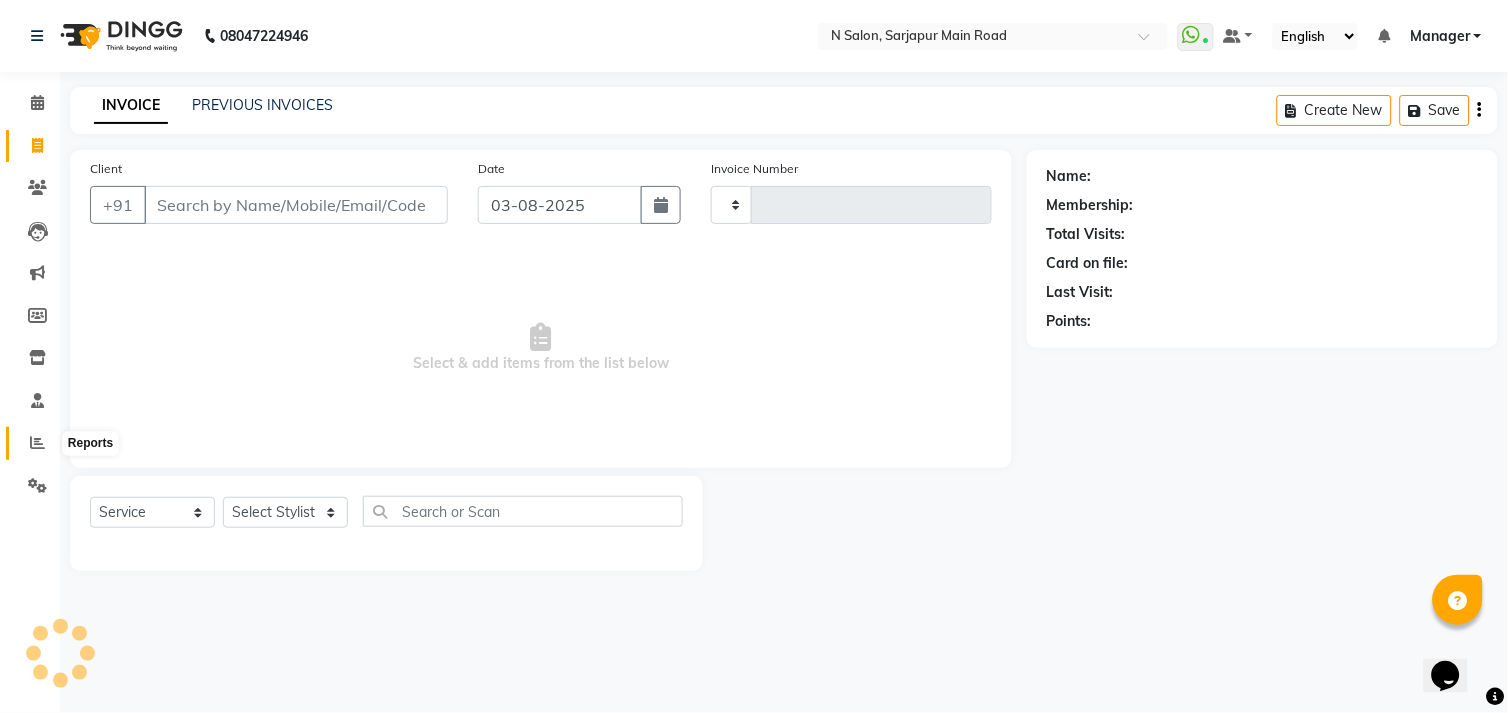 click 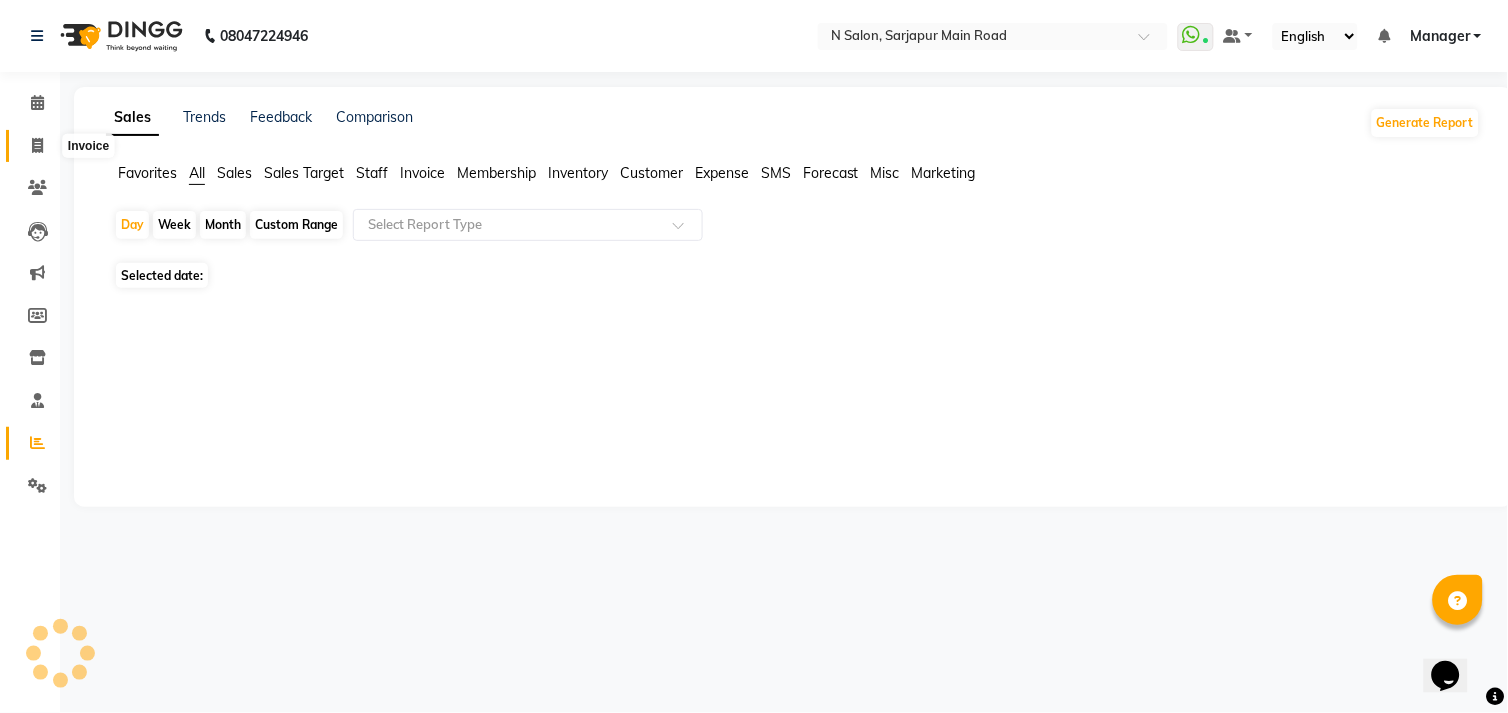click 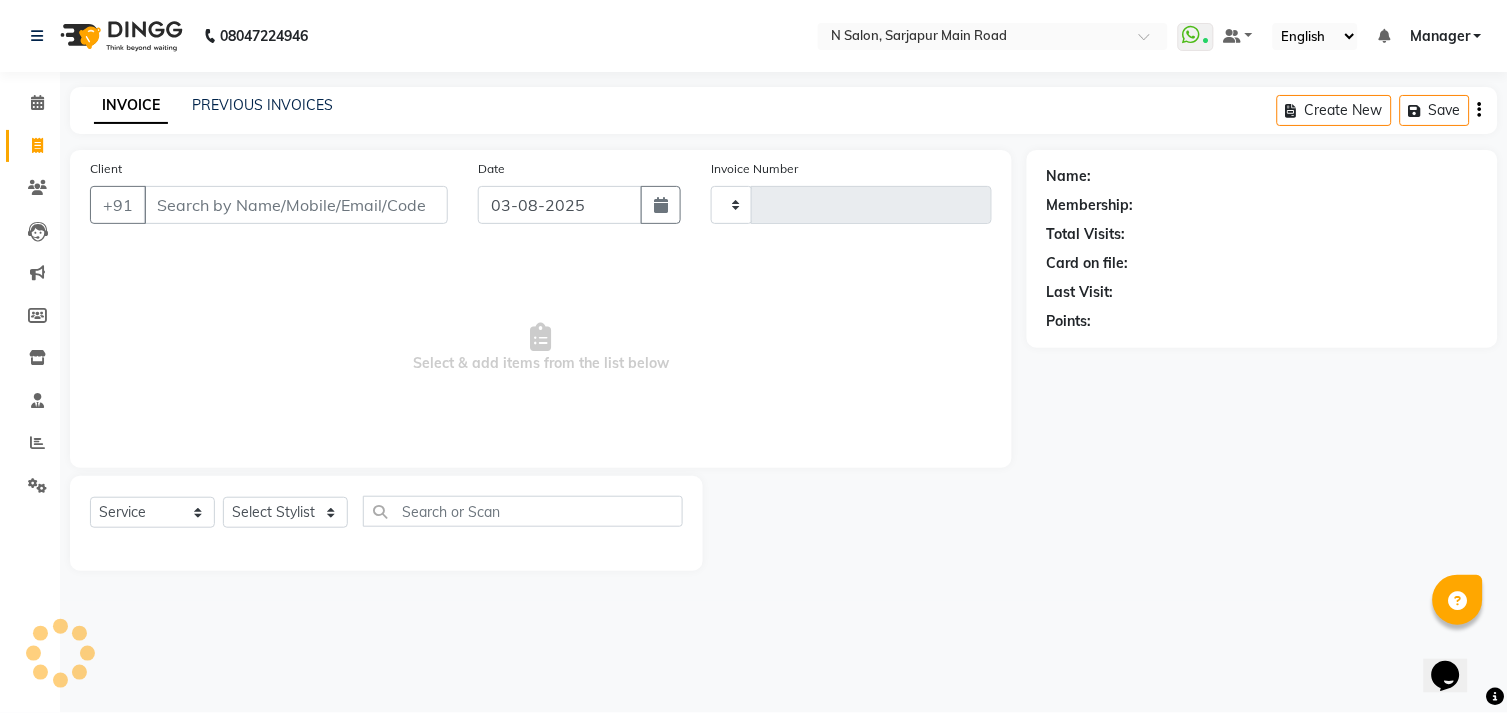 click on "Client" at bounding box center (296, 205) 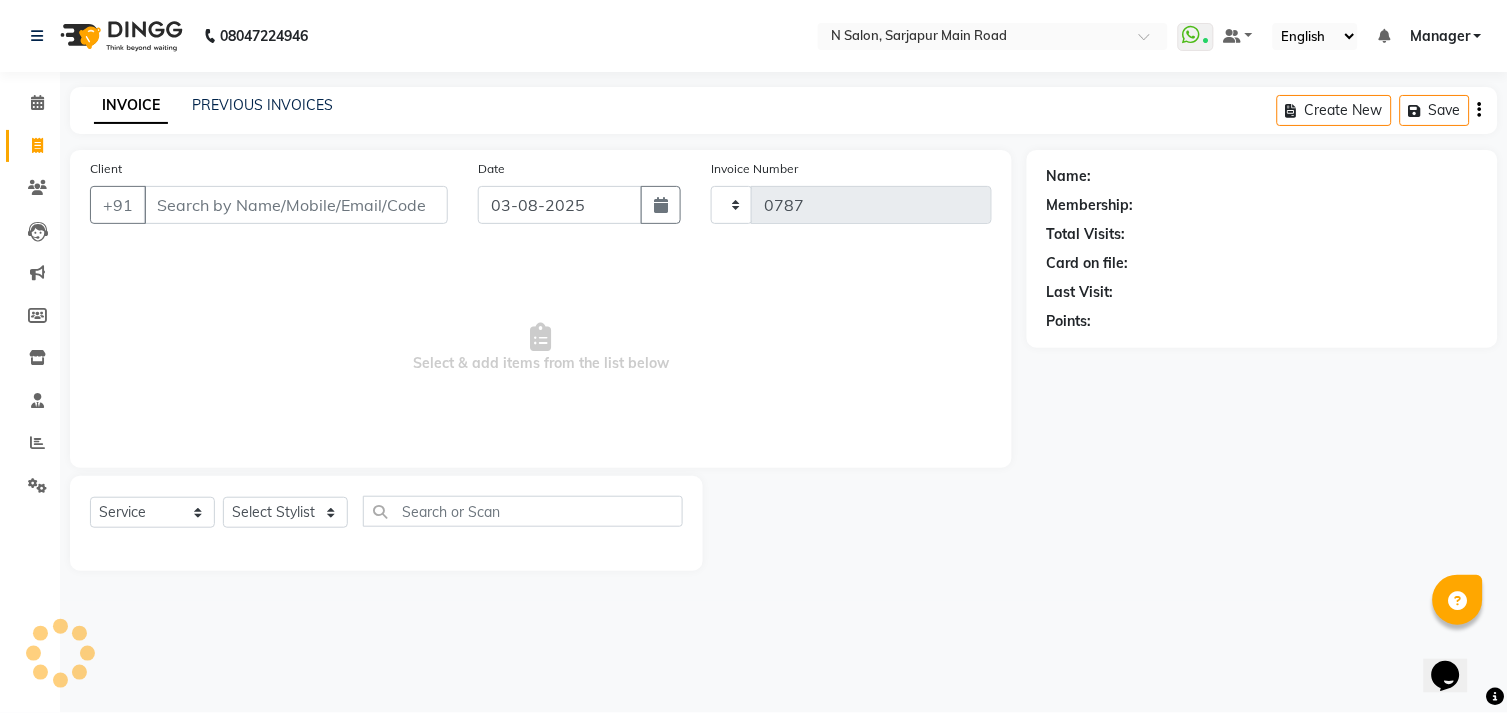 select on "7871" 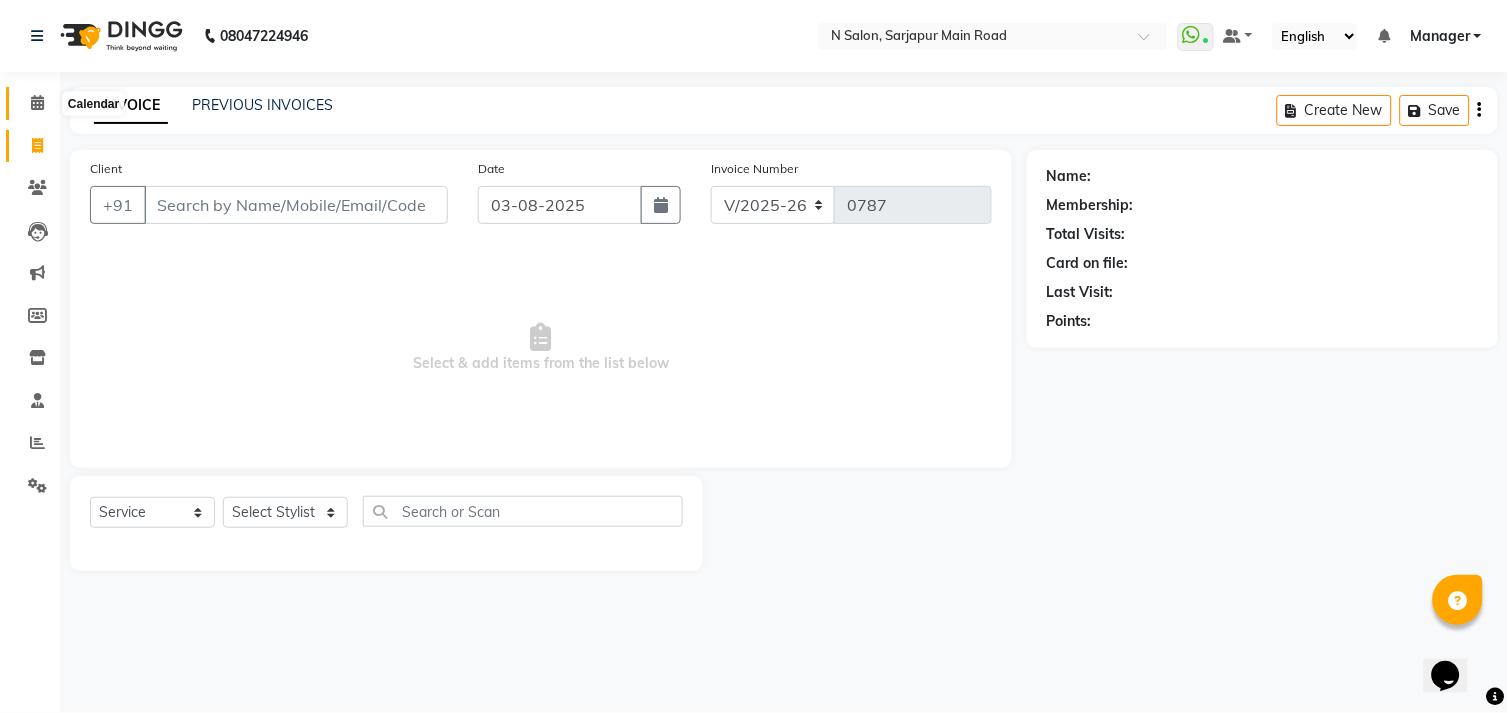 click 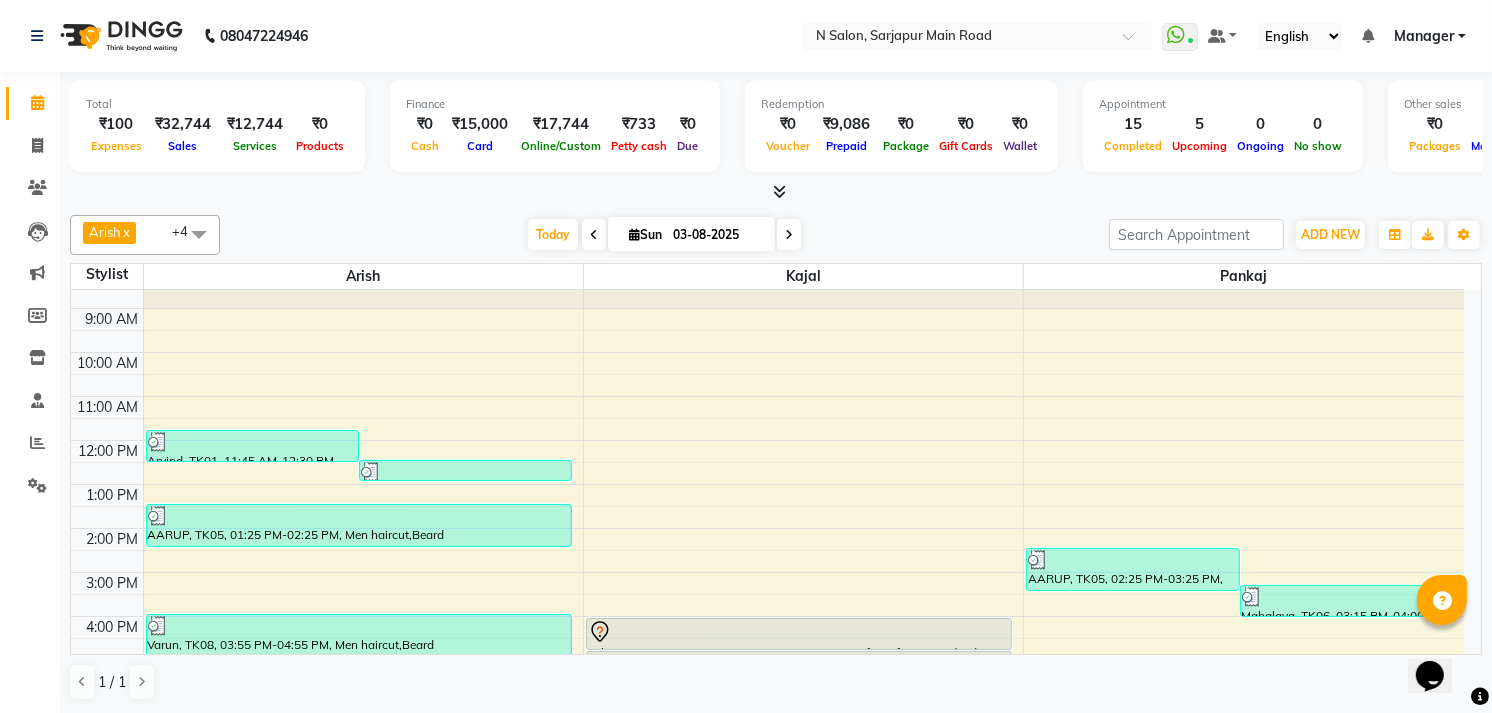 scroll, scrollTop: 208, scrollLeft: 0, axis: vertical 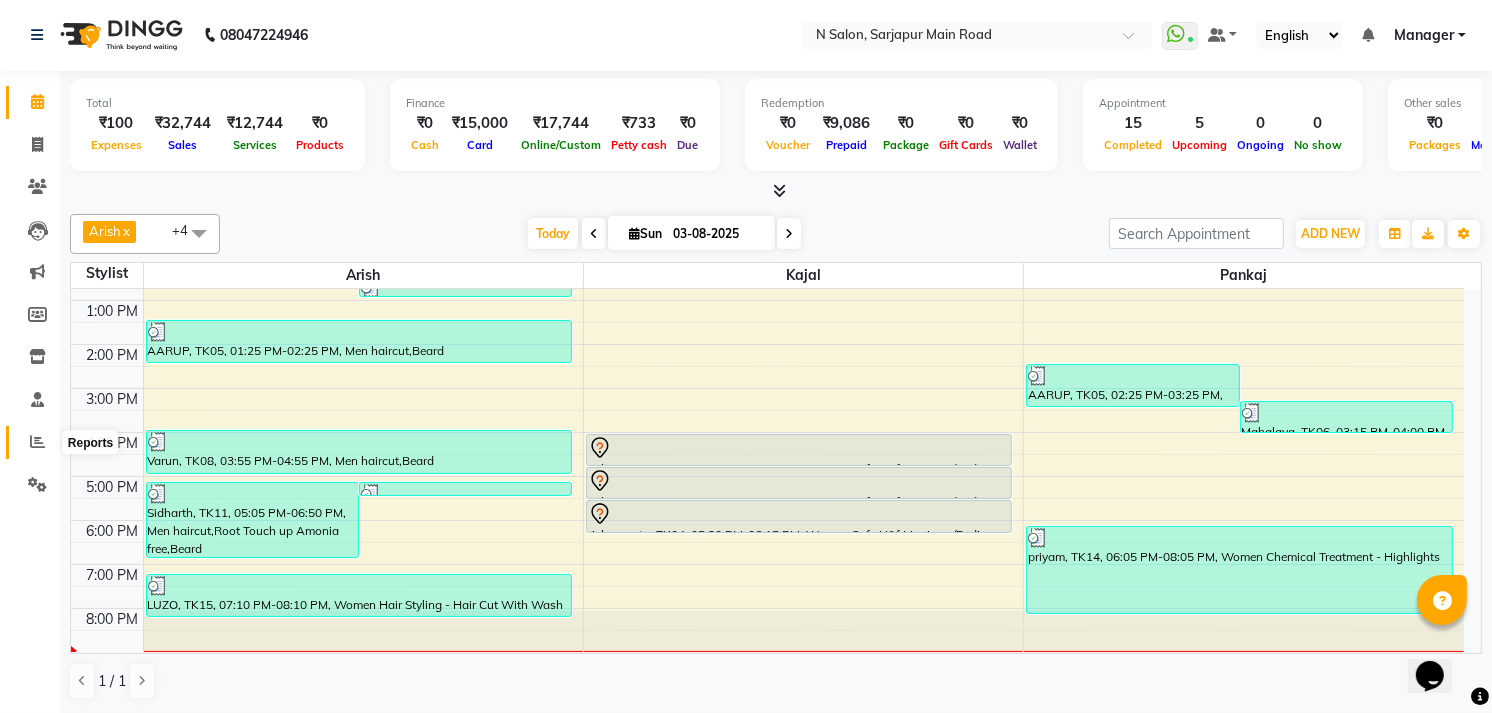 click 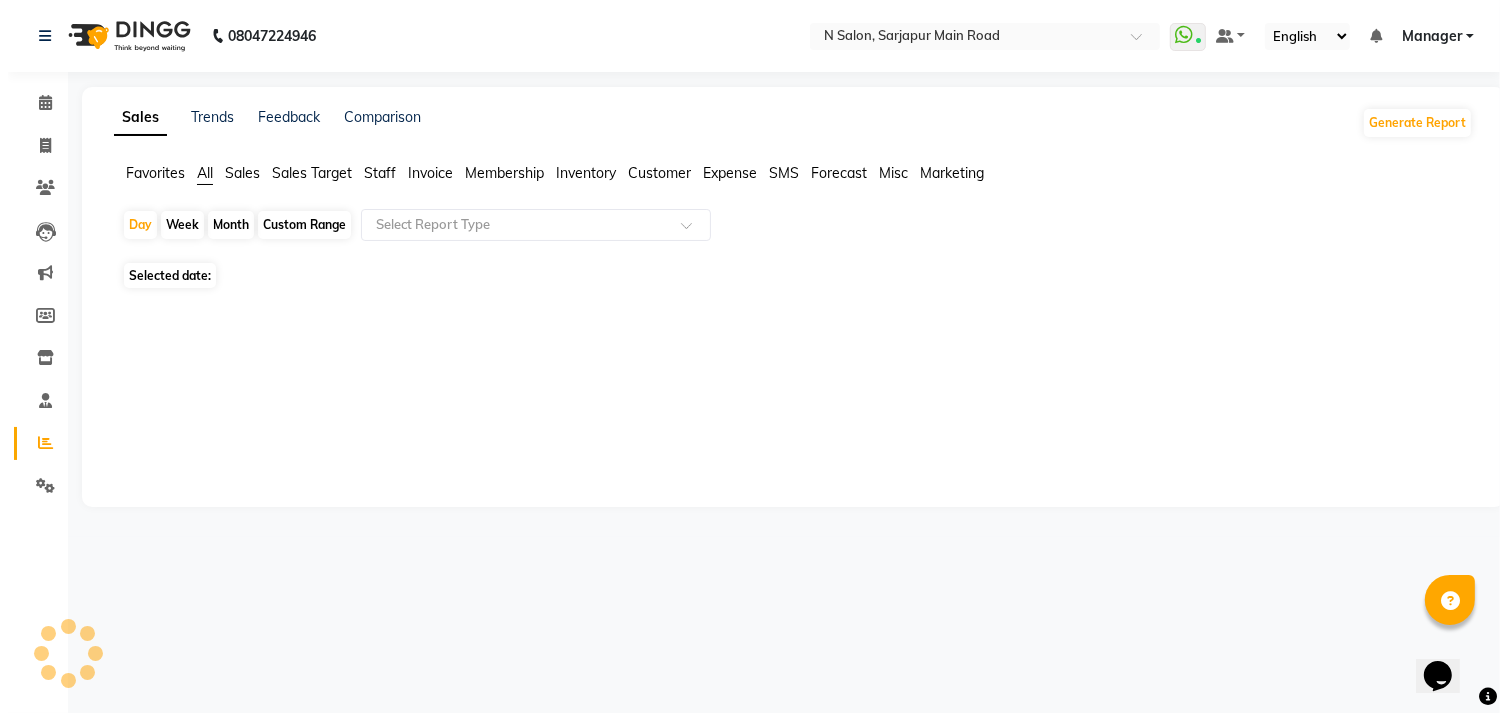 scroll, scrollTop: 0, scrollLeft: 0, axis: both 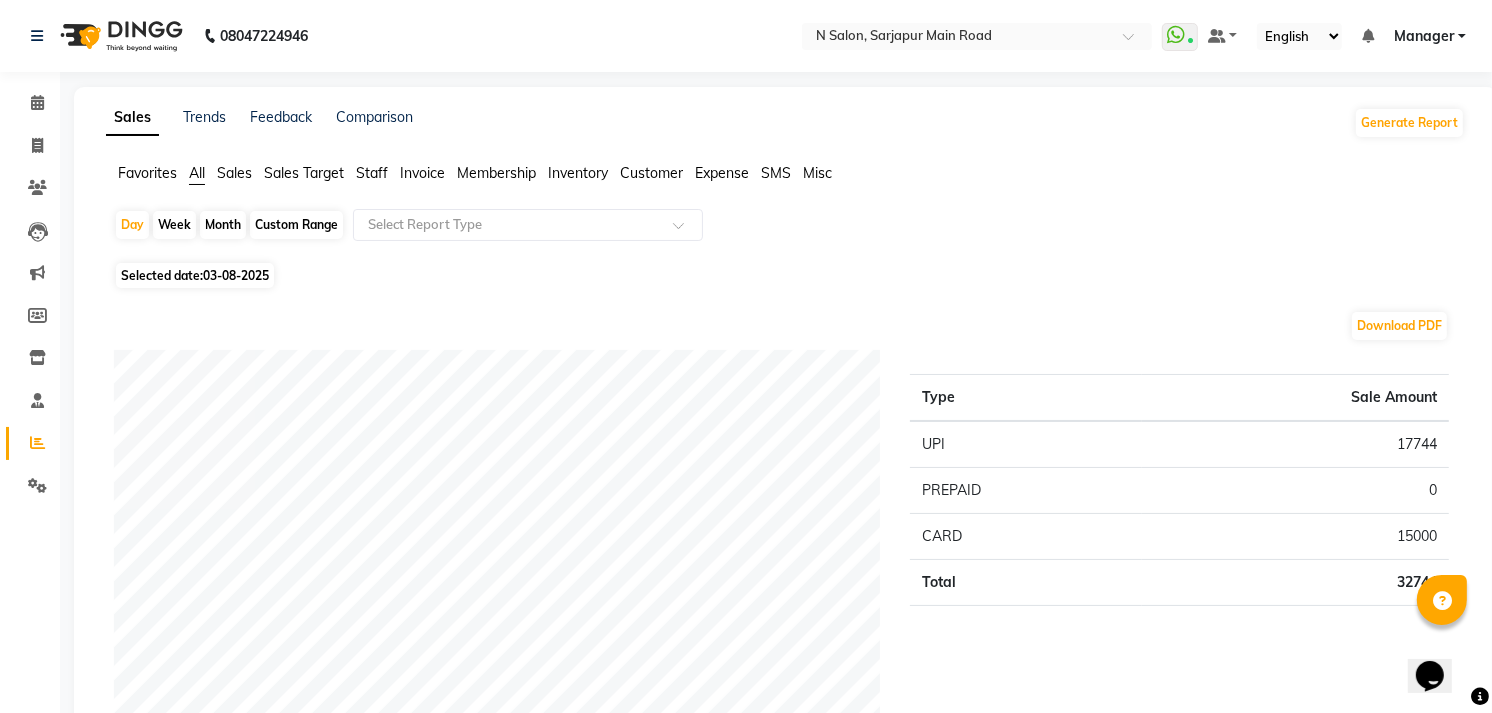 click on "Staff" 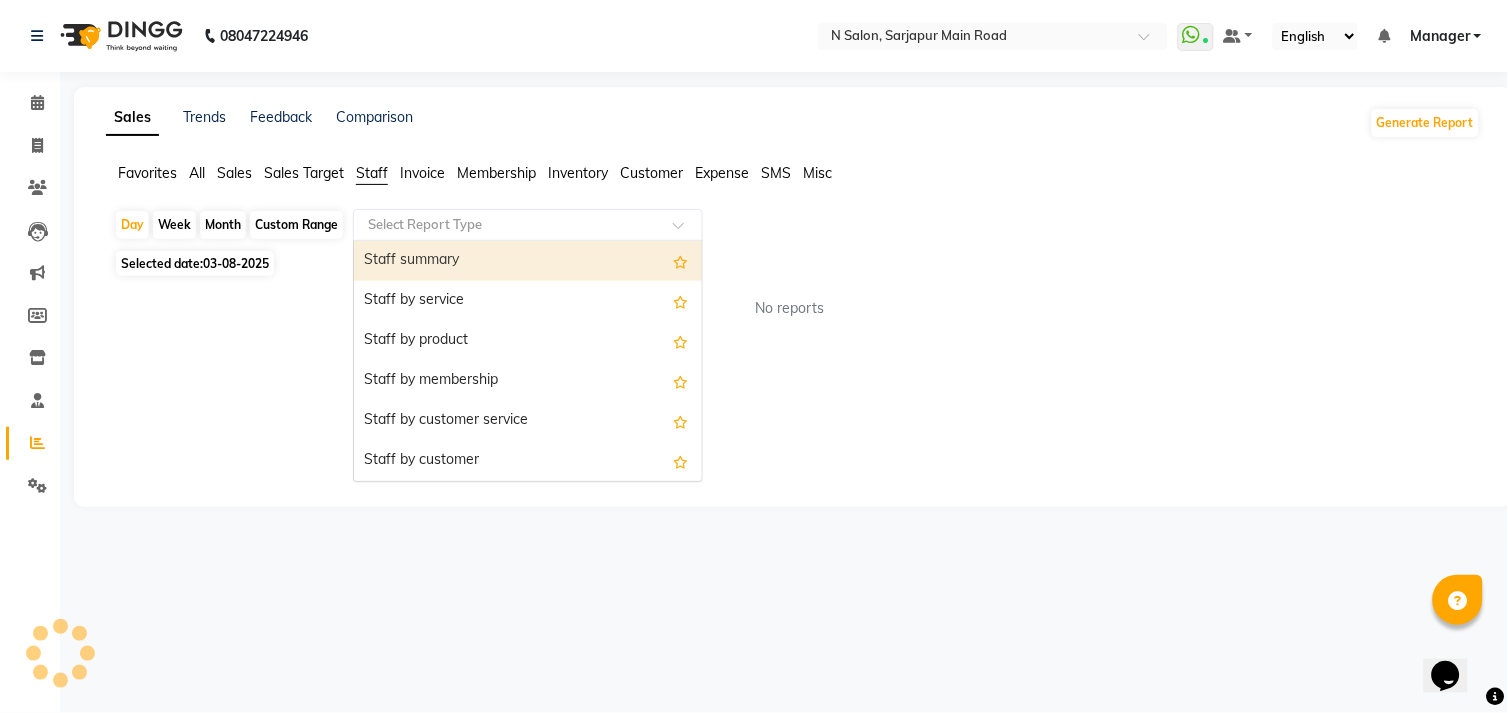 click 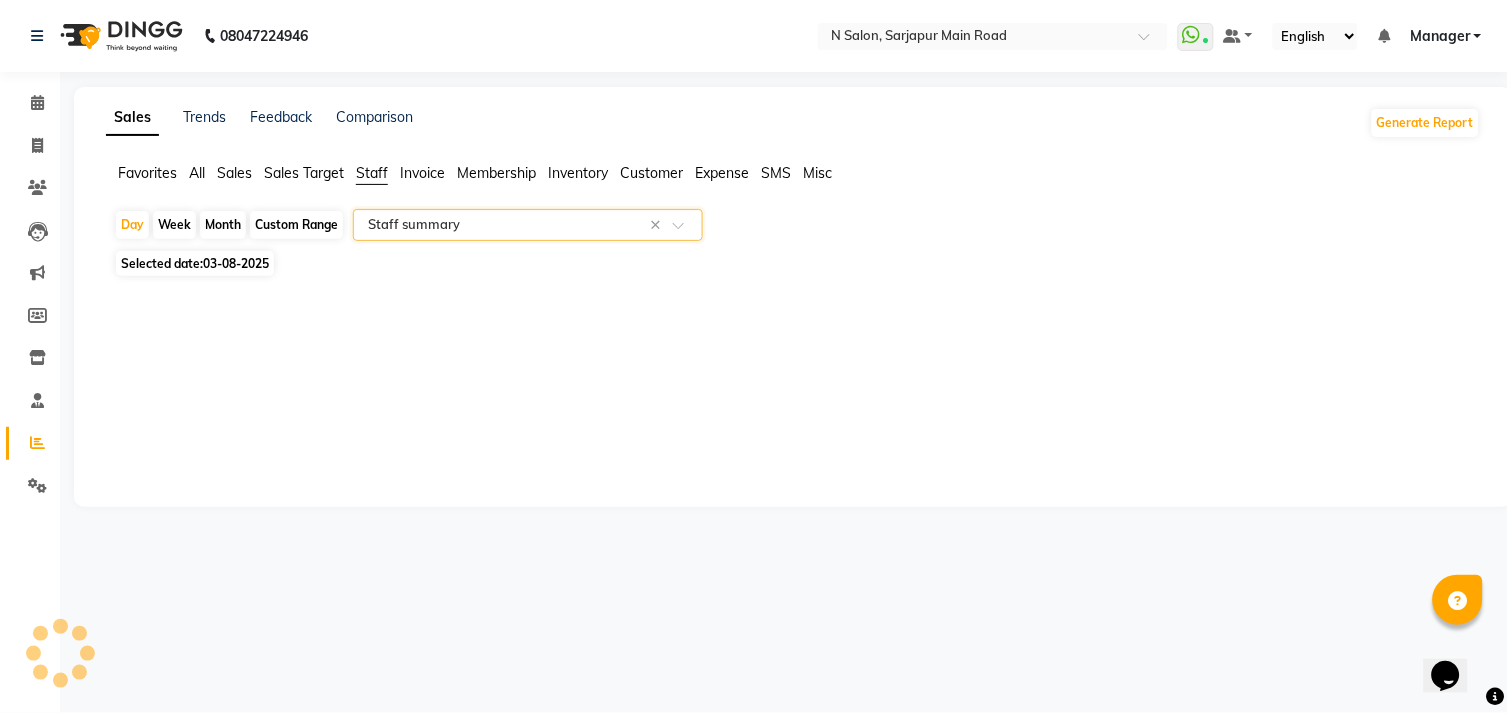 select on "full_report" 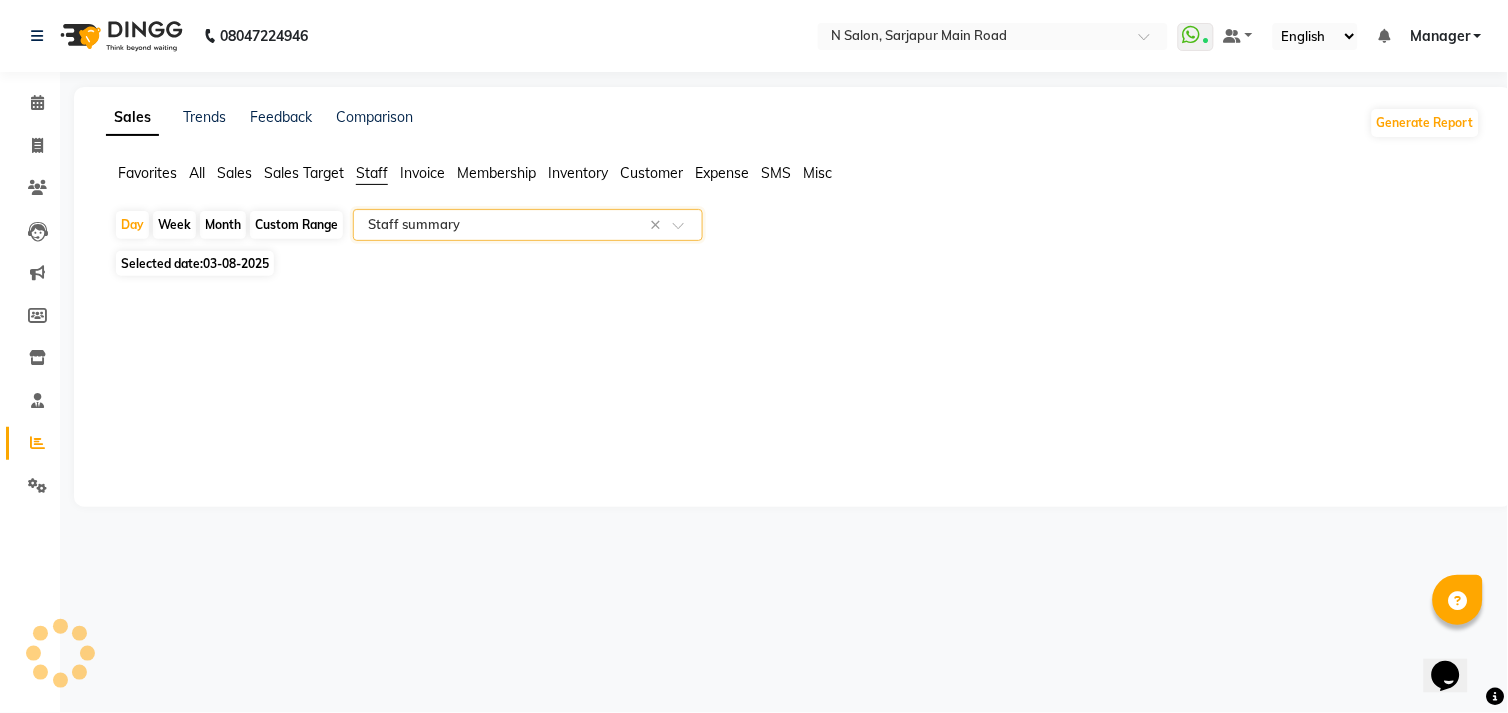 select on "csv" 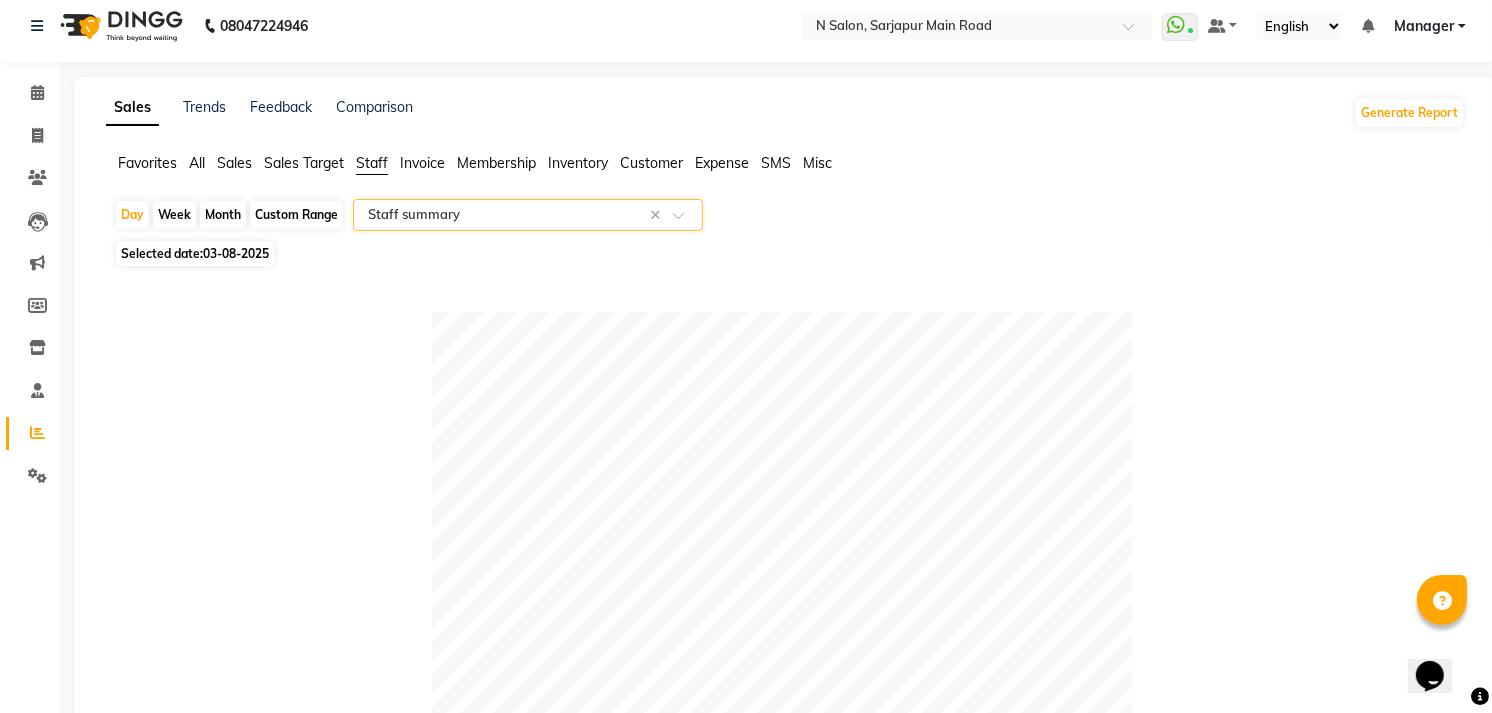 scroll, scrollTop: 8, scrollLeft: 0, axis: vertical 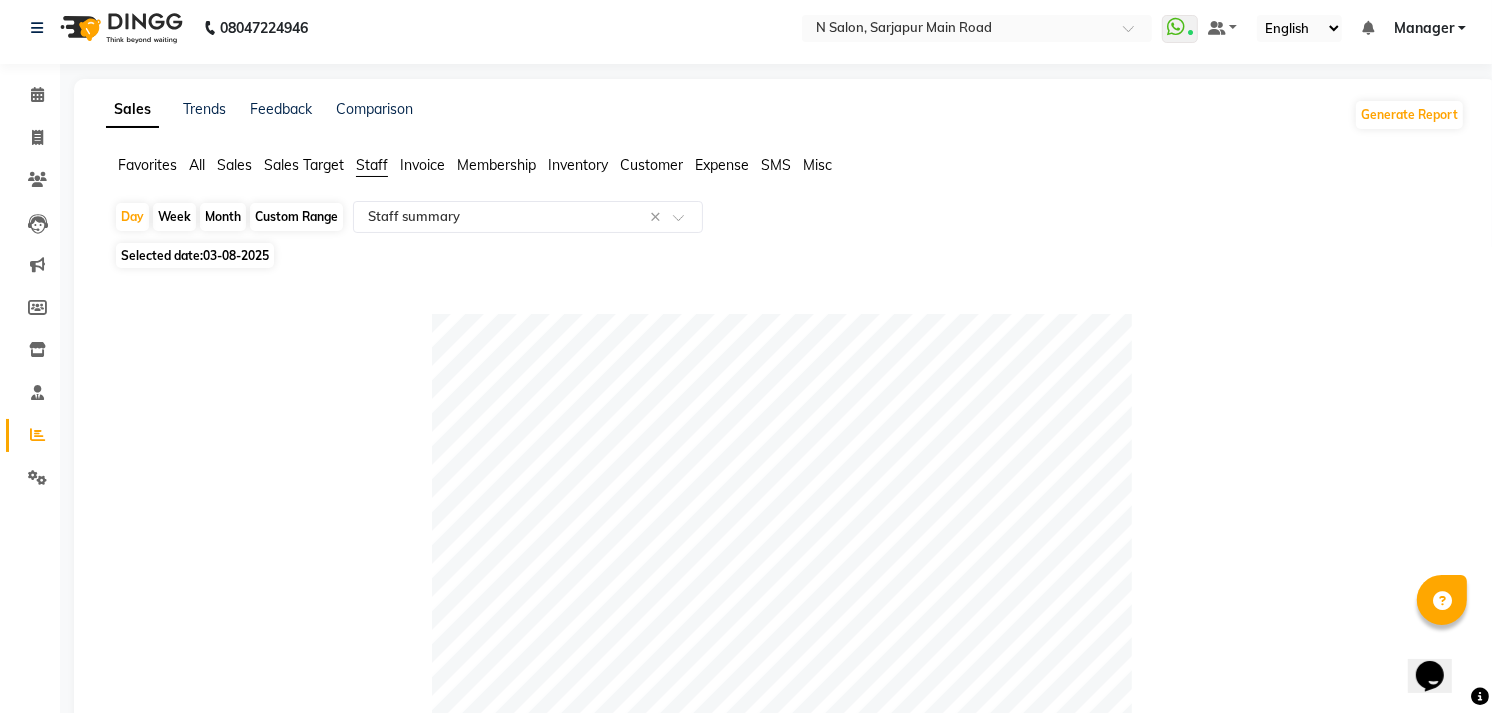 click on "Month" 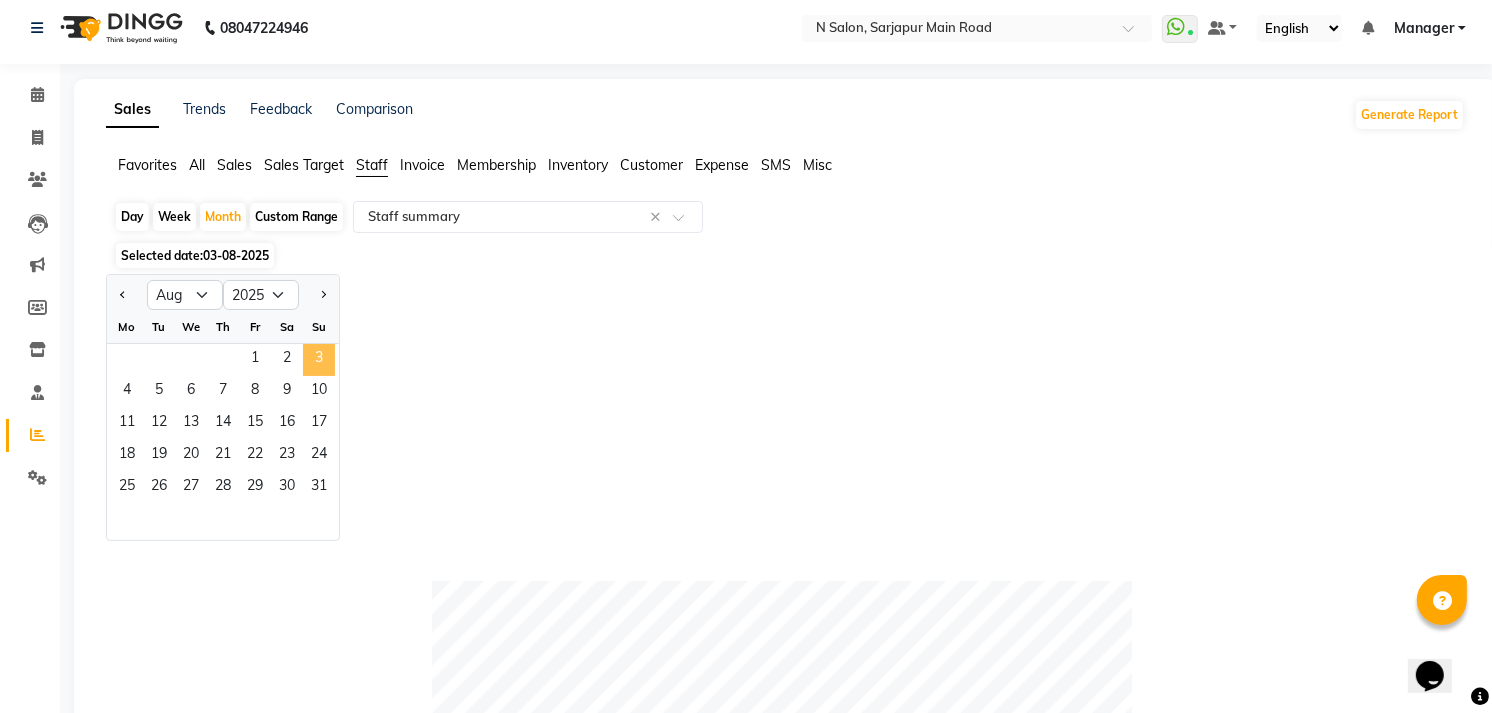 click on "3" 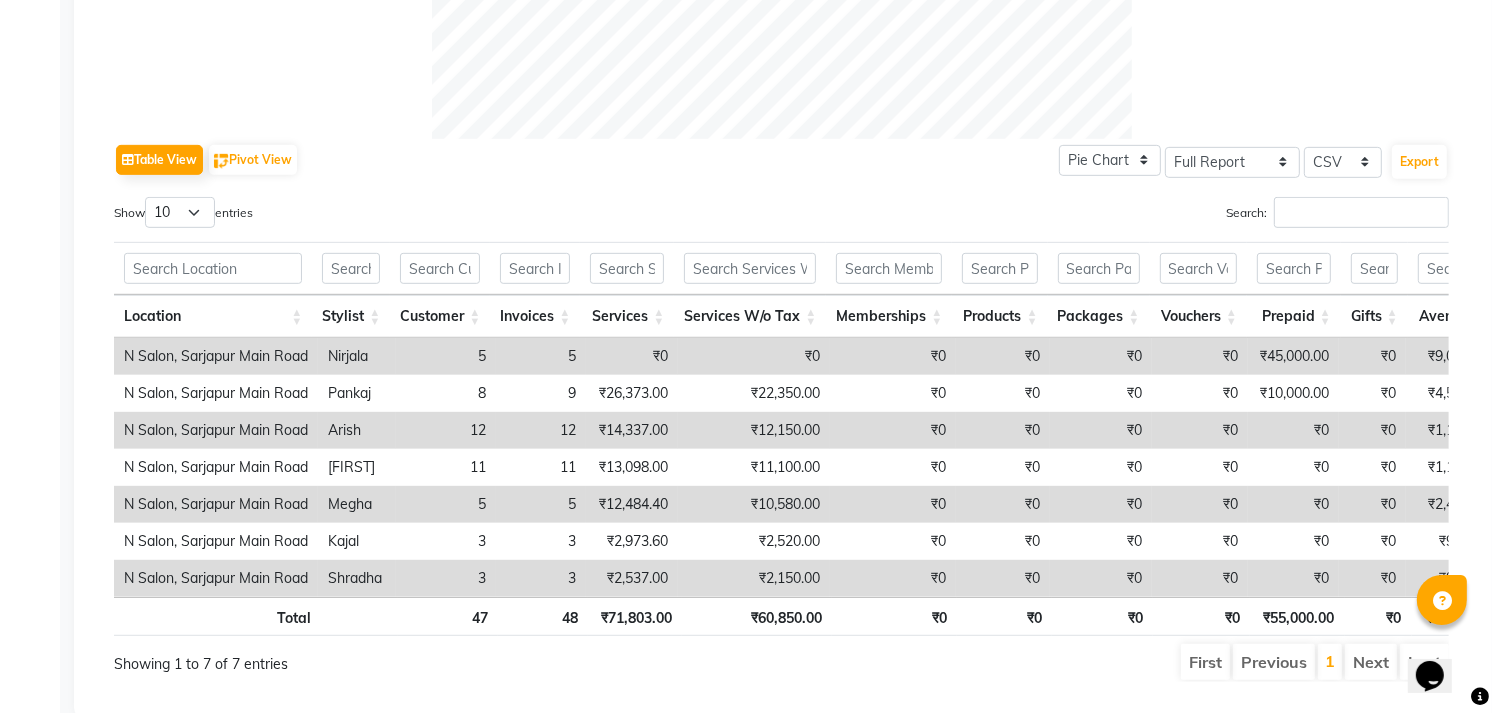scroll, scrollTop: 888, scrollLeft: 0, axis: vertical 